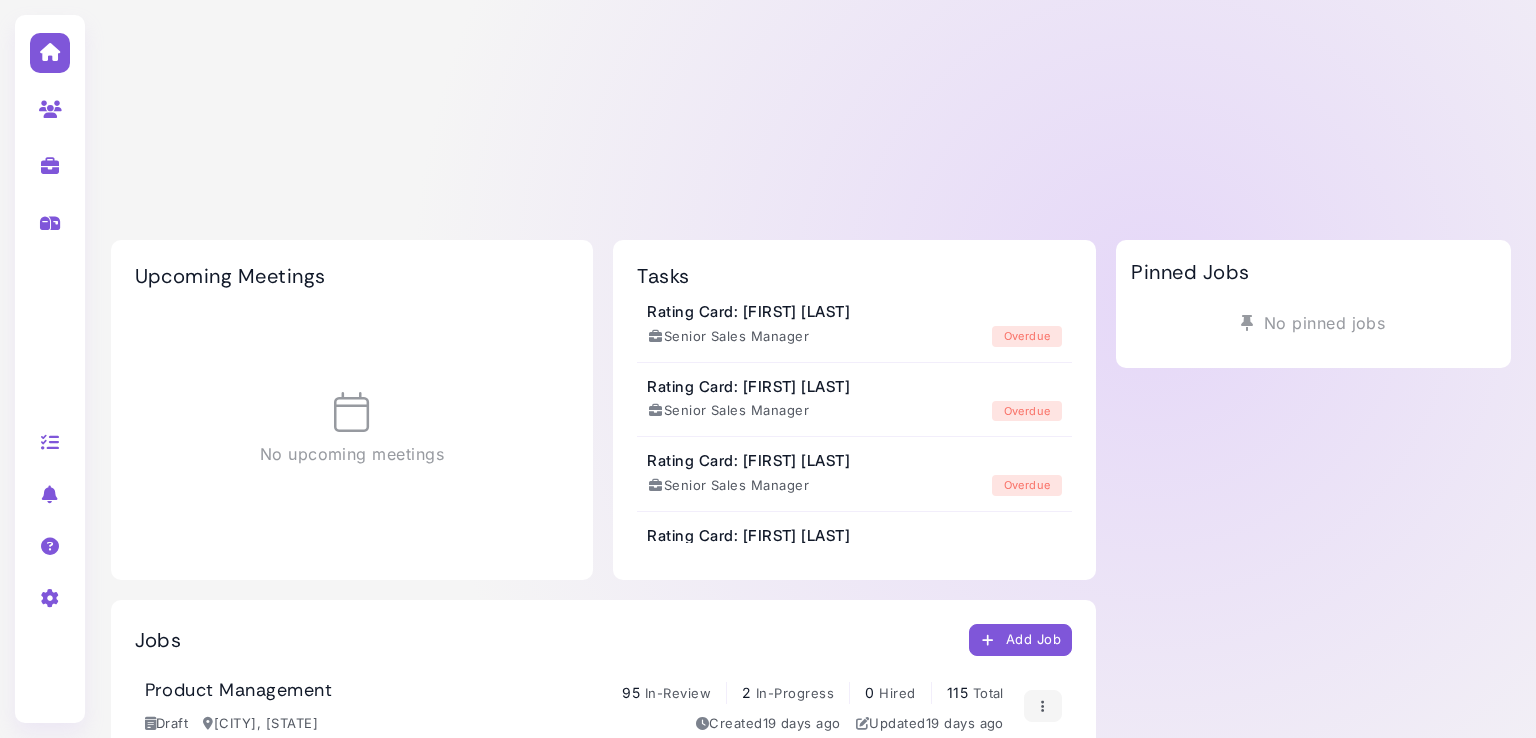 scroll, scrollTop: 0, scrollLeft: 0, axis: both 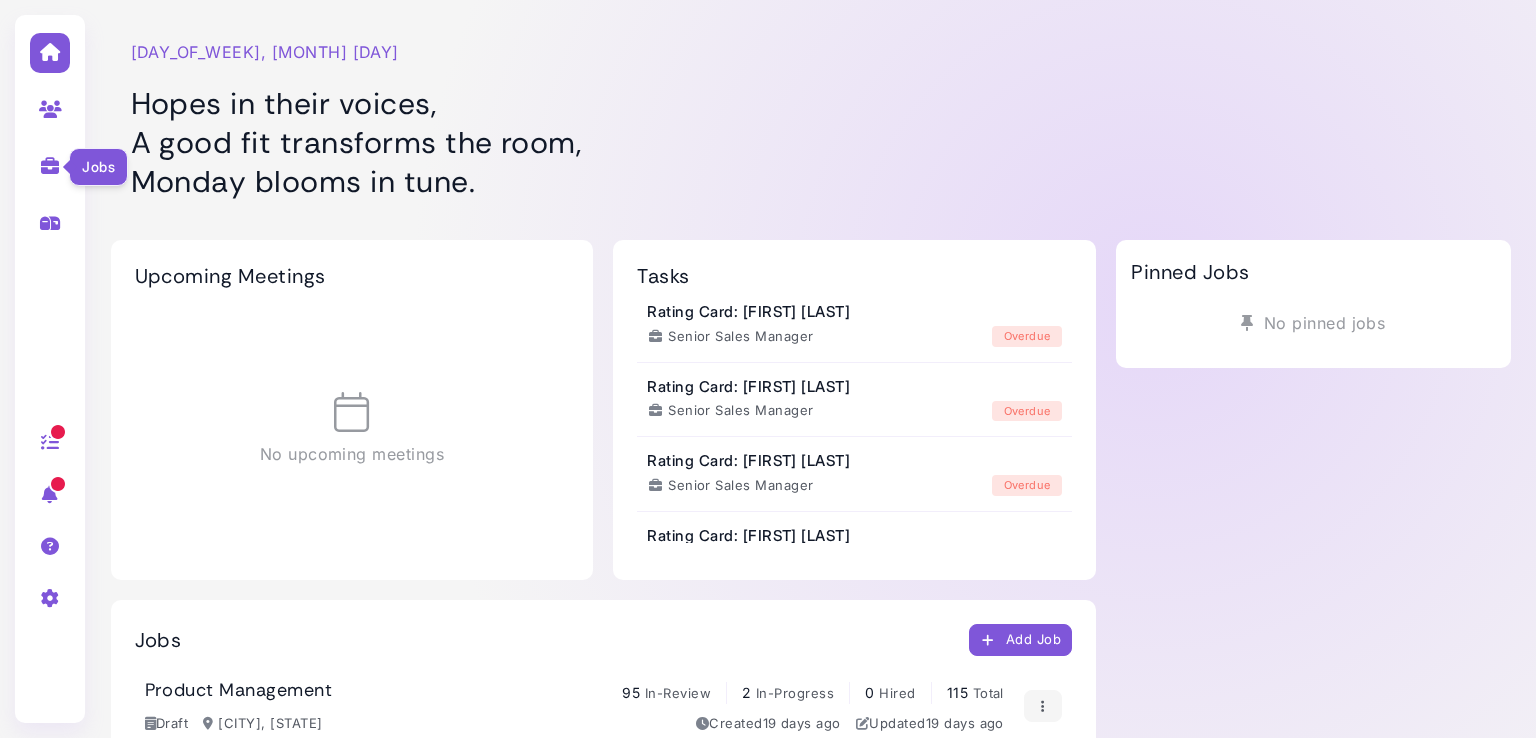 click at bounding box center (50, 166) 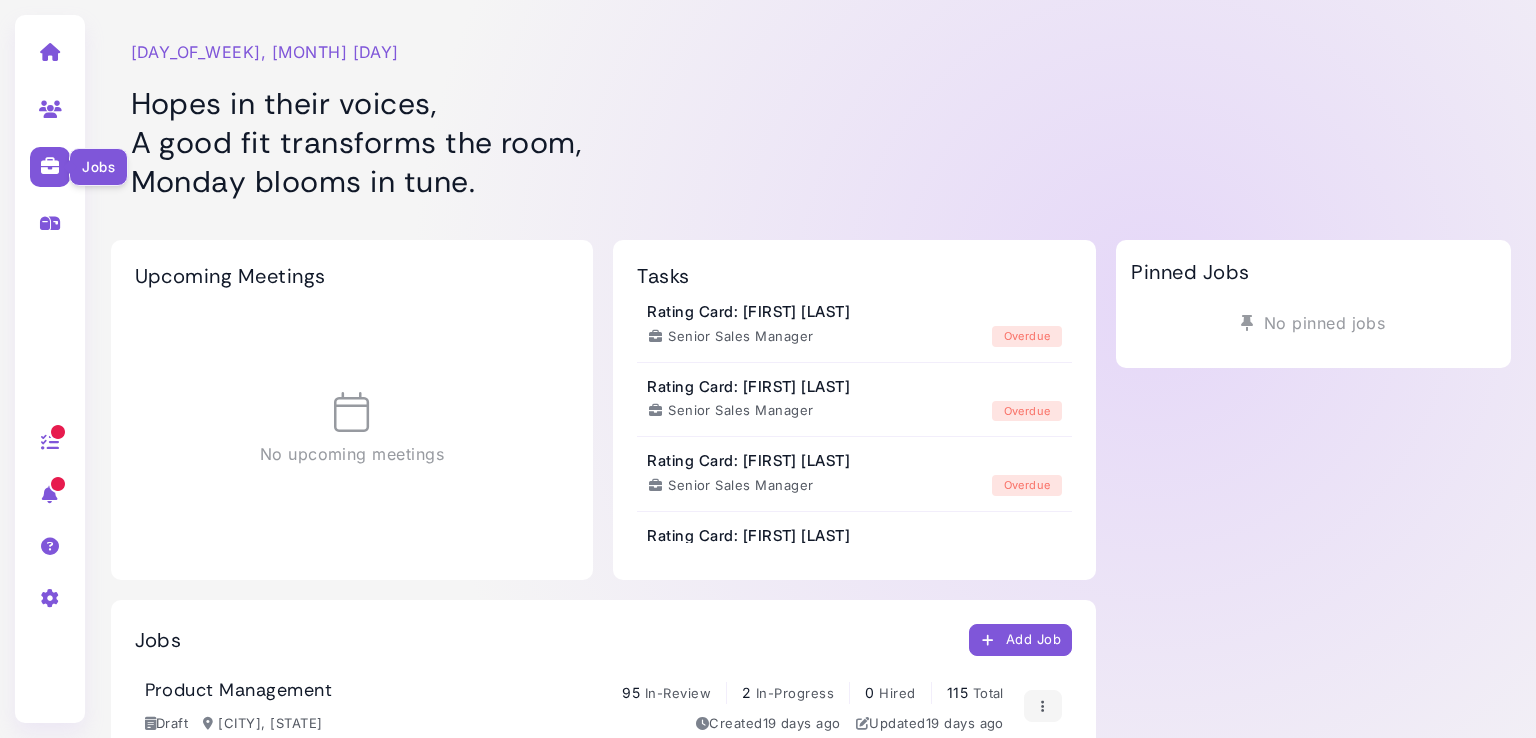 select on "**********" 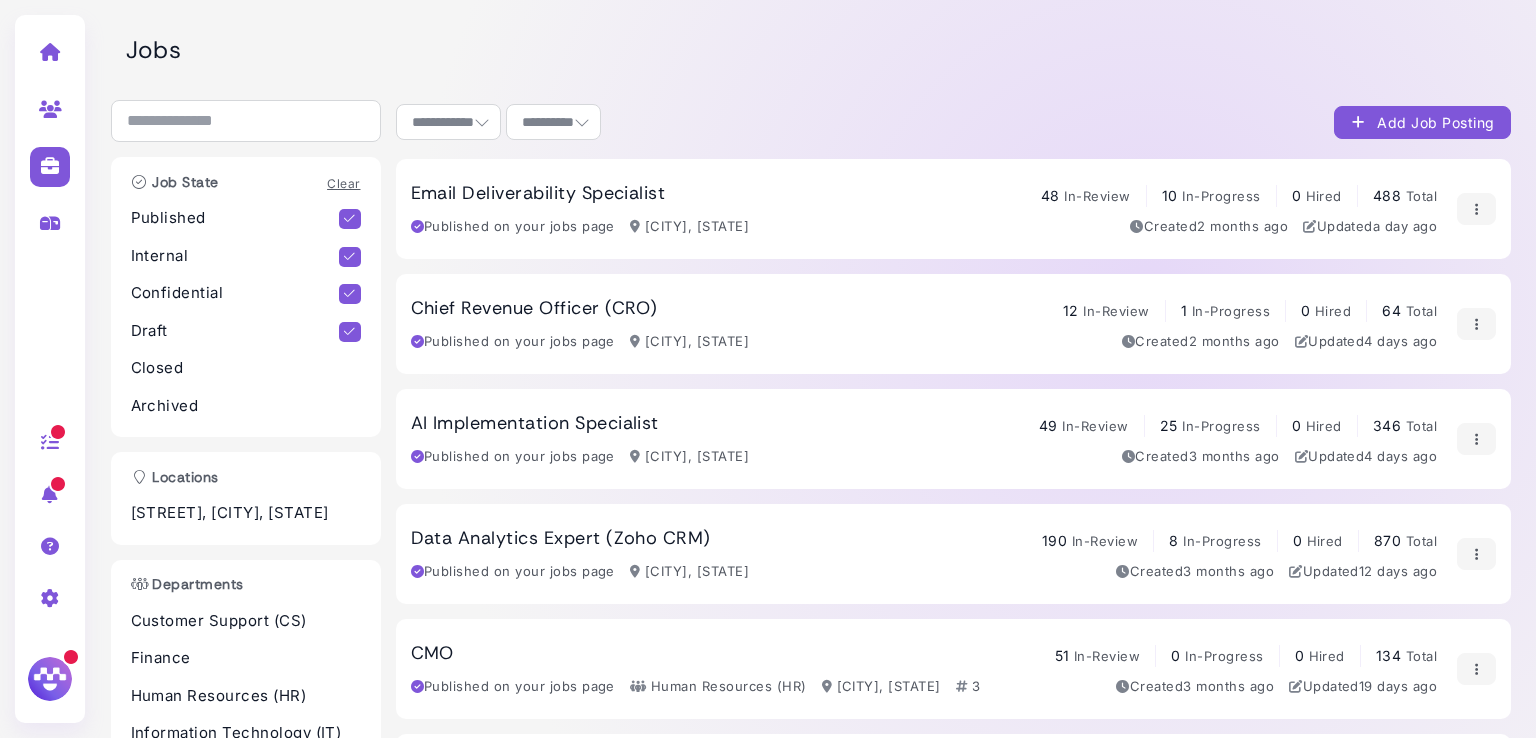 click on "In-Review" at bounding box center [1116, 311] 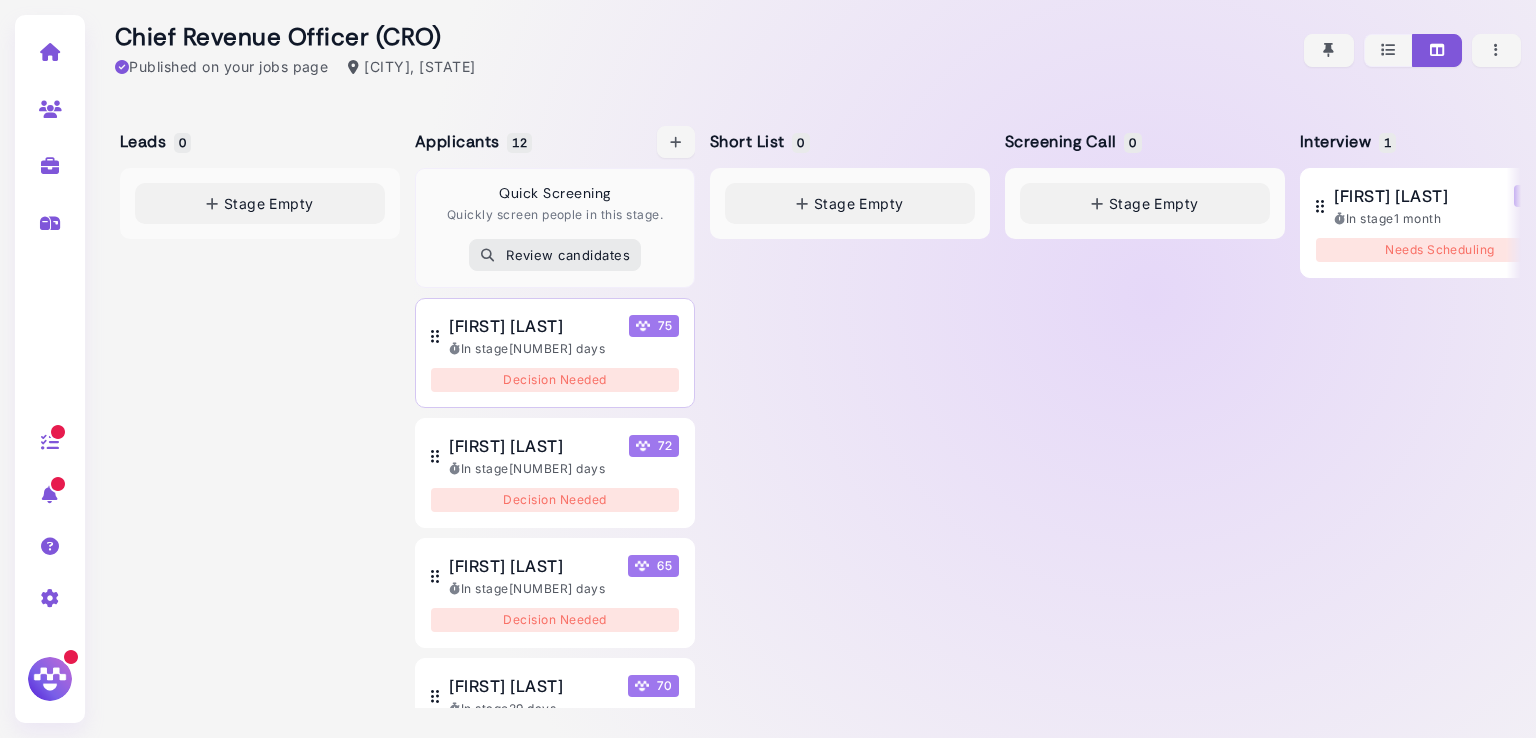 click on "[FIRST] [LAST]" at bounding box center [506, 326] 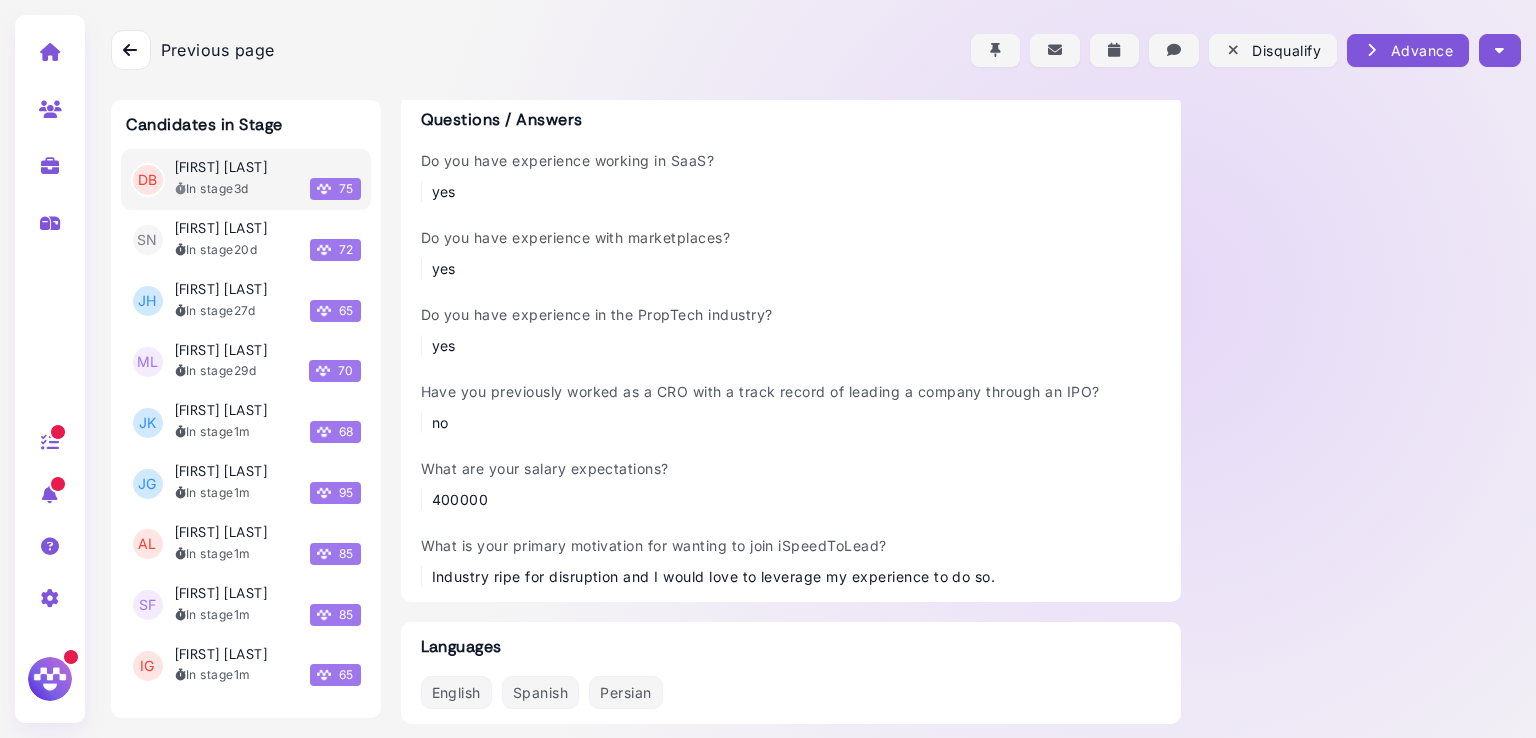 scroll, scrollTop: 444, scrollLeft: 0, axis: vertical 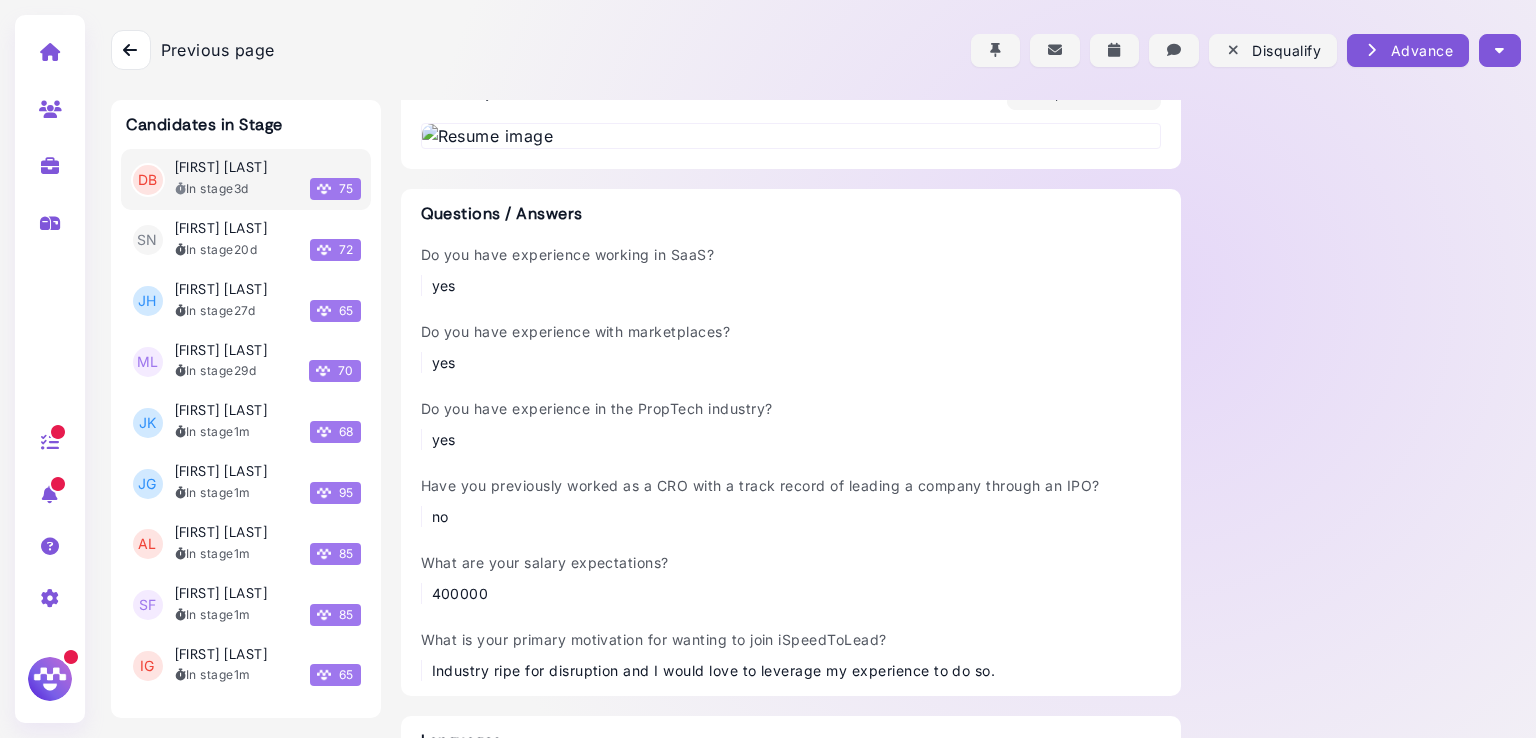 click at bounding box center (791, 136) 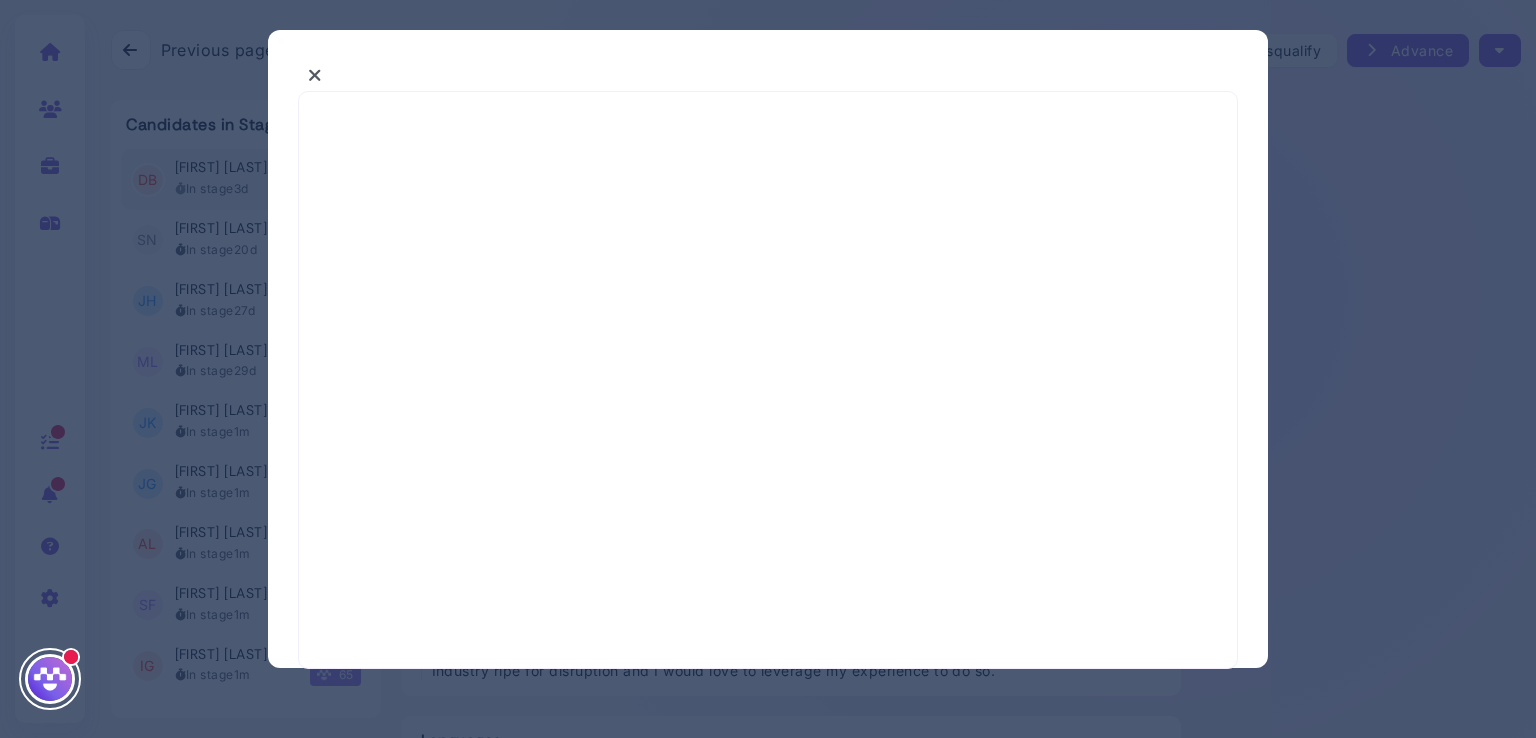 select on "*" 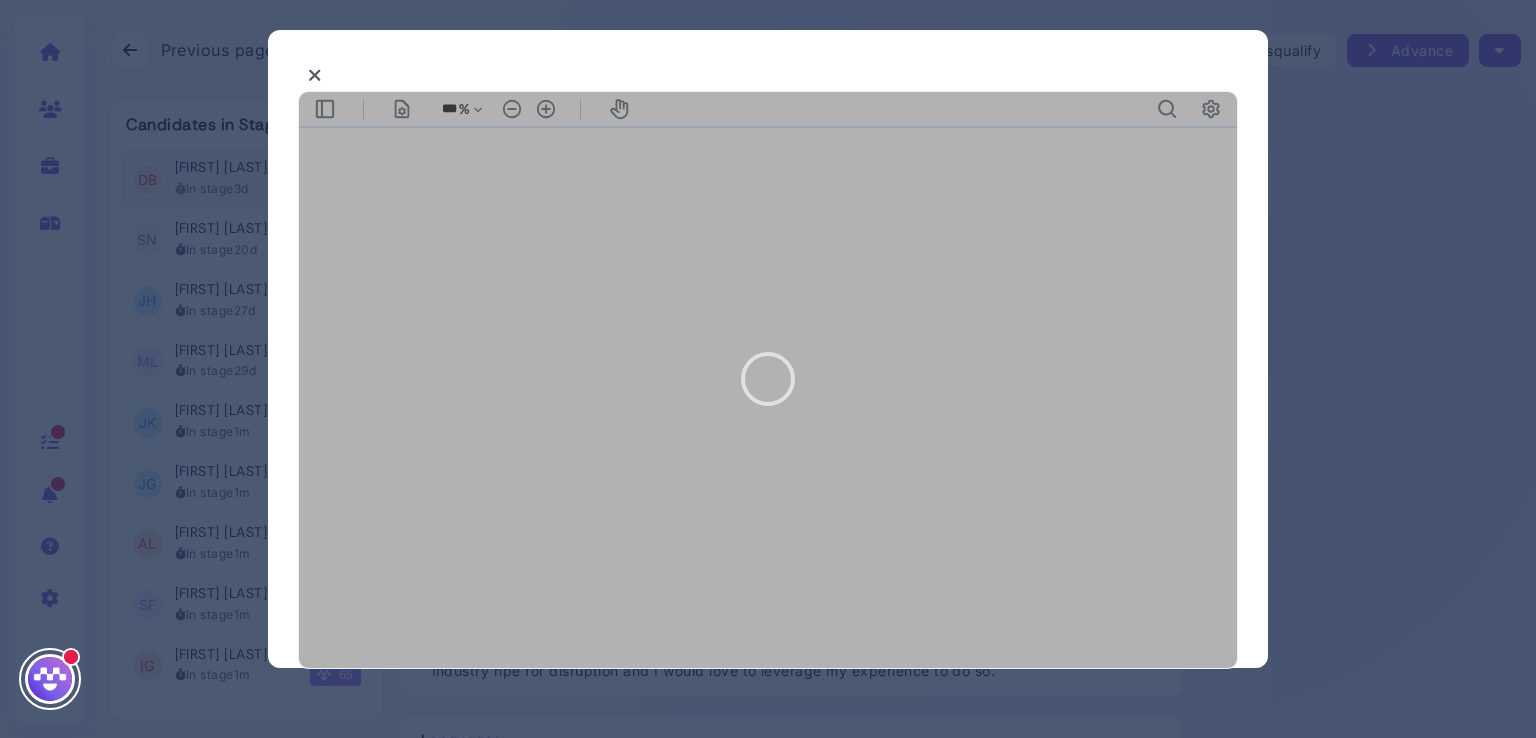 scroll, scrollTop: 0, scrollLeft: 0, axis: both 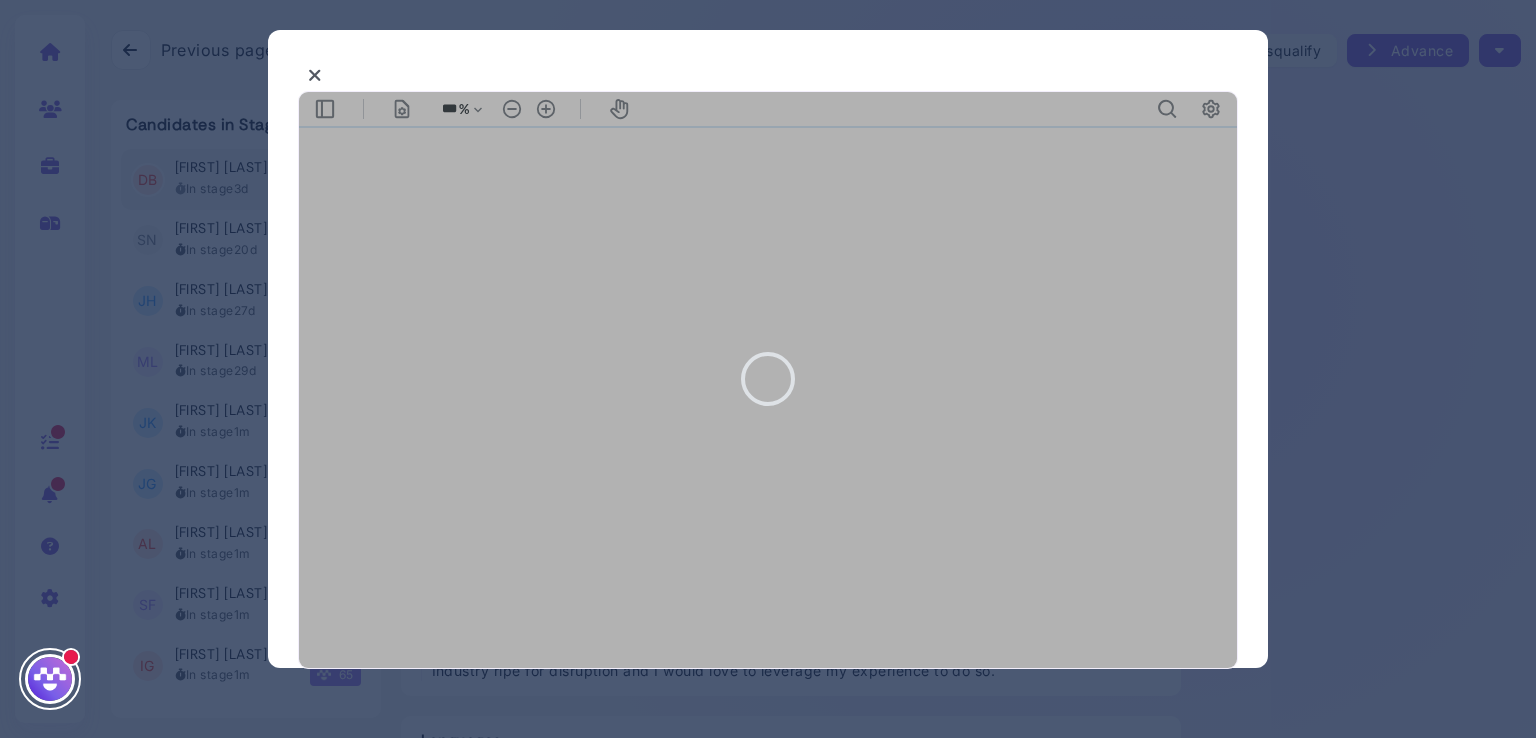 type on "***" 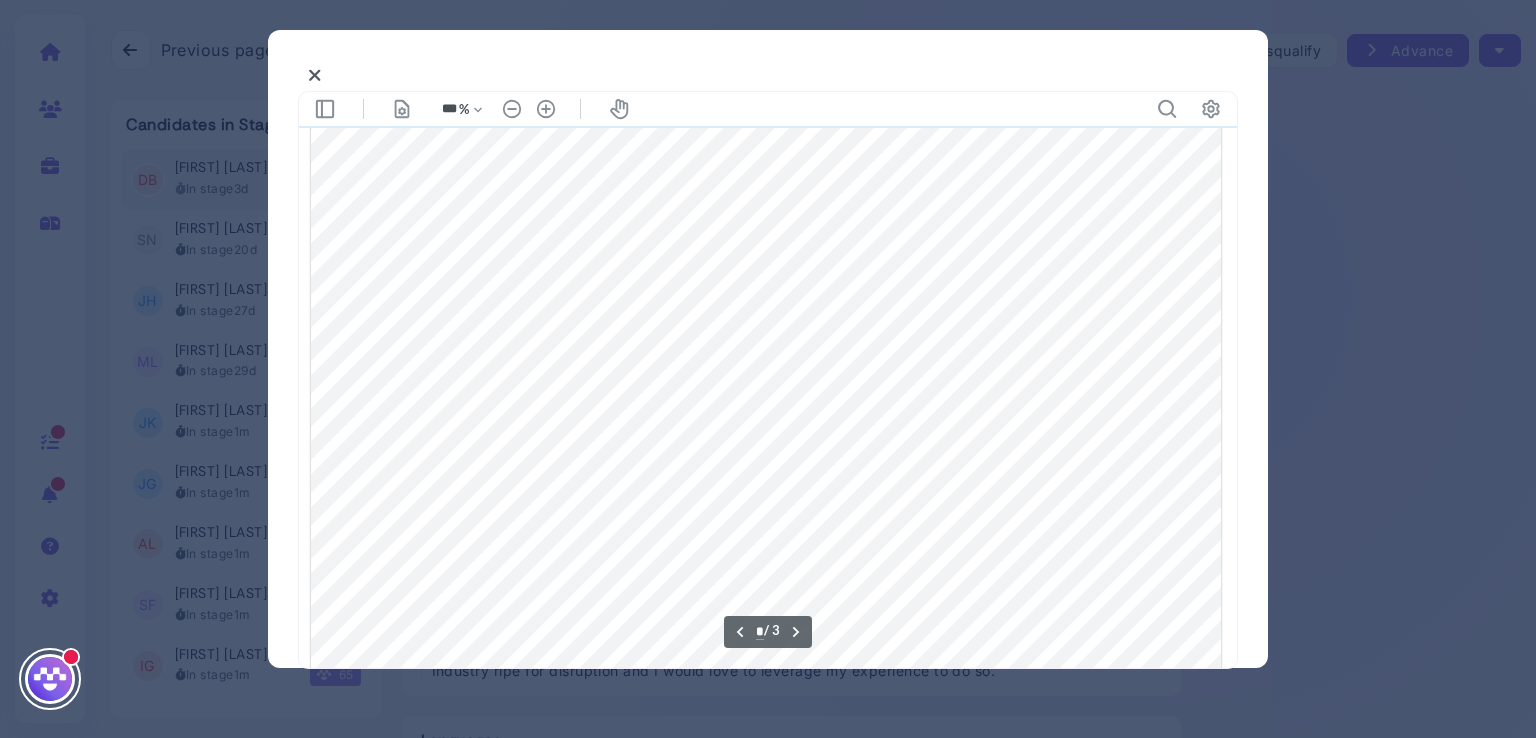 scroll, scrollTop: 1245, scrollLeft: 0, axis: vertical 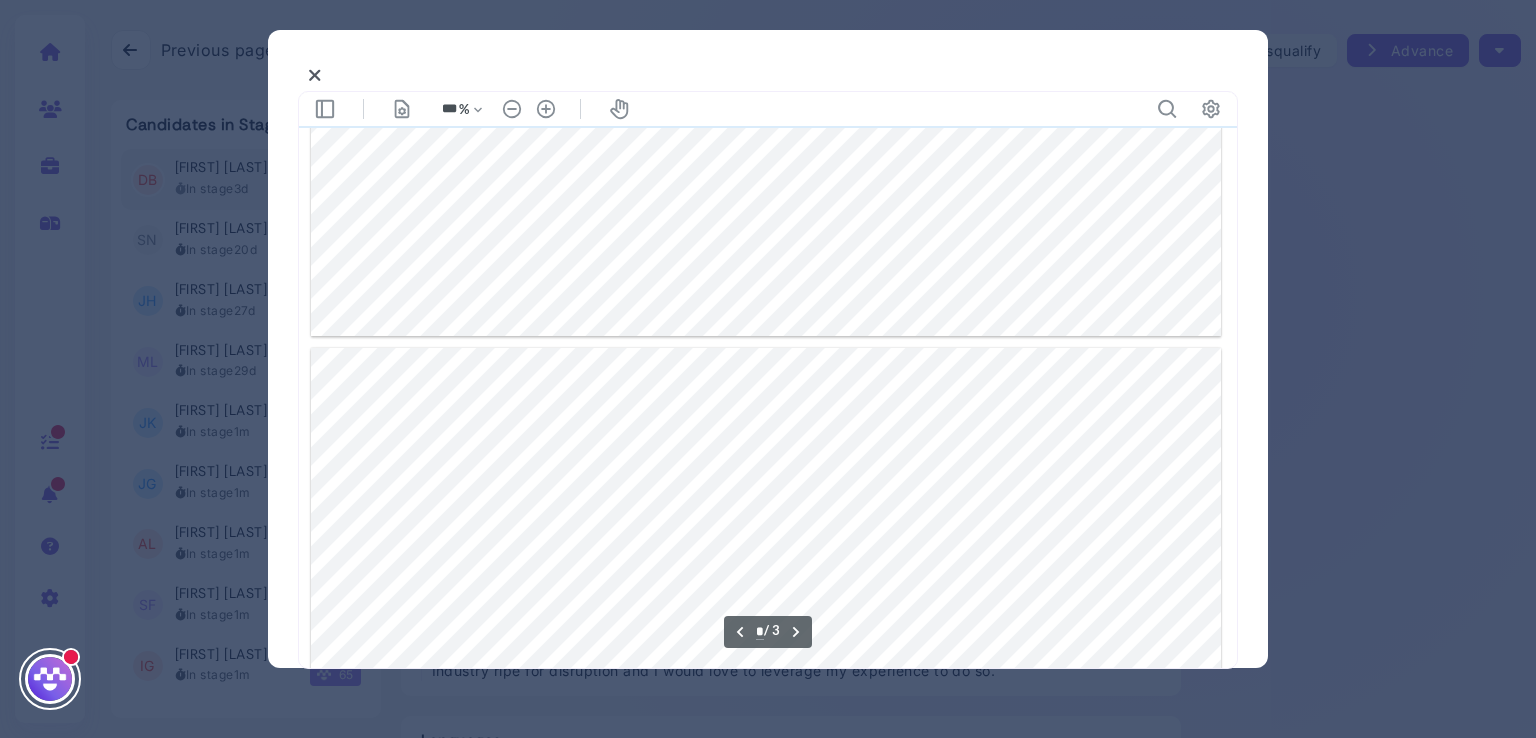 type on "*" 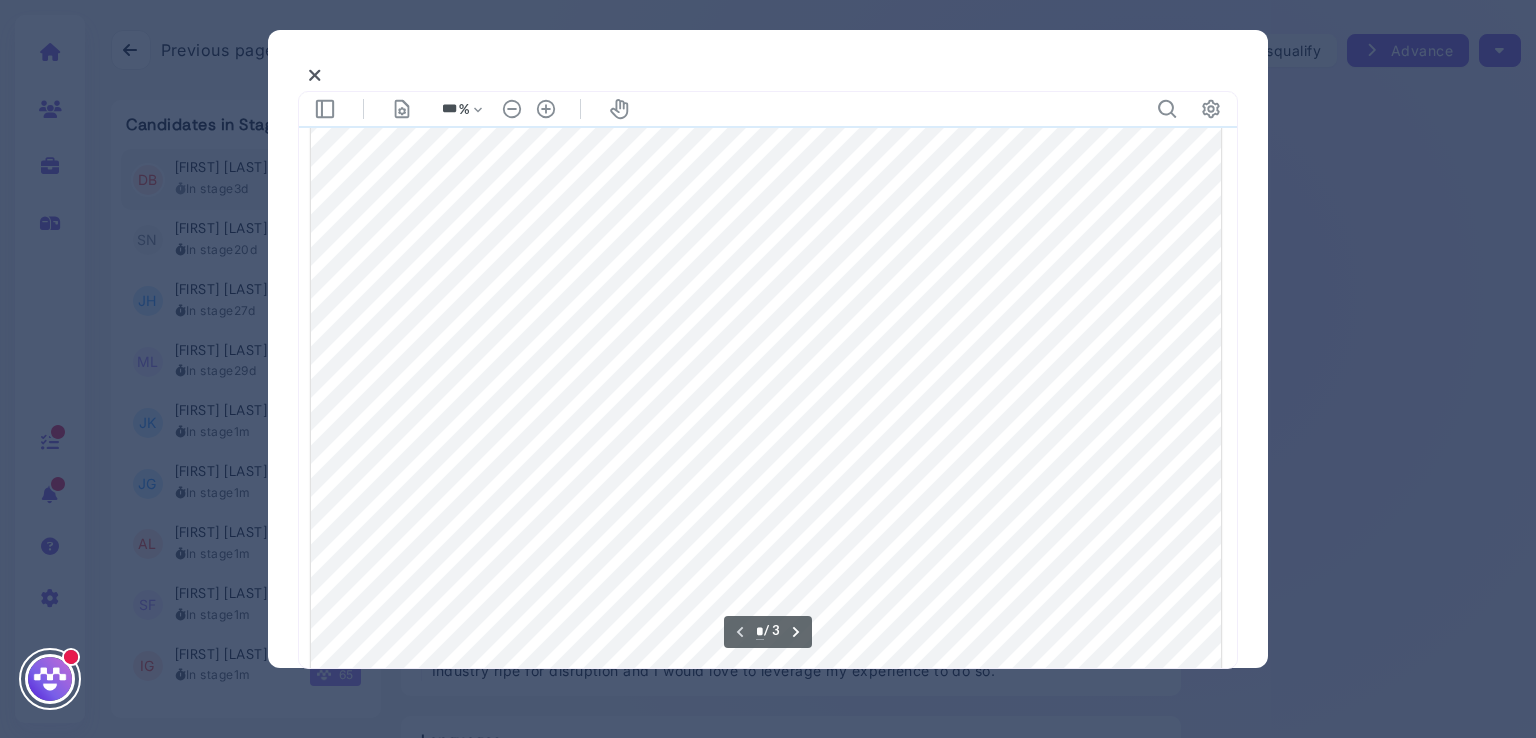 scroll, scrollTop: 0, scrollLeft: 0, axis: both 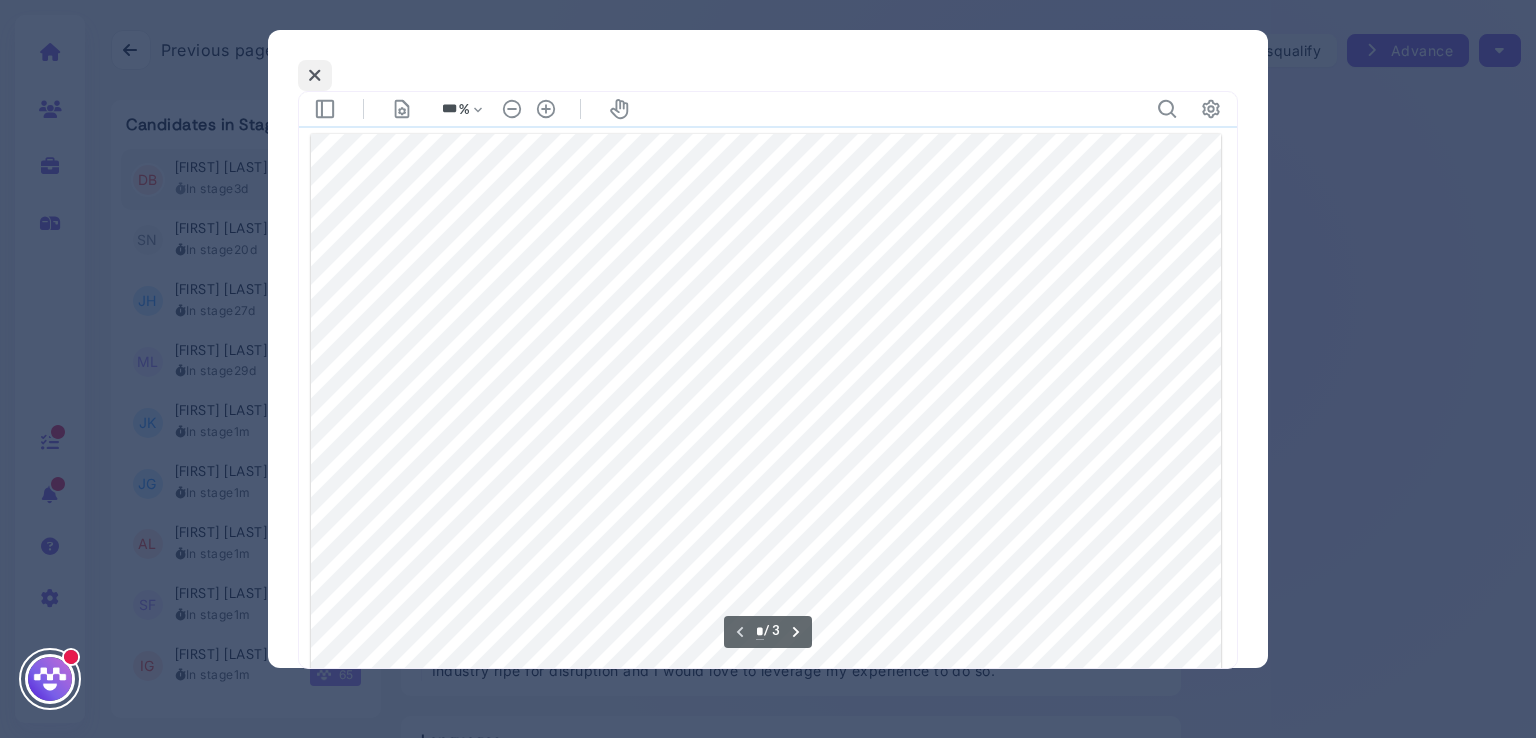 click at bounding box center [315, 75] 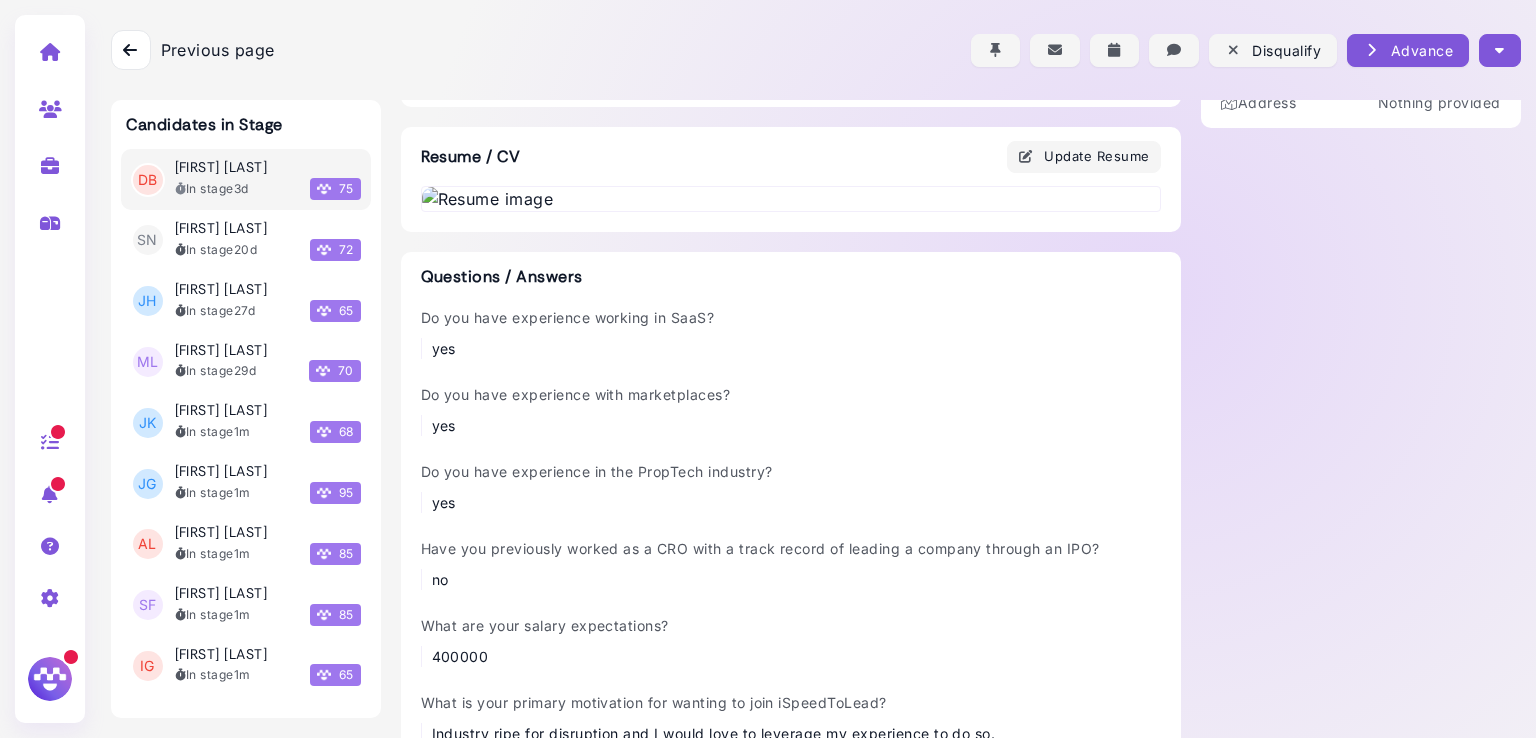 scroll, scrollTop: 0, scrollLeft: 0, axis: both 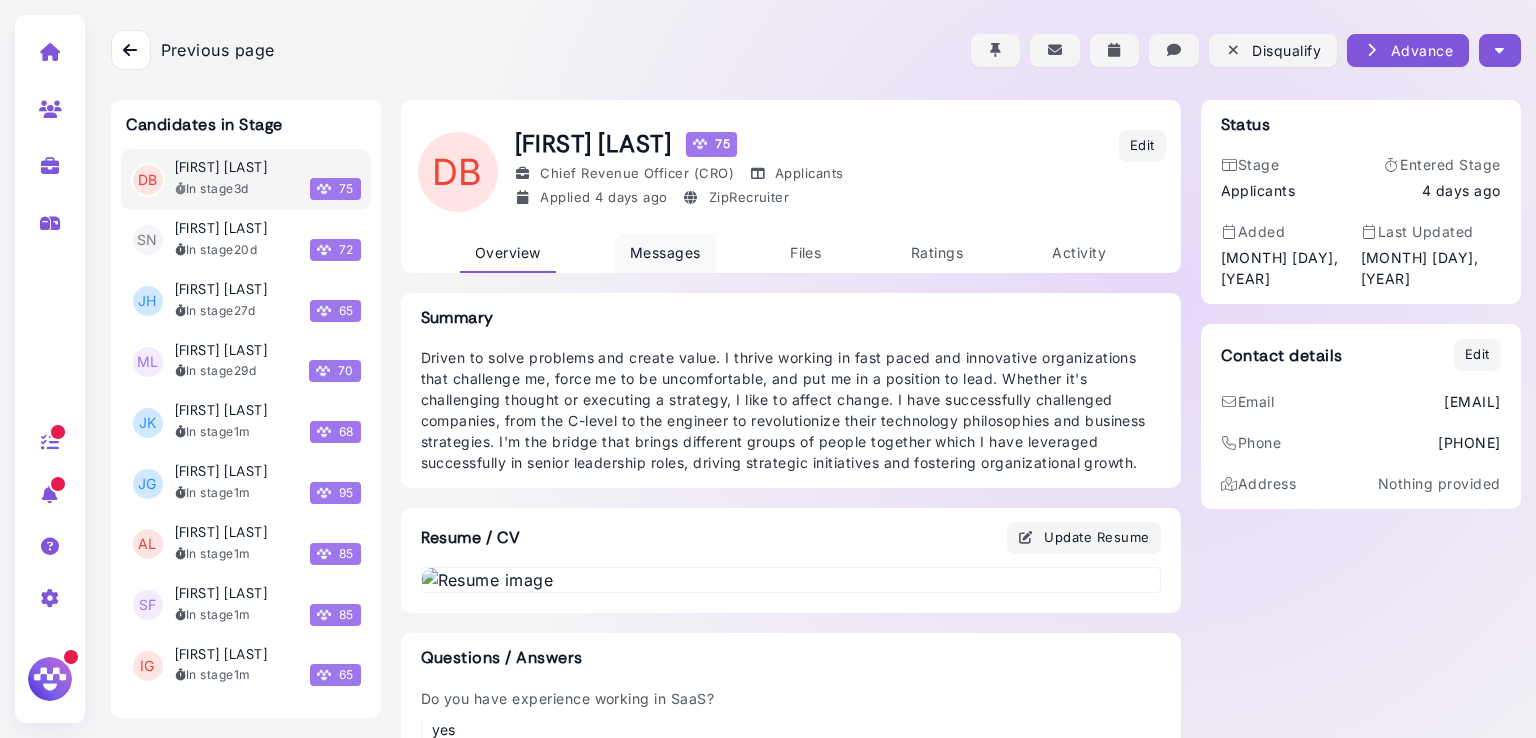 click on "Messages" at bounding box center (665, 253) 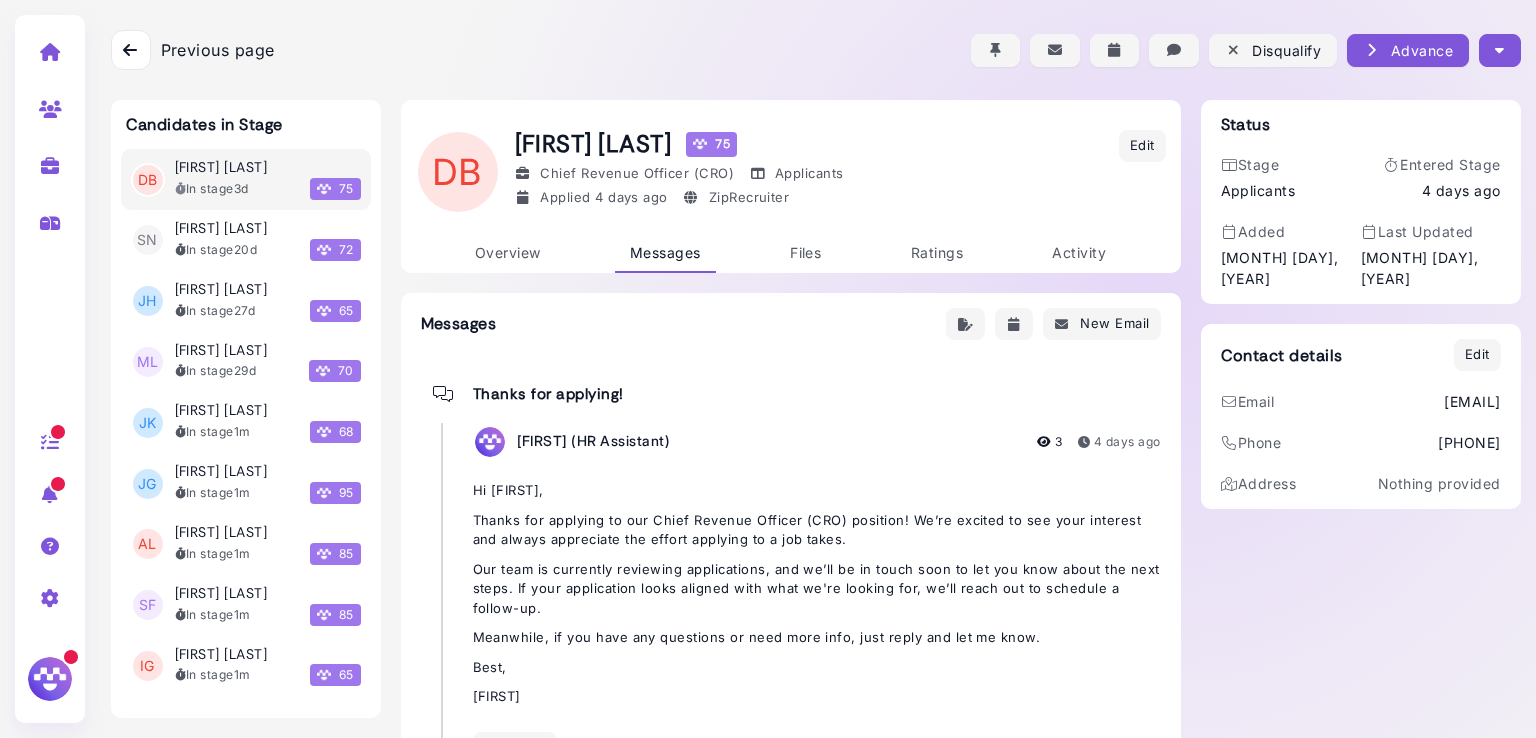 scroll, scrollTop: 85, scrollLeft: 0, axis: vertical 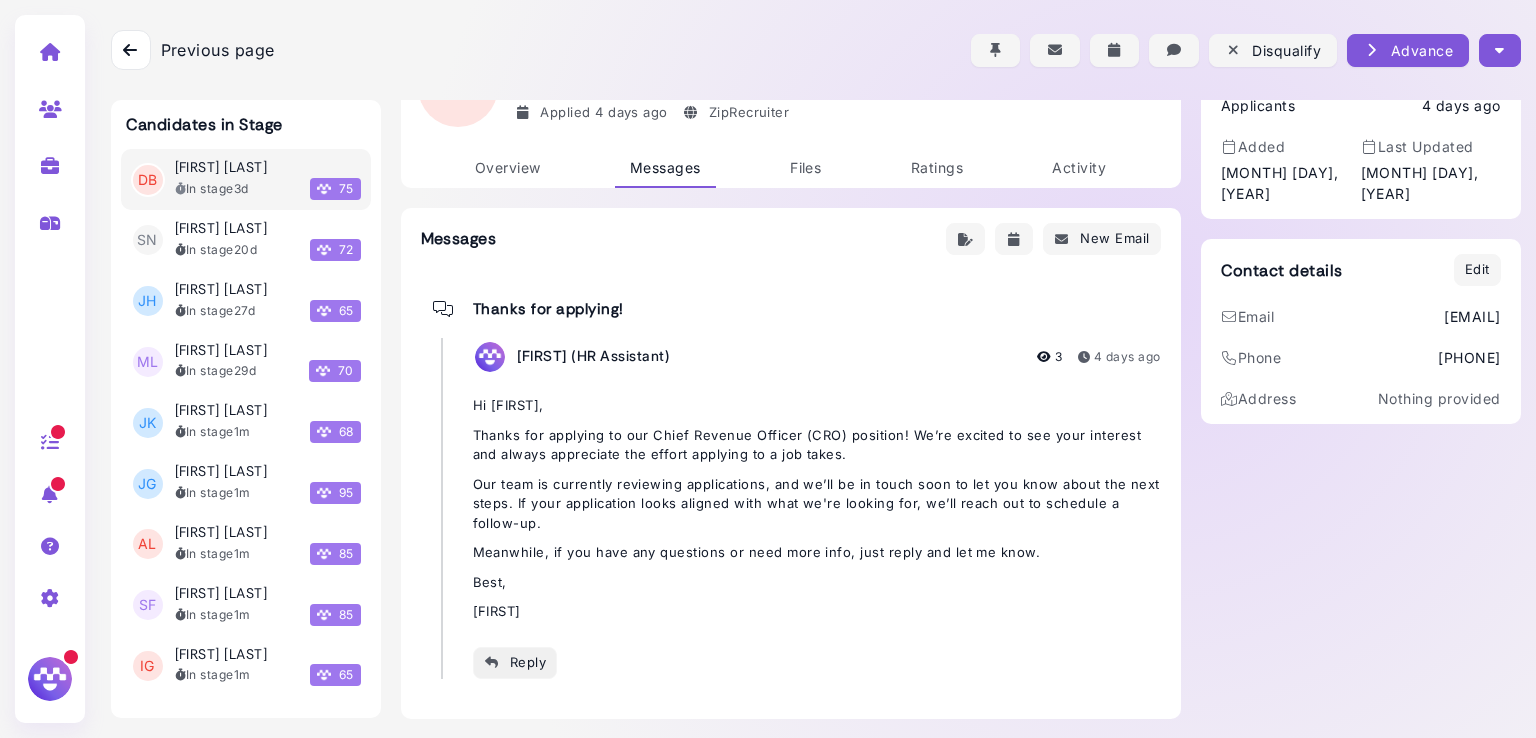 drag, startPoint x: 640, startPoint y: 374, endPoint x: 503, endPoint y: 657, distance: 314.41693 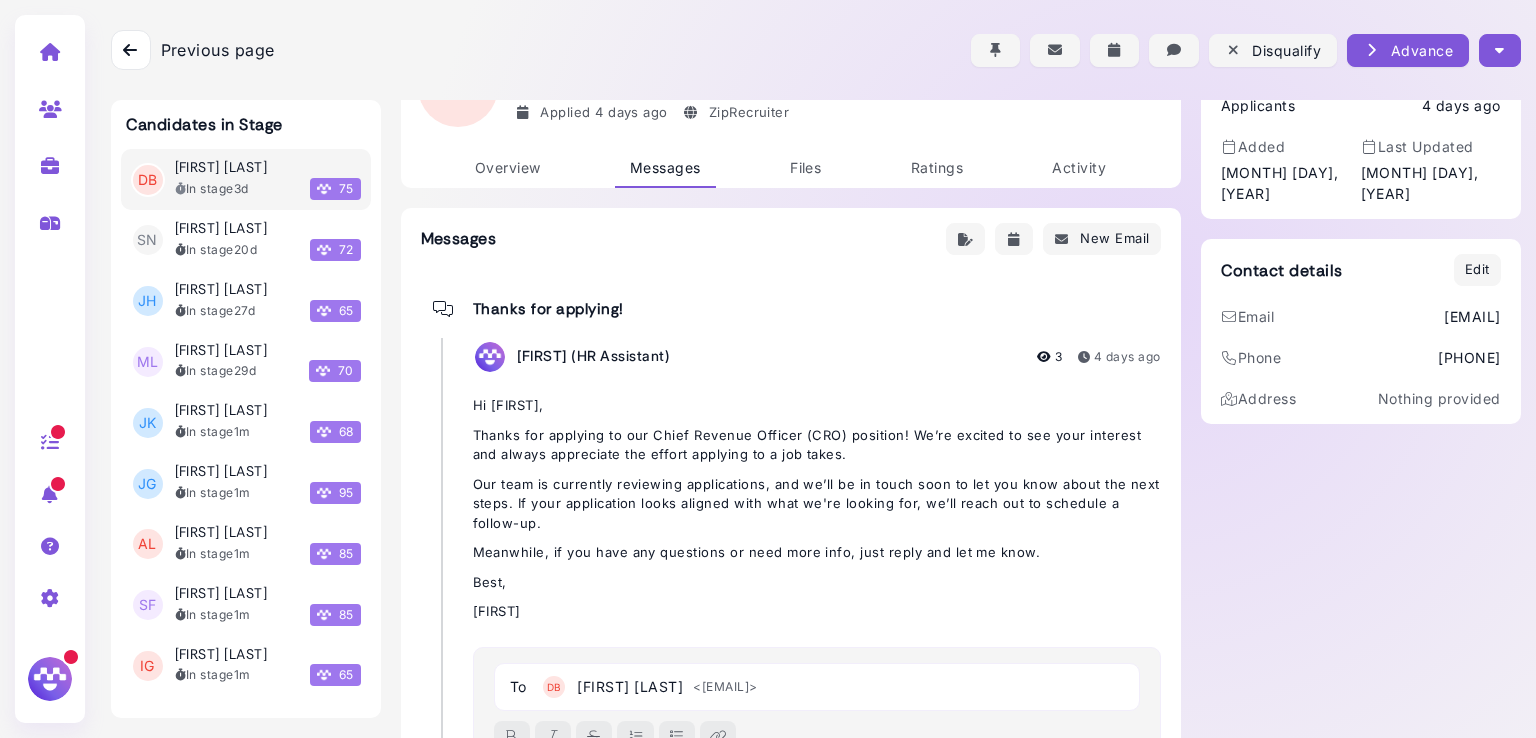 scroll, scrollTop: 148, scrollLeft: 0, axis: vertical 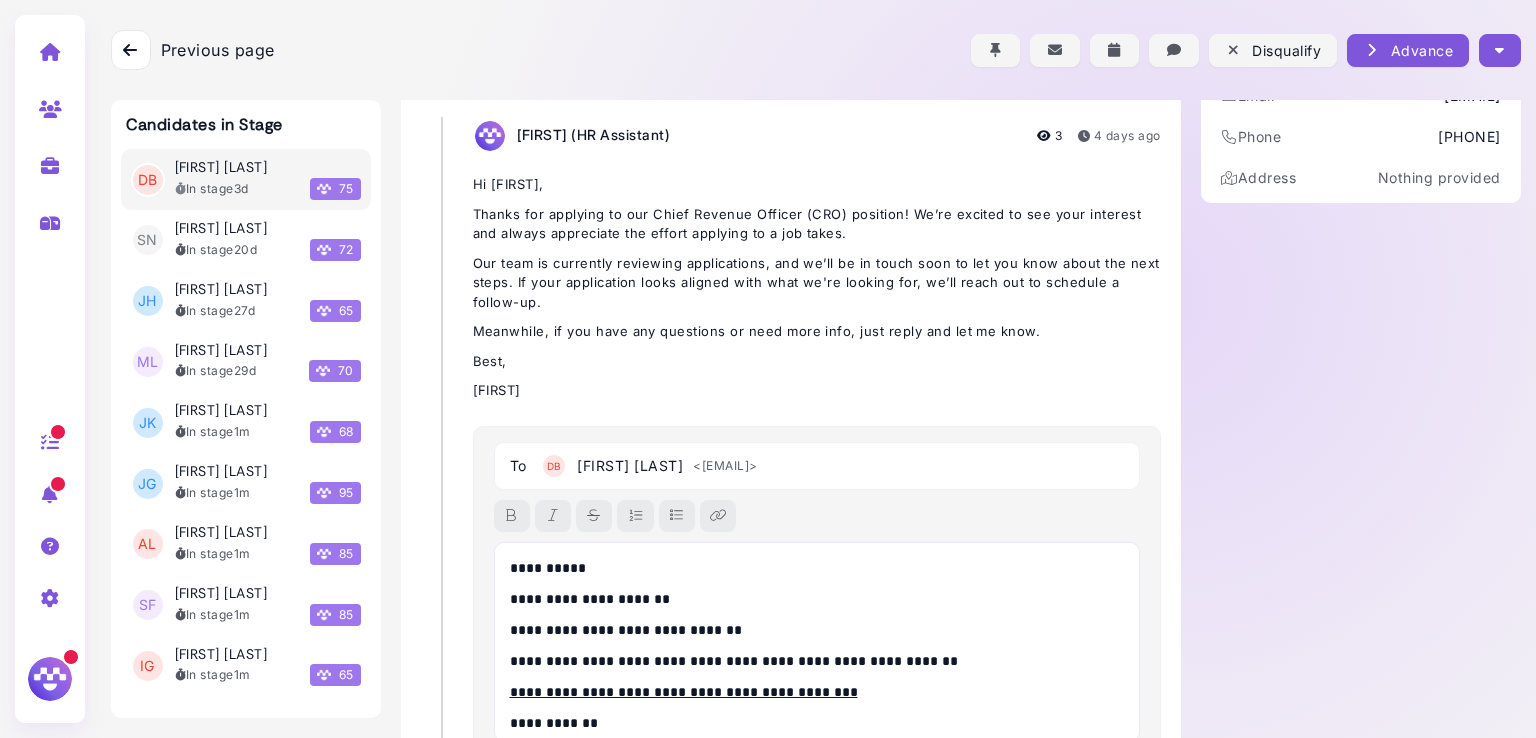 click on "**********" at bounding box center (812, 568) 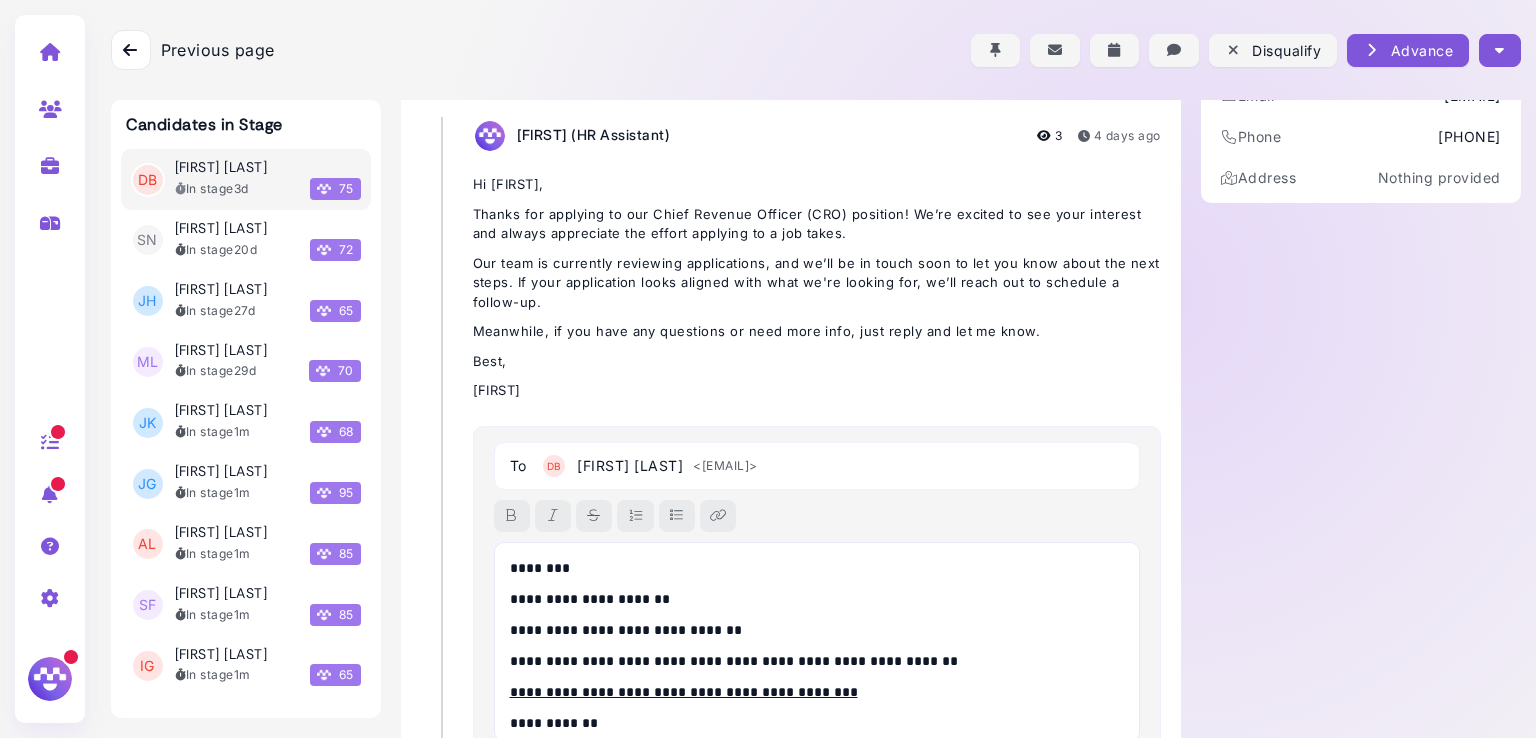 scroll, scrollTop: 132, scrollLeft: 0, axis: vertical 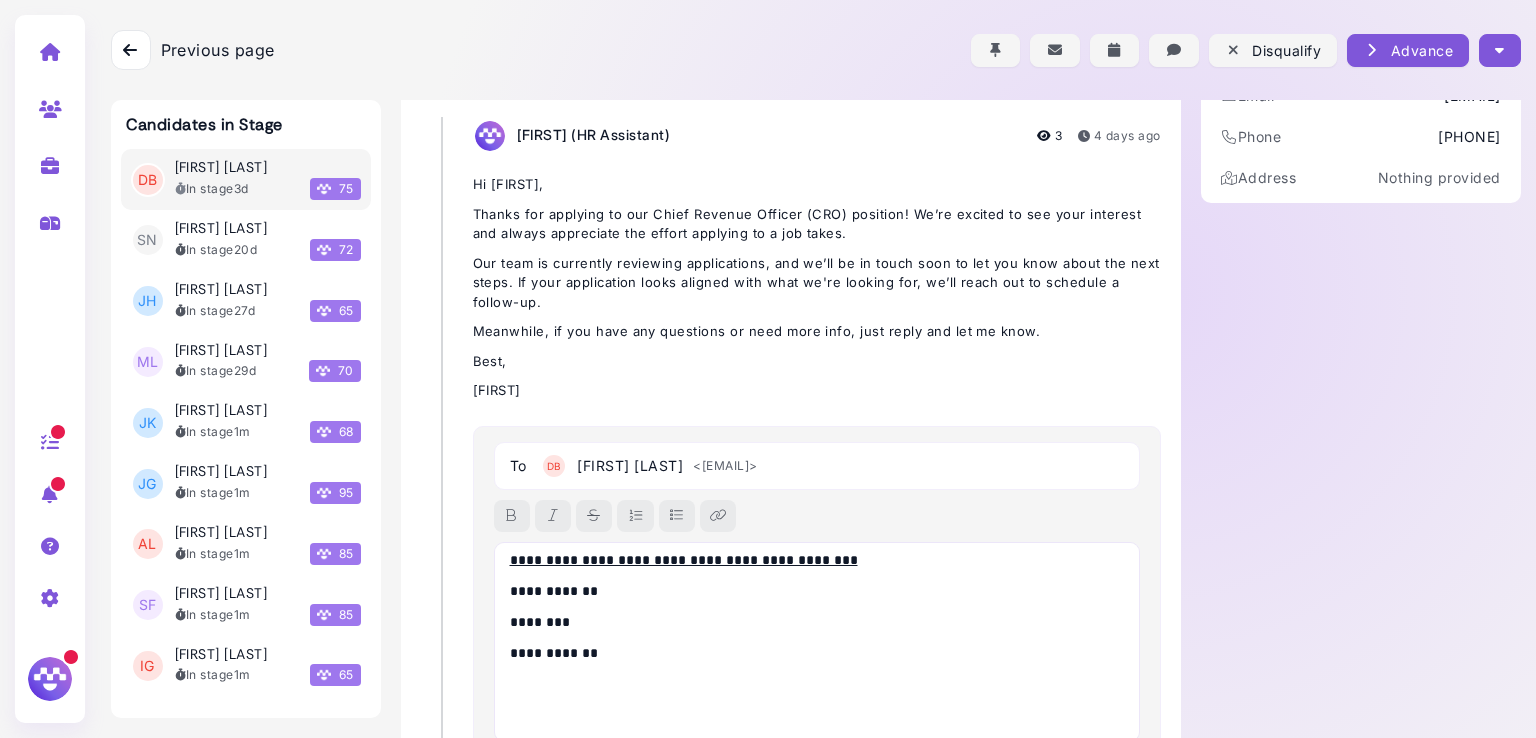 click at bounding box center [817, 695] 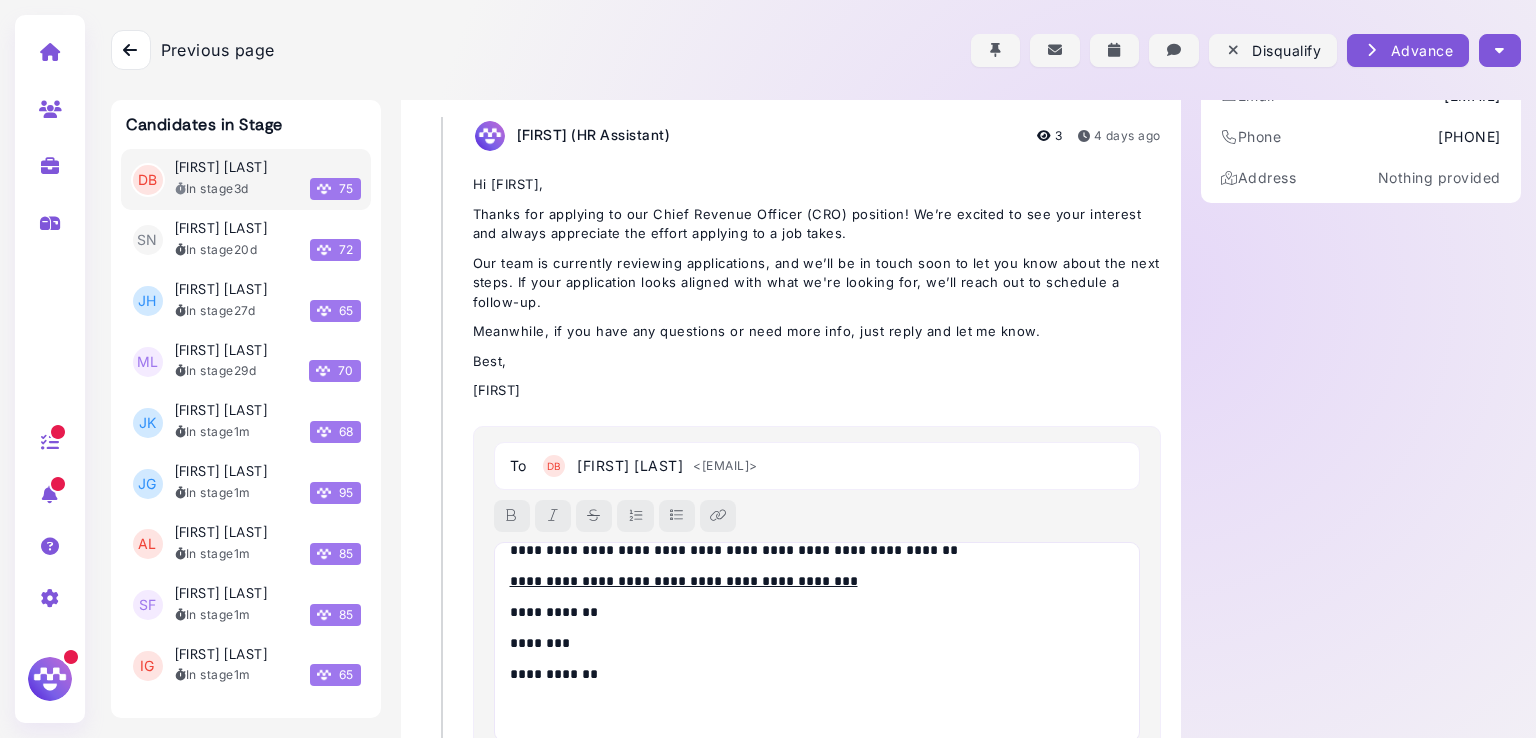scroll, scrollTop: 80, scrollLeft: 0, axis: vertical 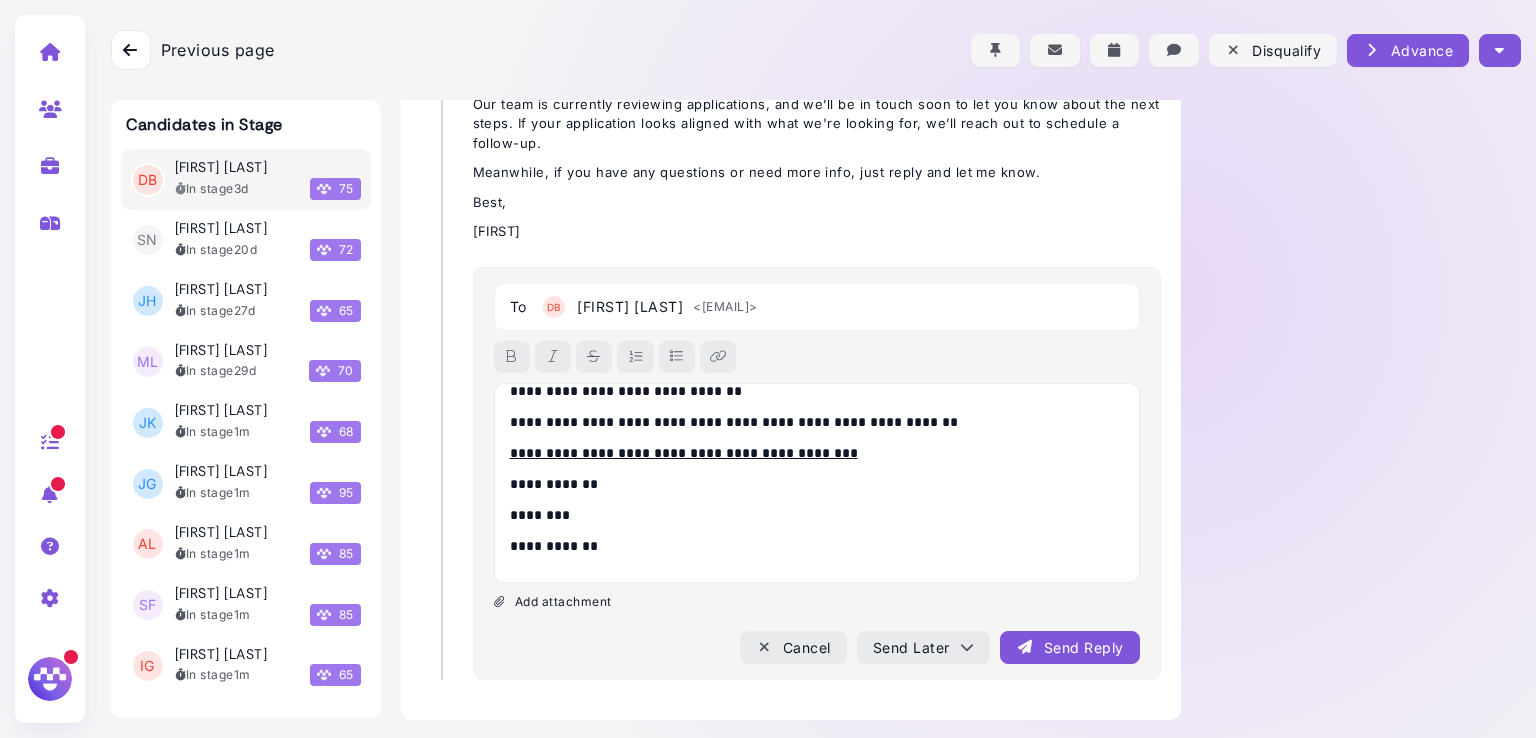 click on "Send Reply" at bounding box center [1069, 647] 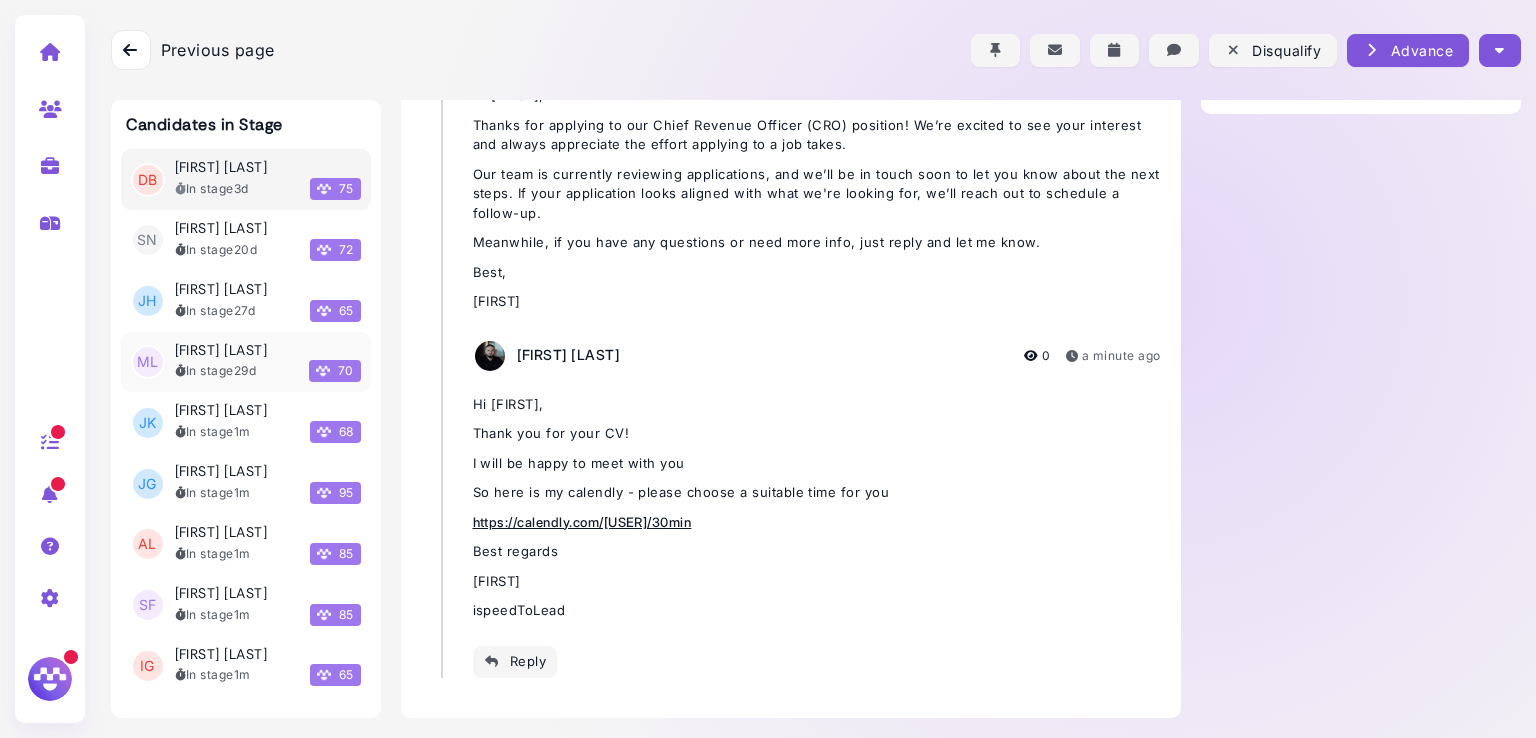 scroll, scrollTop: 394, scrollLeft: 0, axis: vertical 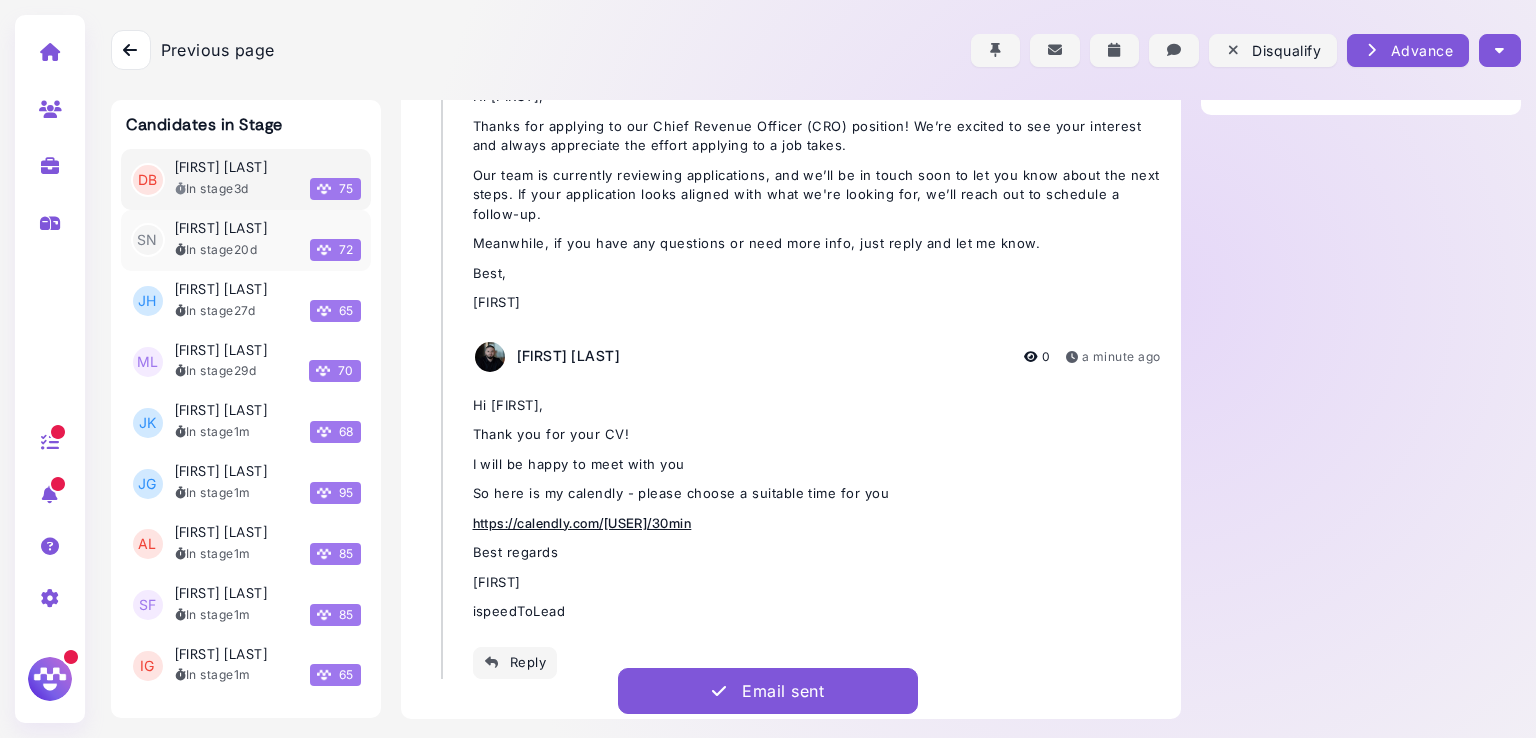 click on "[FIRST] [LAST]" at bounding box center (221, 228) 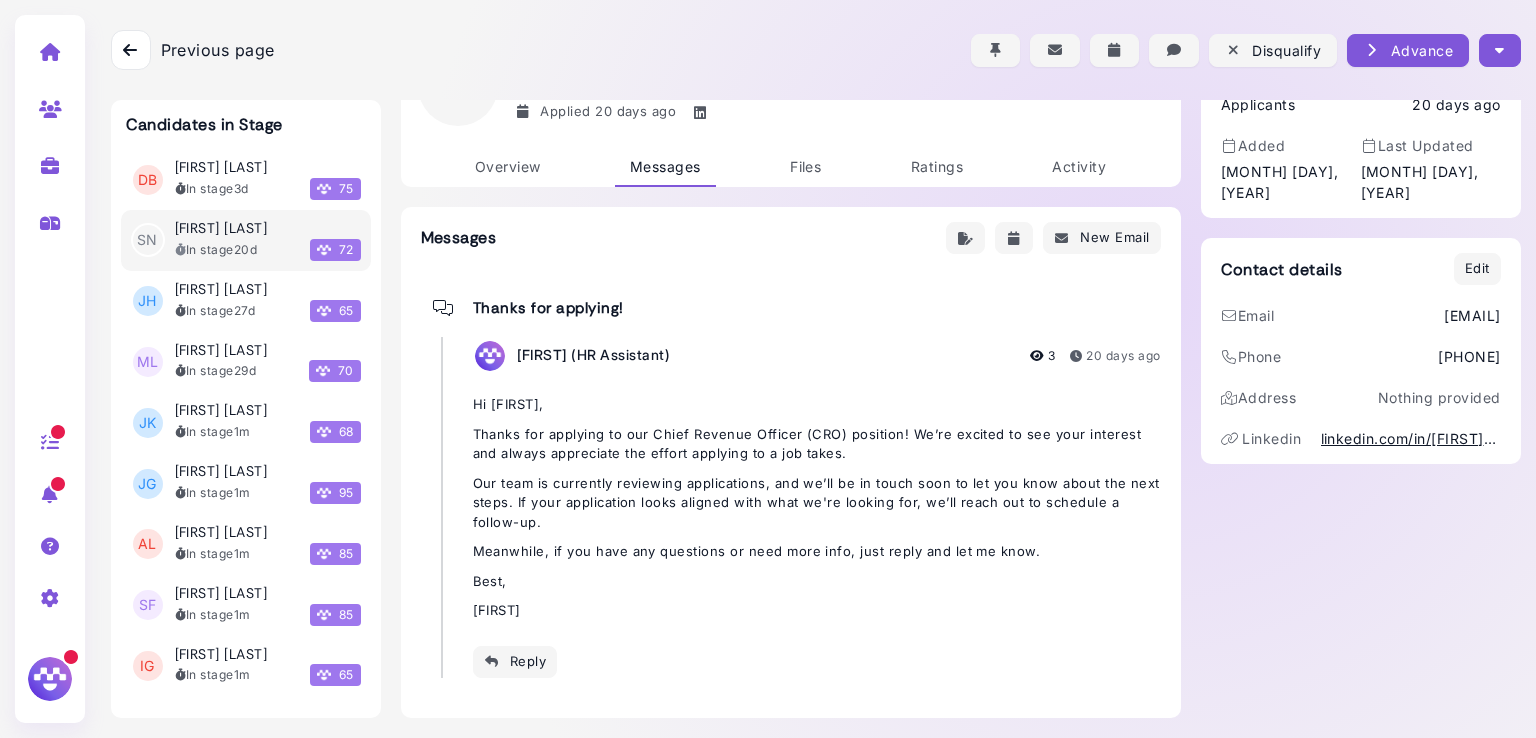 scroll, scrollTop: 85, scrollLeft: 0, axis: vertical 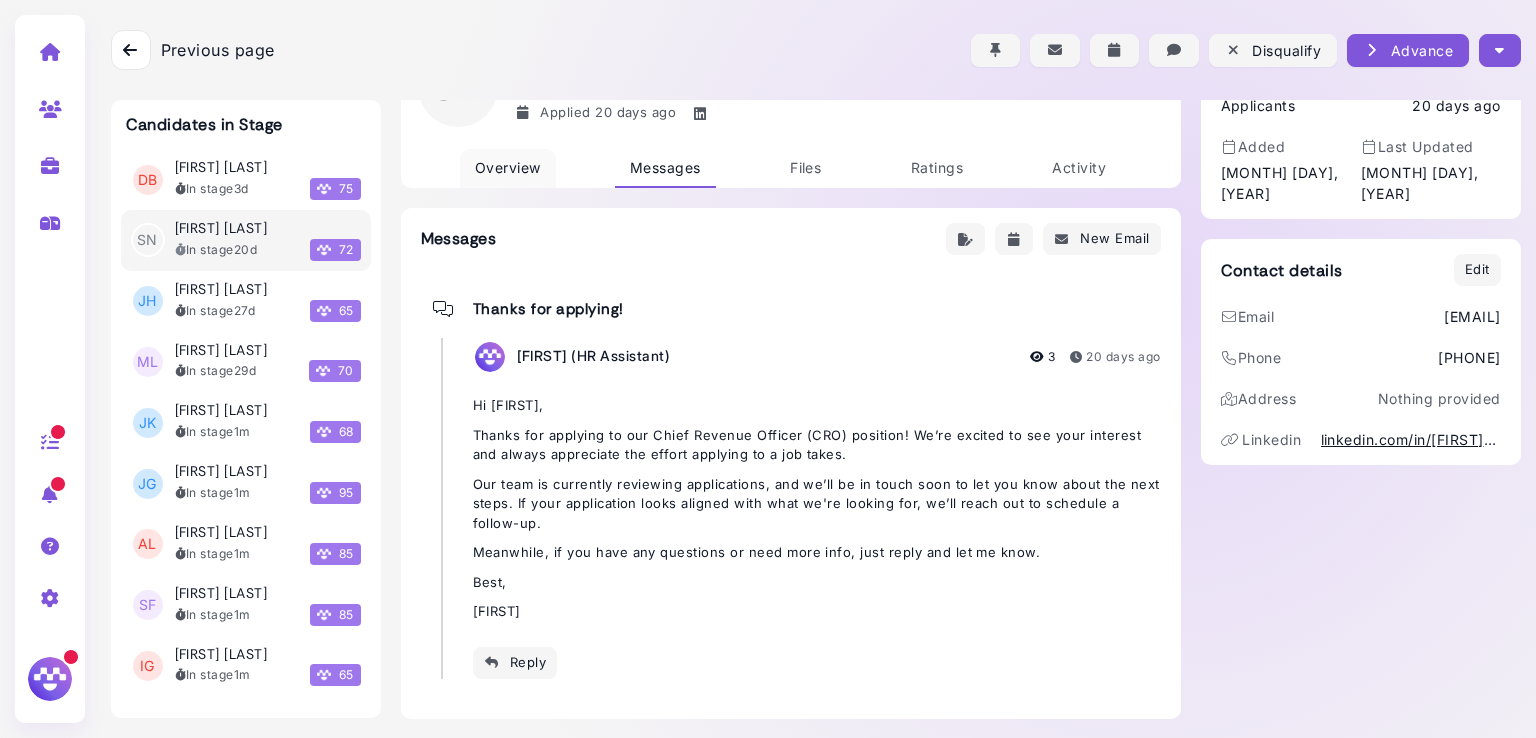 click on "Overview" at bounding box center (508, 168) 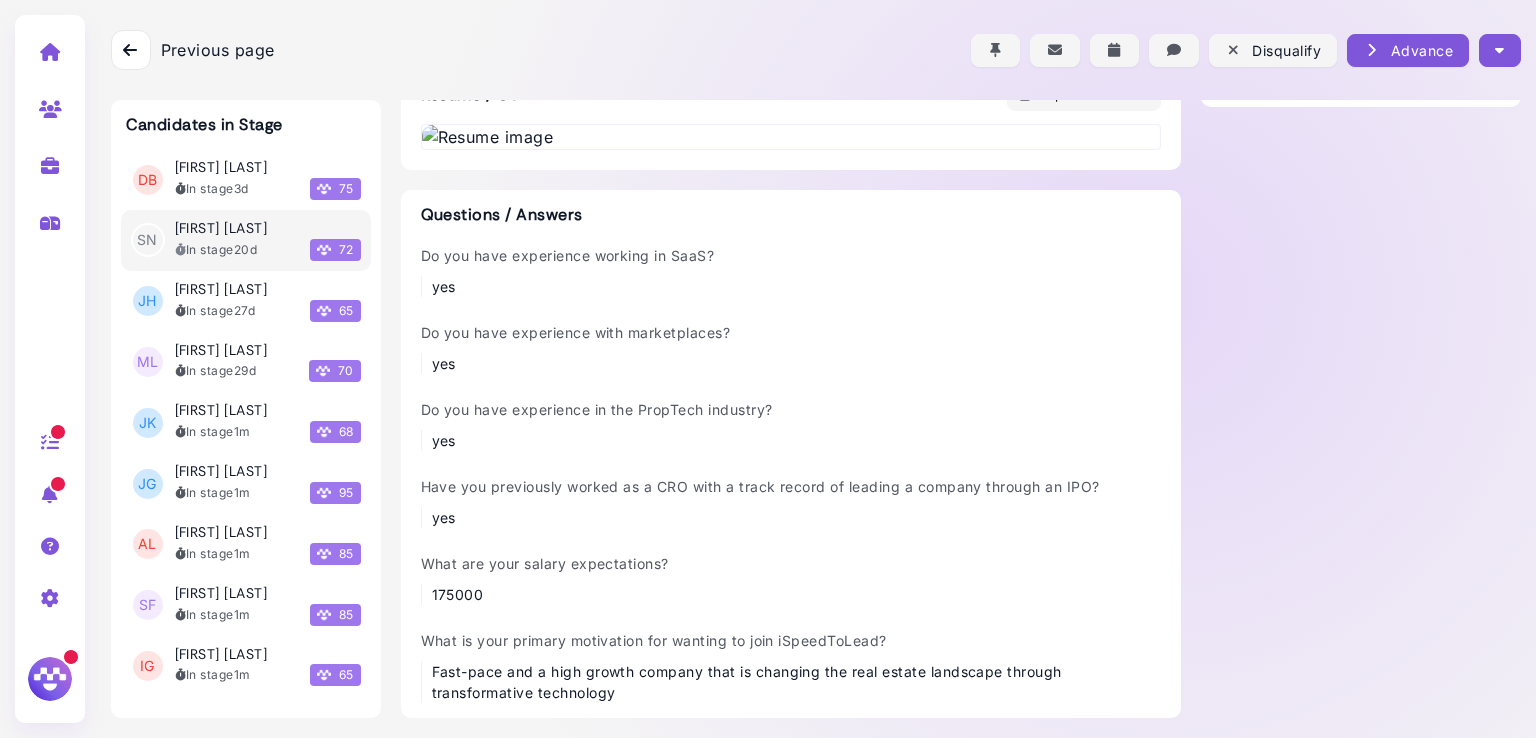 scroll, scrollTop: 598, scrollLeft: 0, axis: vertical 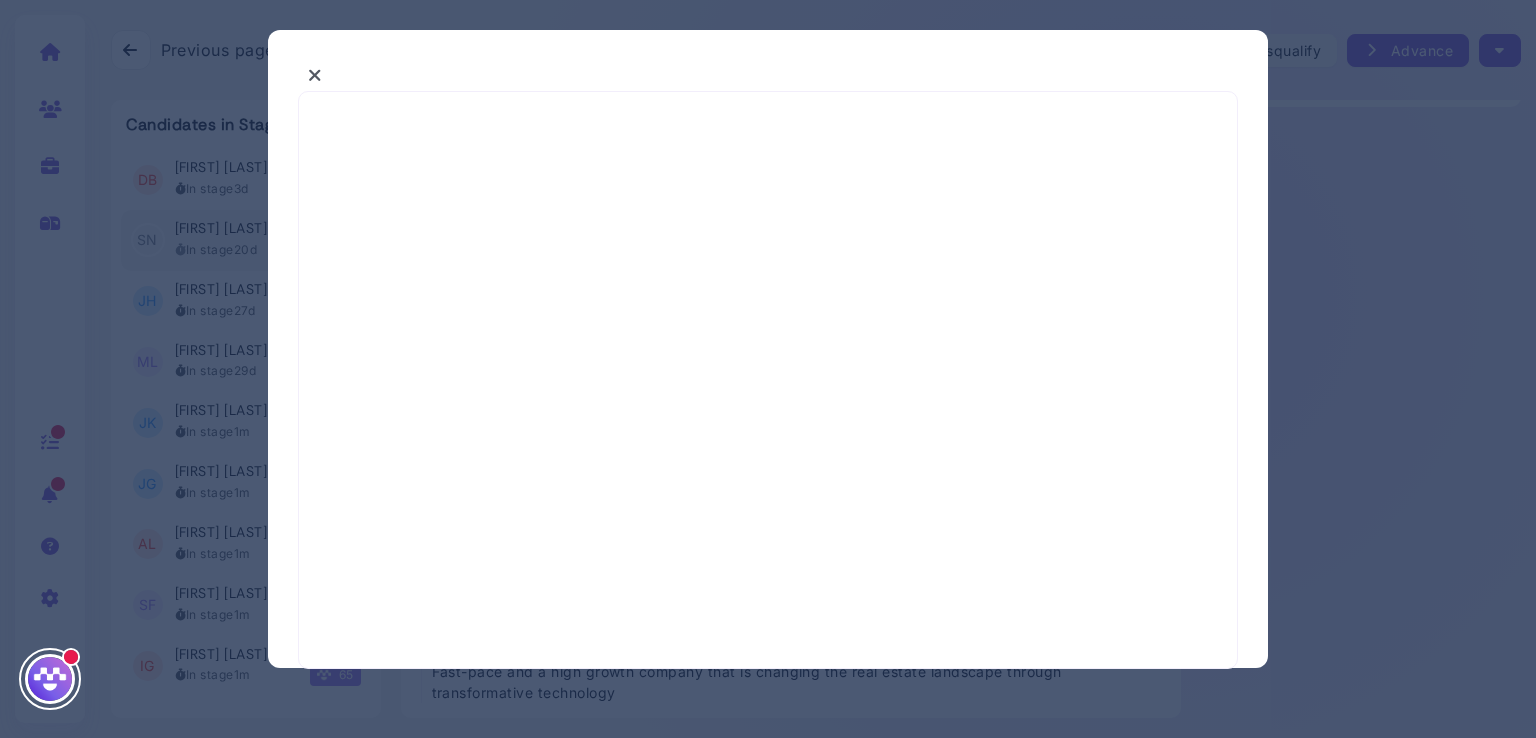 select on "*" 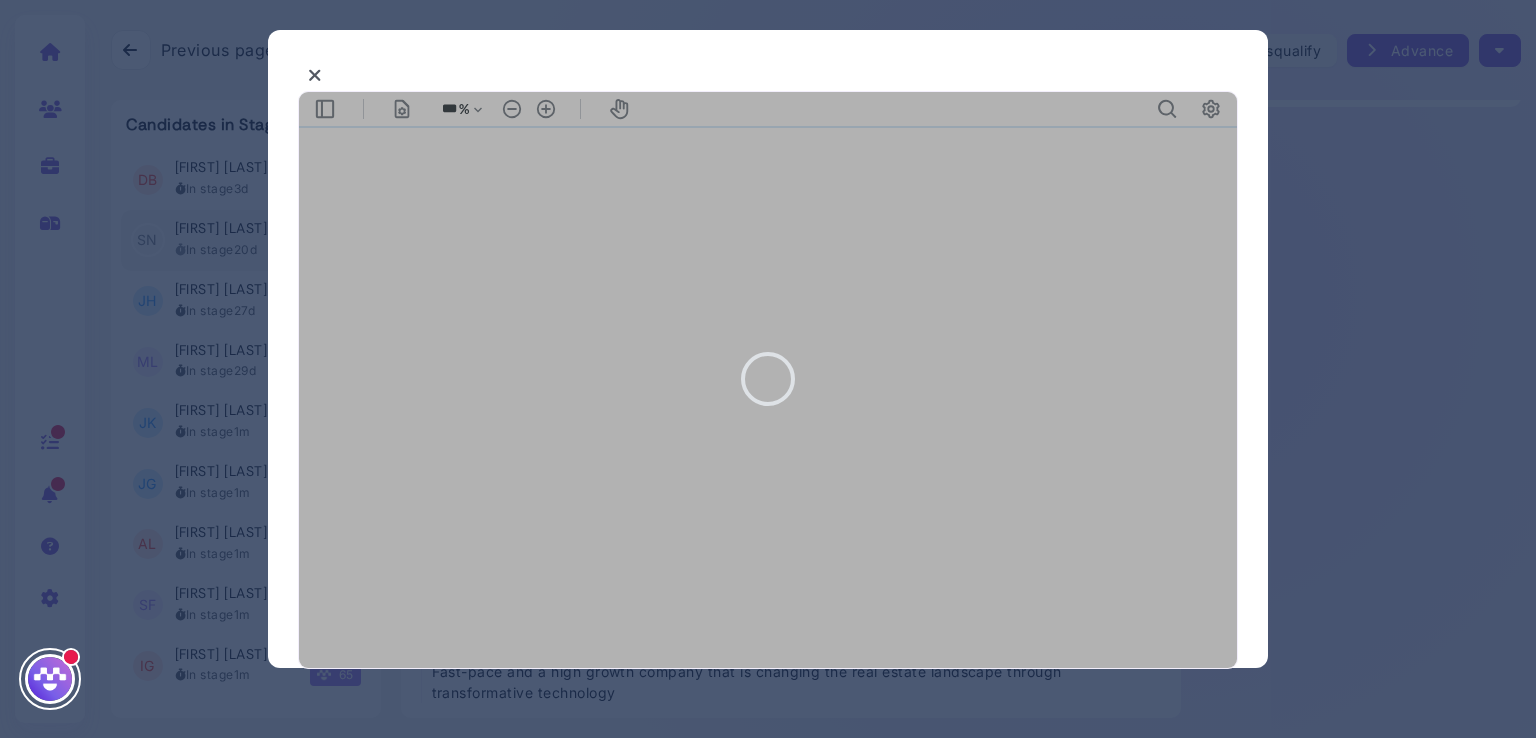 scroll, scrollTop: 0, scrollLeft: 0, axis: both 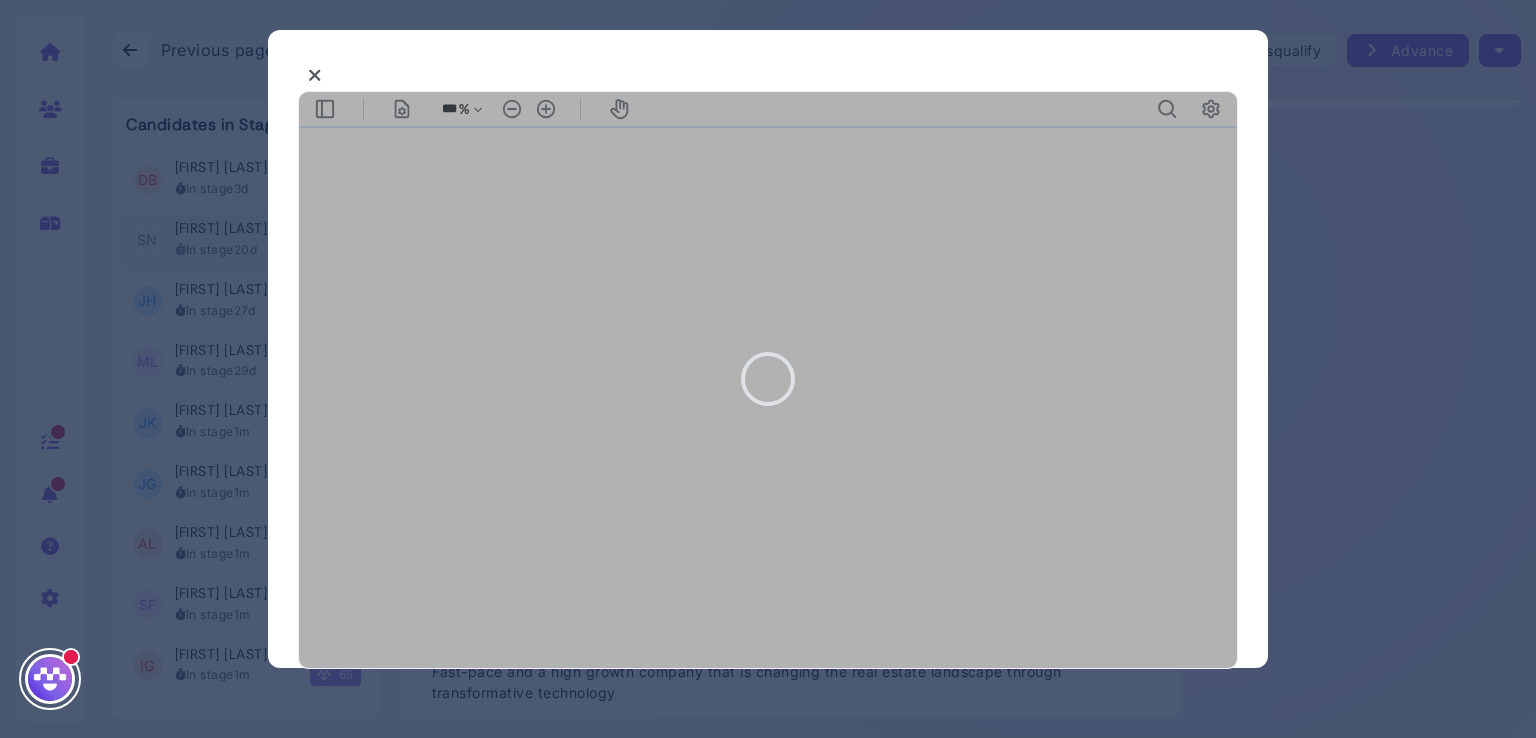 type on "***" 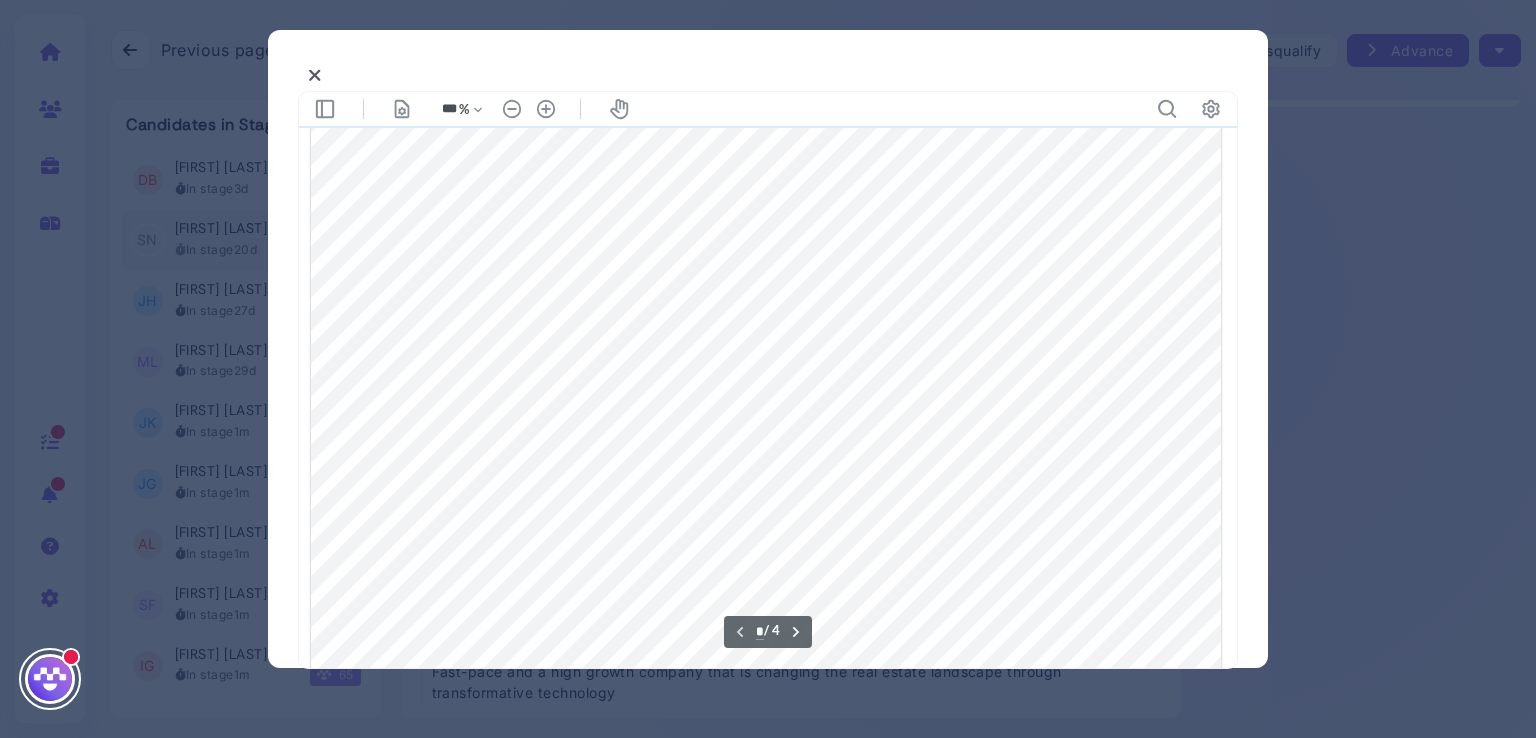 scroll, scrollTop: 480, scrollLeft: 0, axis: vertical 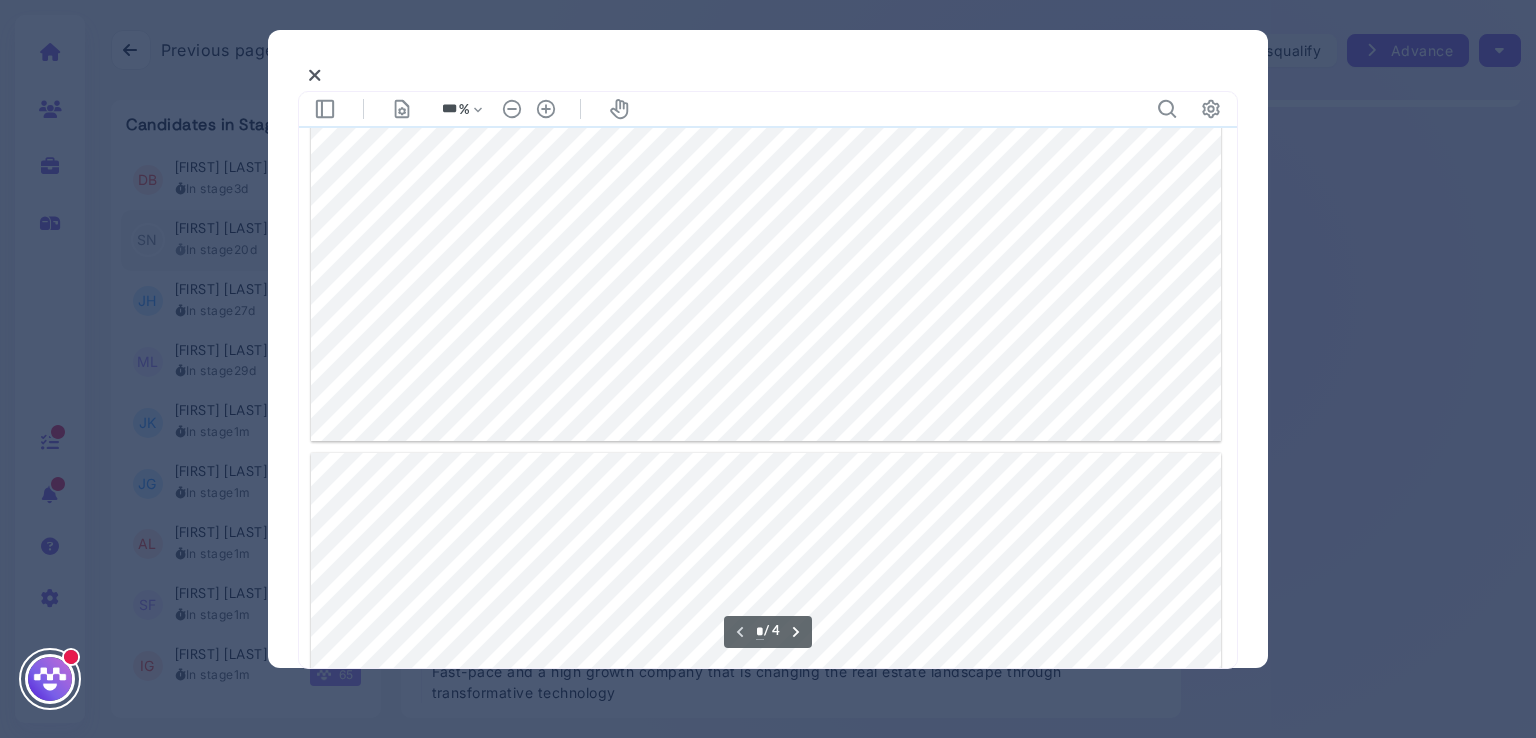 type on "*" 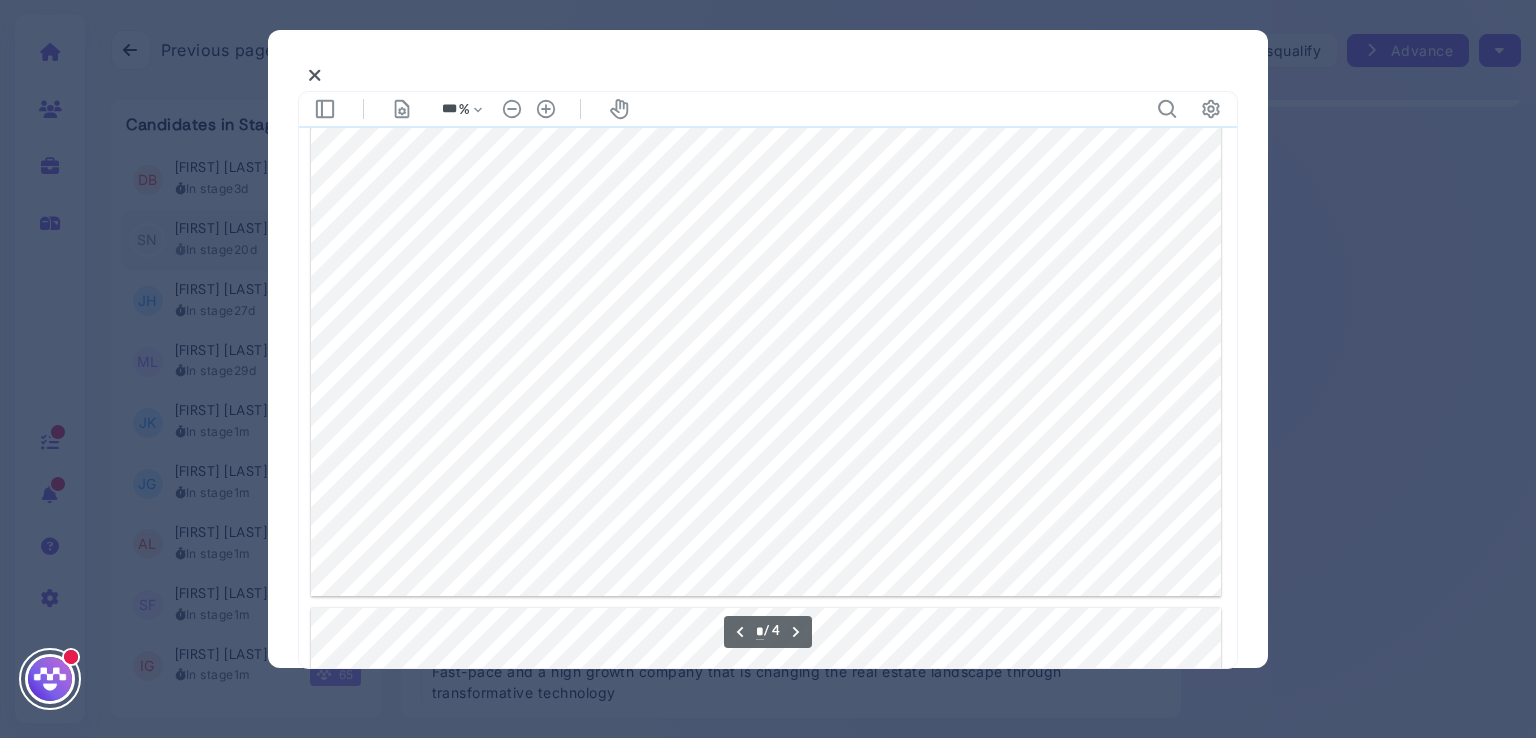 scroll, scrollTop: 1907, scrollLeft: 0, axis: vertical 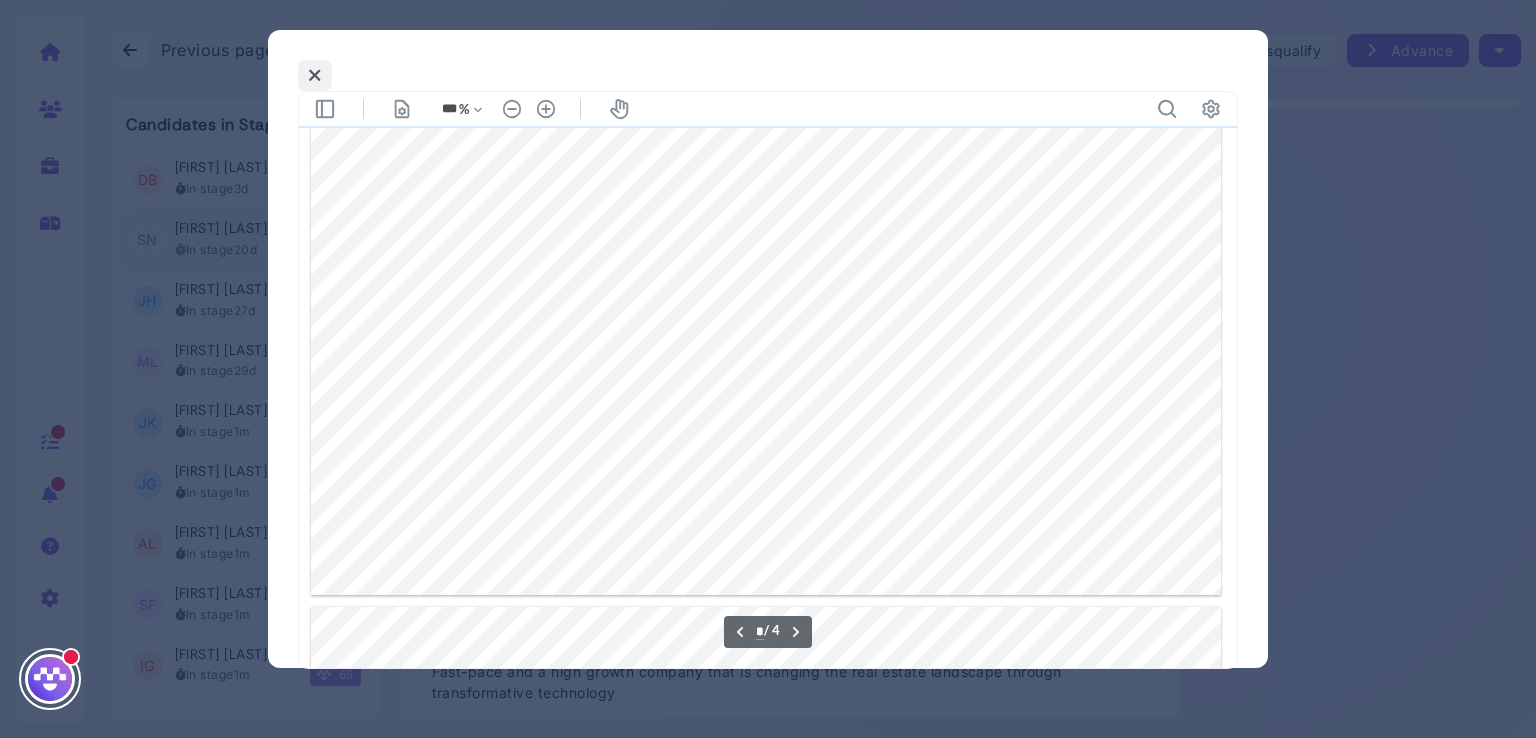 click at bounding box center [315, 75] 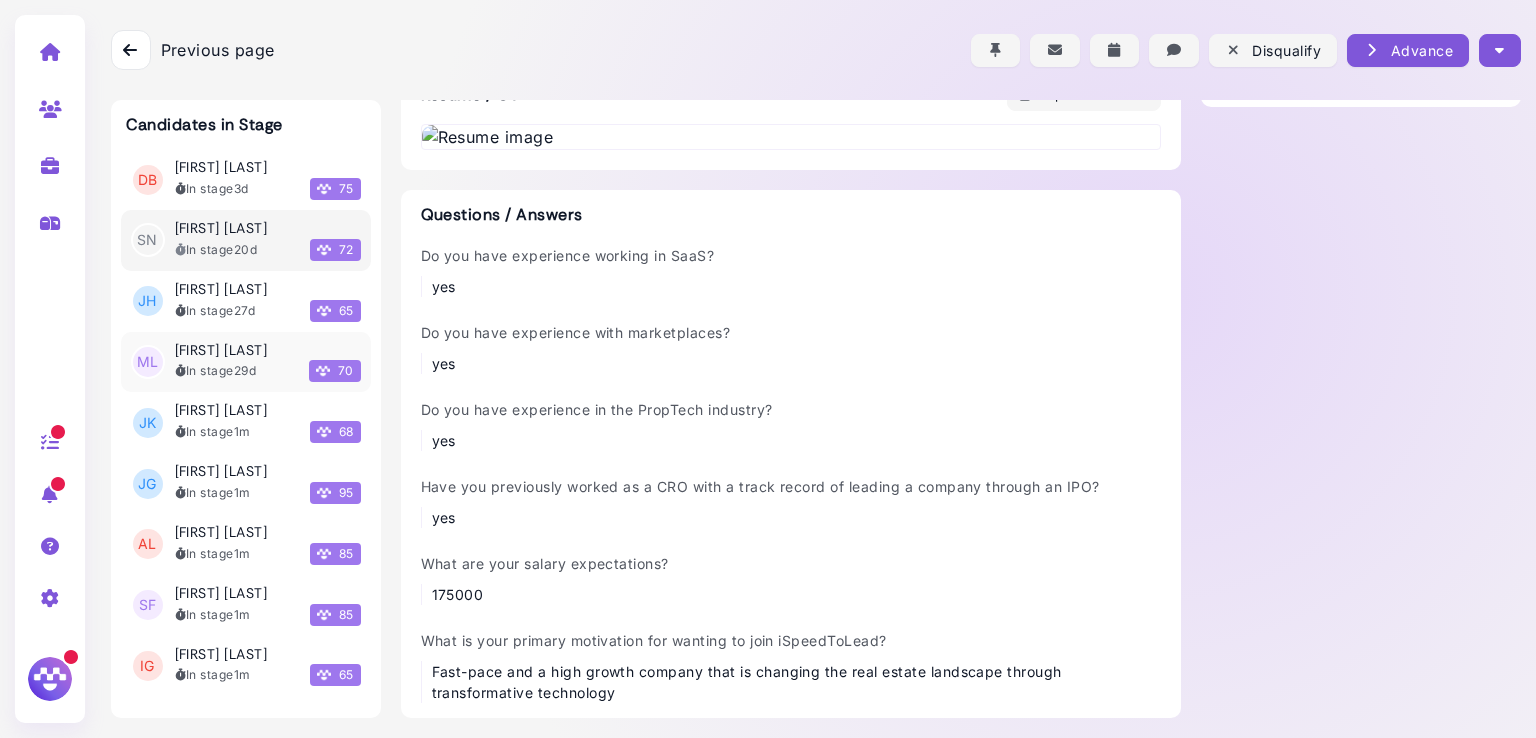 click on "[FIRST] [LAST]" at bounding box center [221, 349] 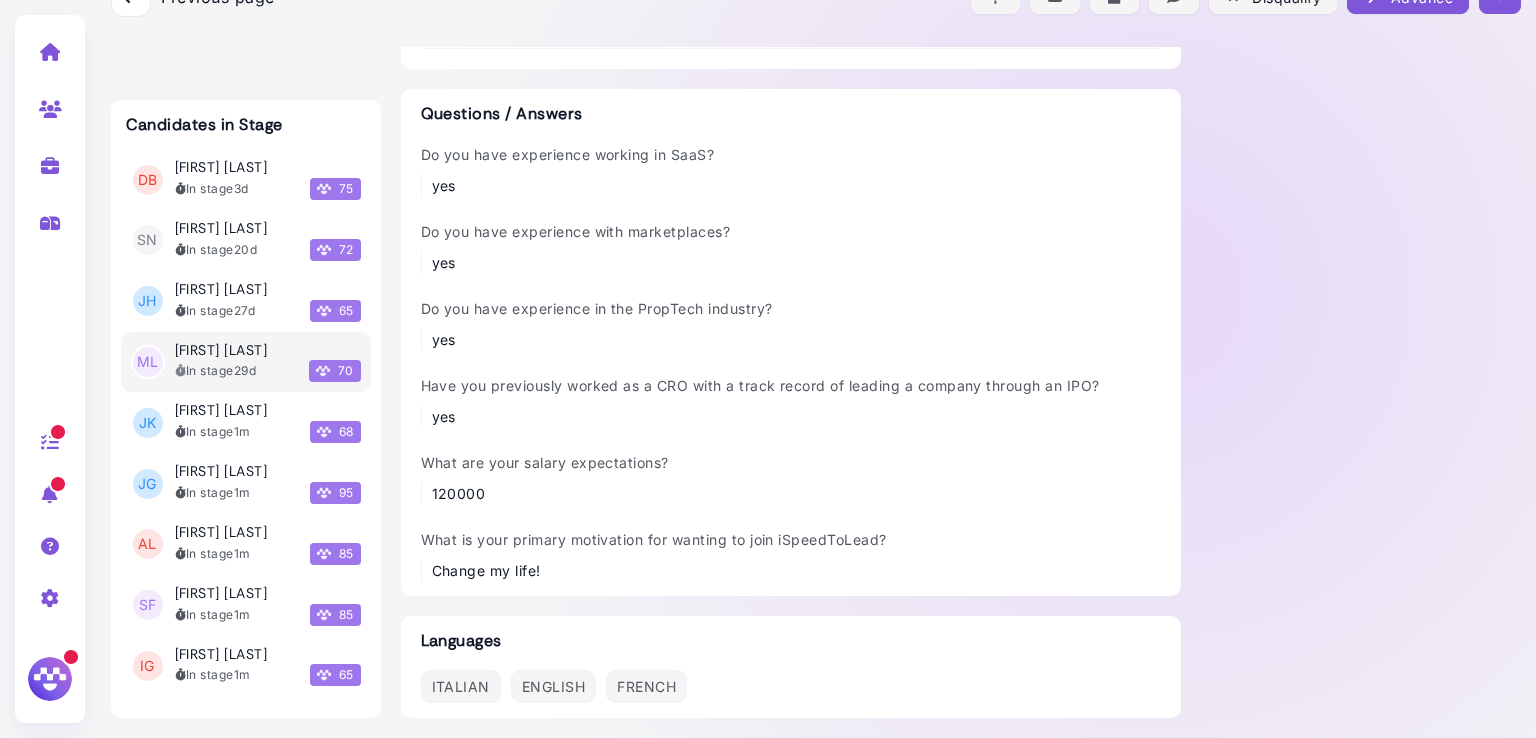 scroll, scrollTop: 785, scrollLeft: 0, axis: vertical 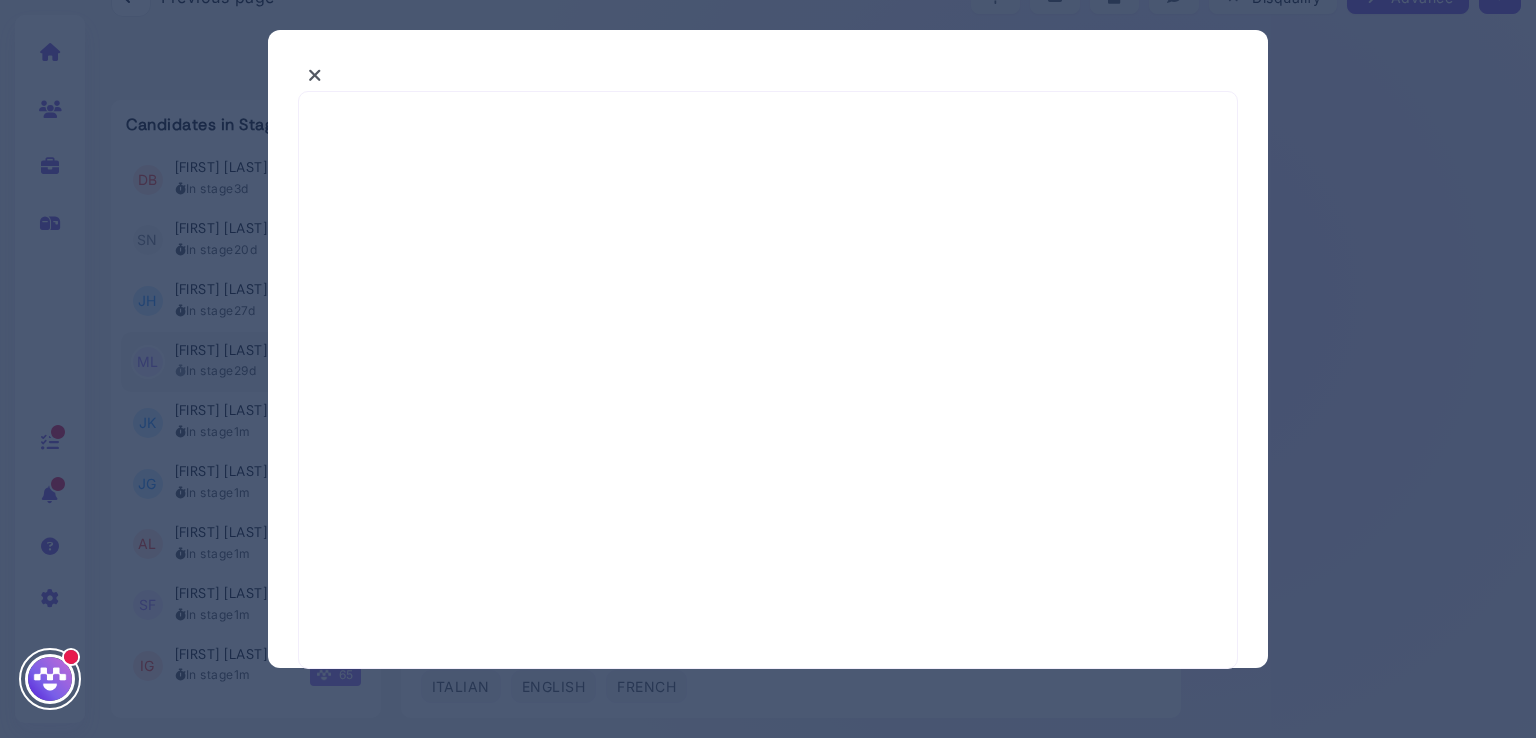 select on "*" 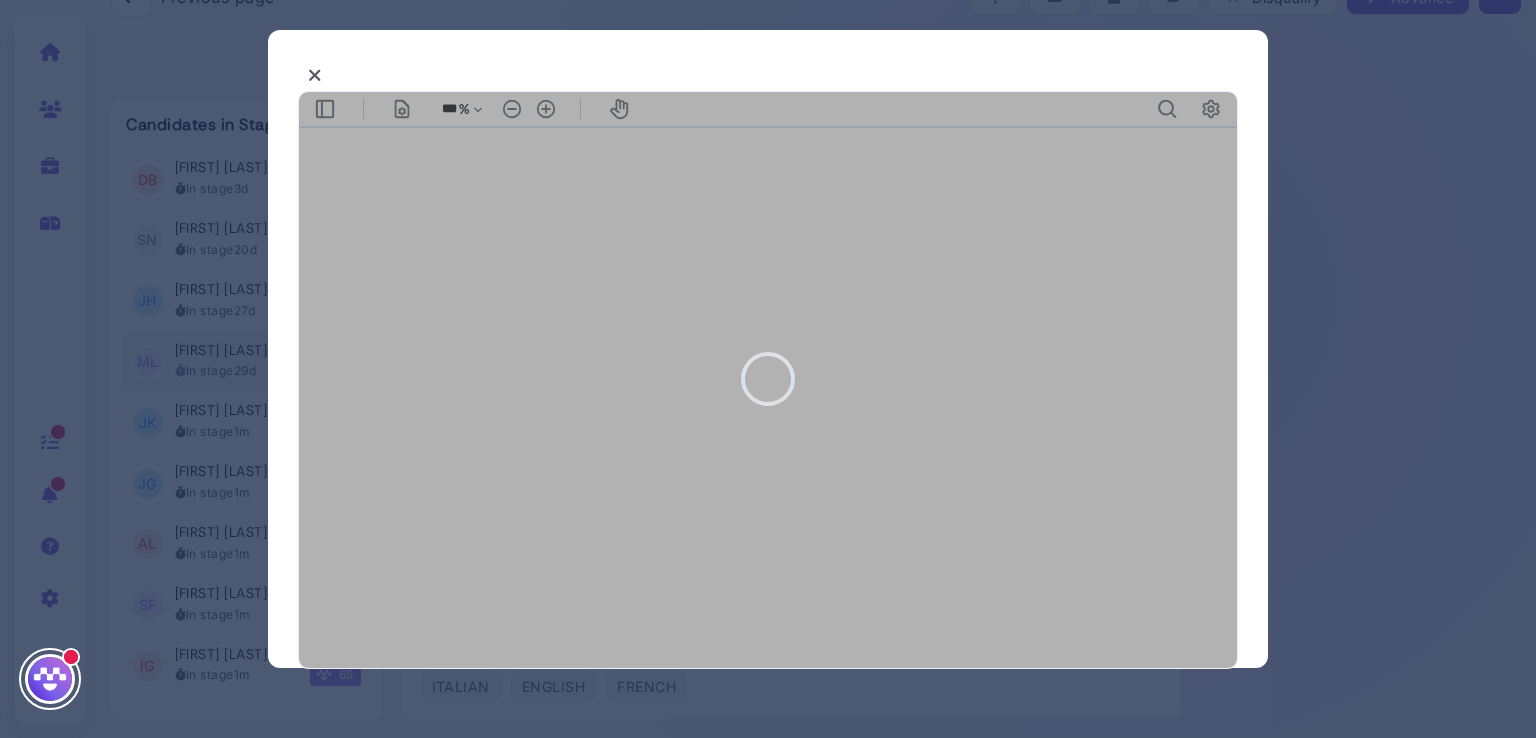 scroll, scrollTop: 0, scrollLeft: 0, axis: both 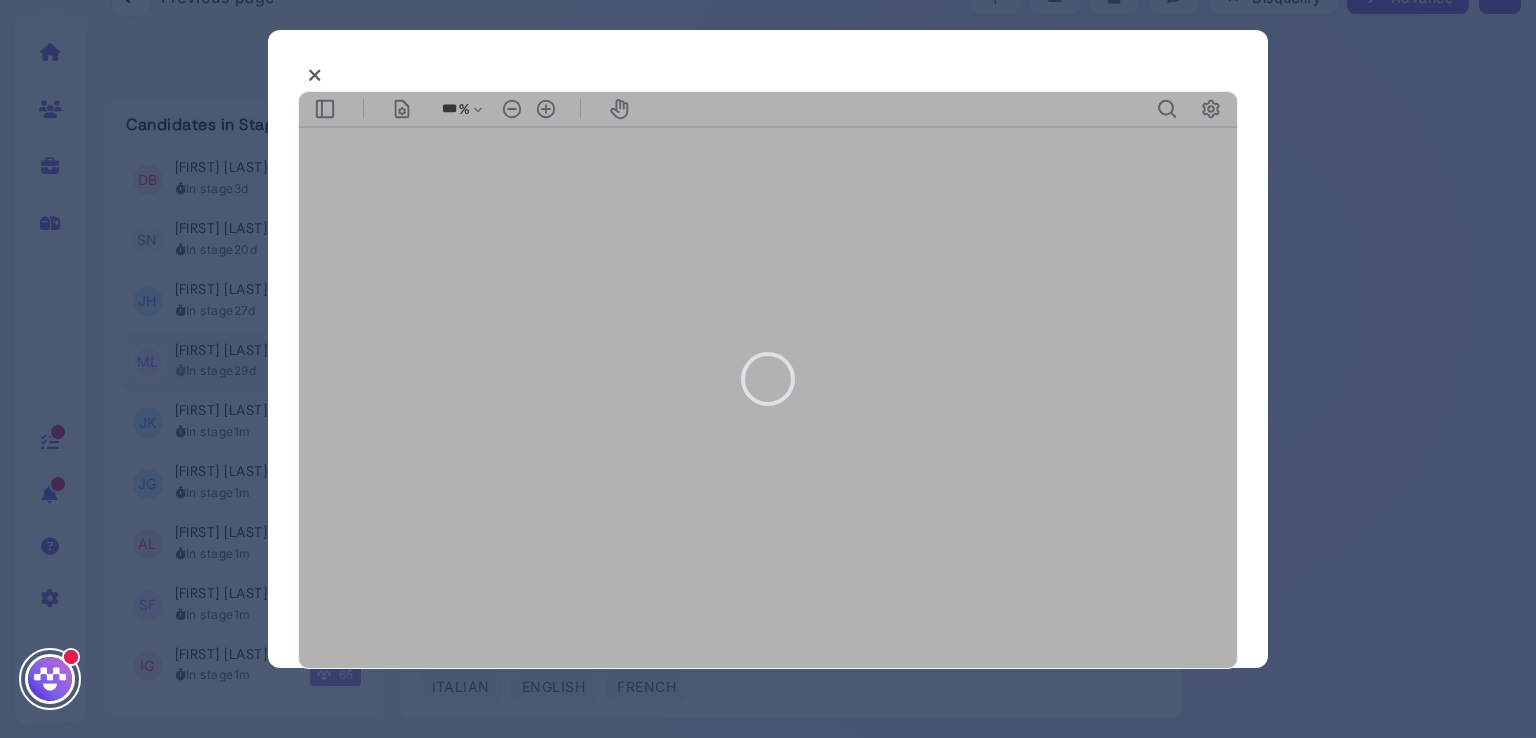 type on "***" 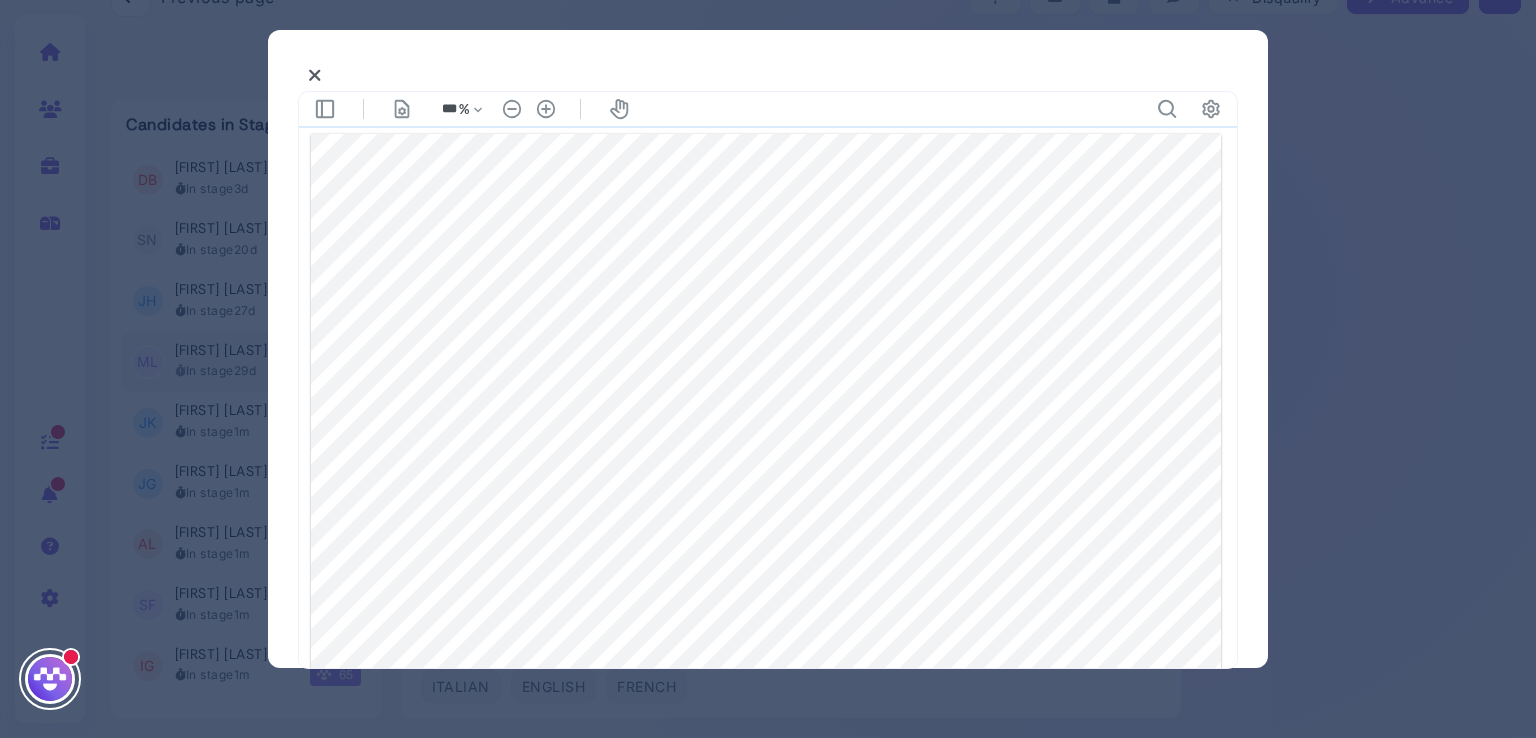 scroll, scrollTop: 1430, scrollLeft: 0, axis: vertical 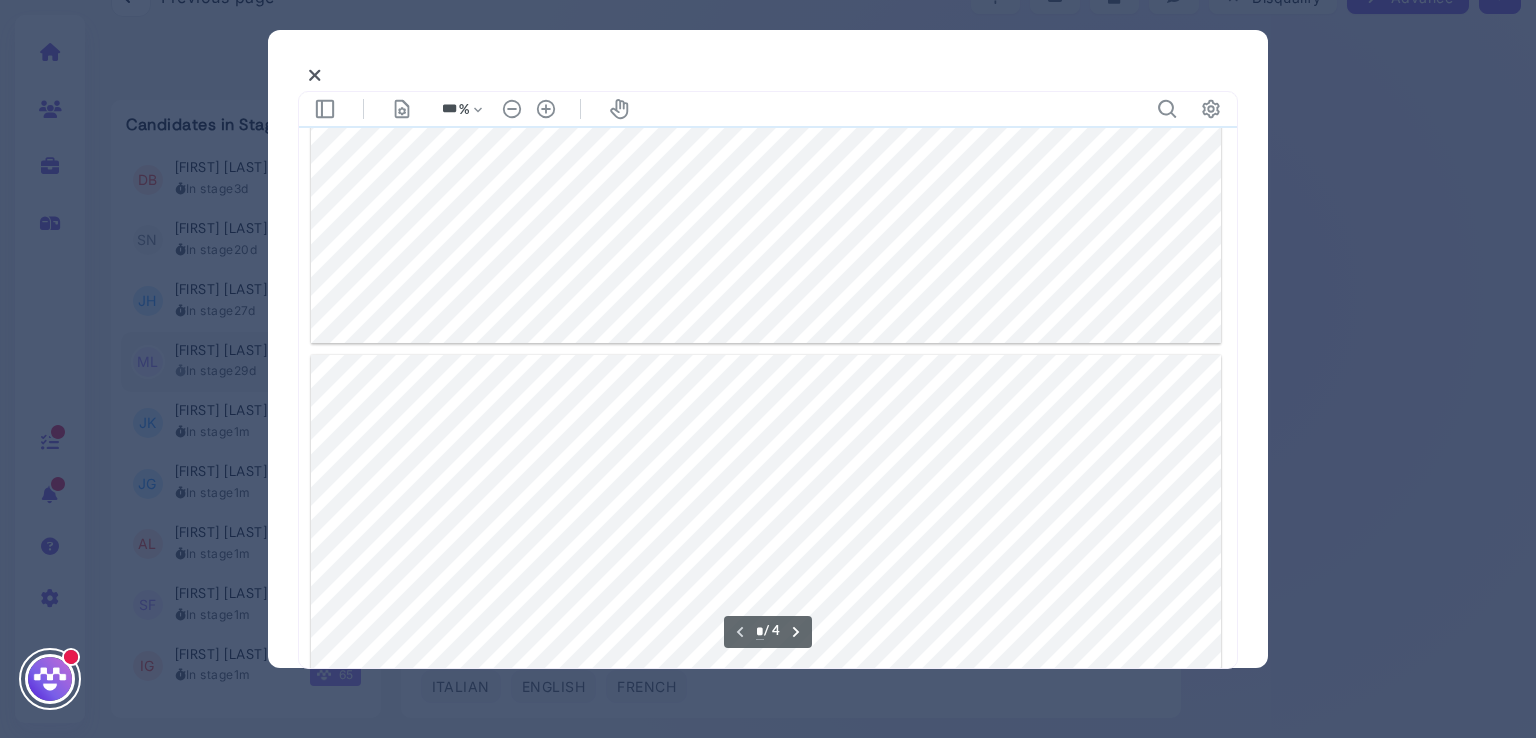 type on "*" 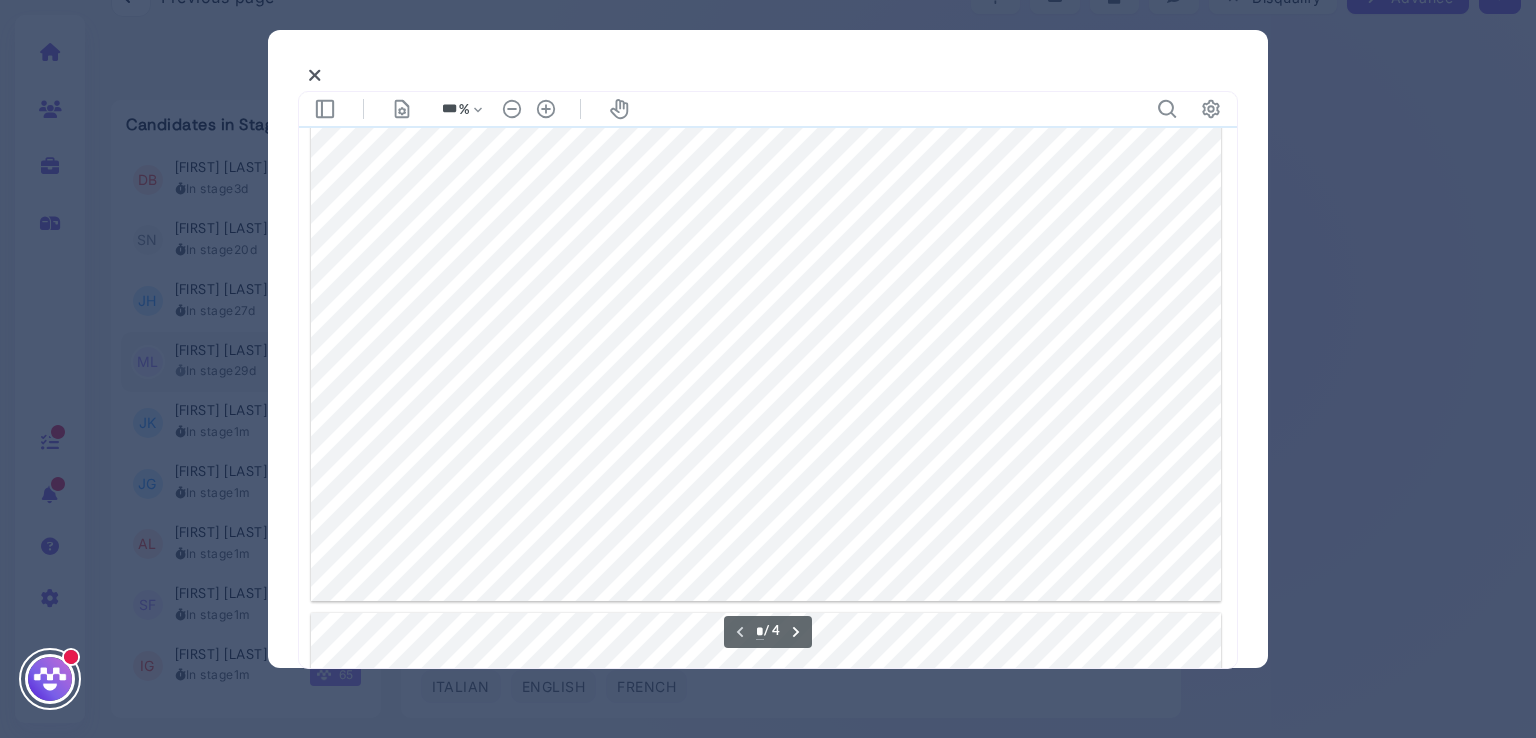 scroll, scrollTop: 588, scrollLeft: 0, axis: vertical 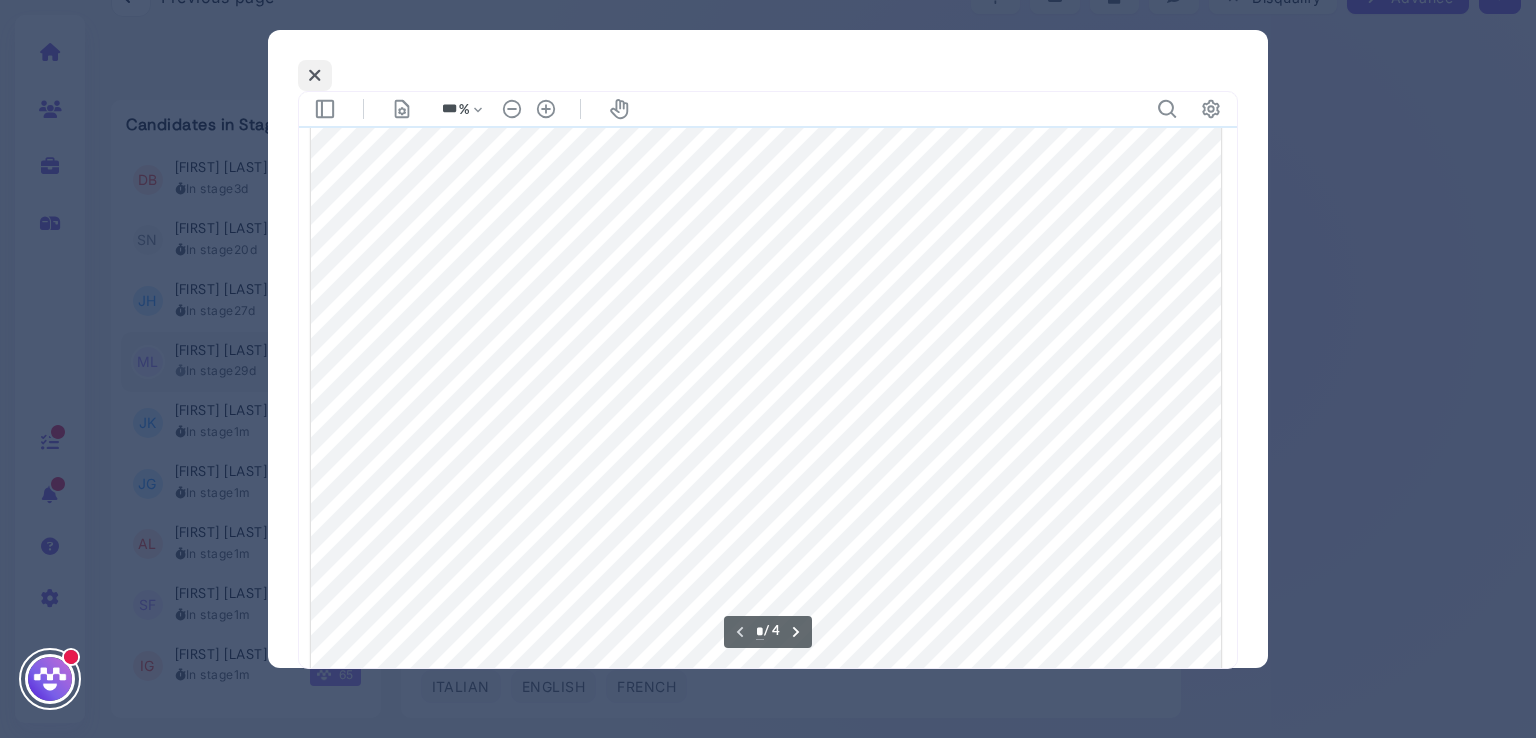 click at bounding box center (315, 75) 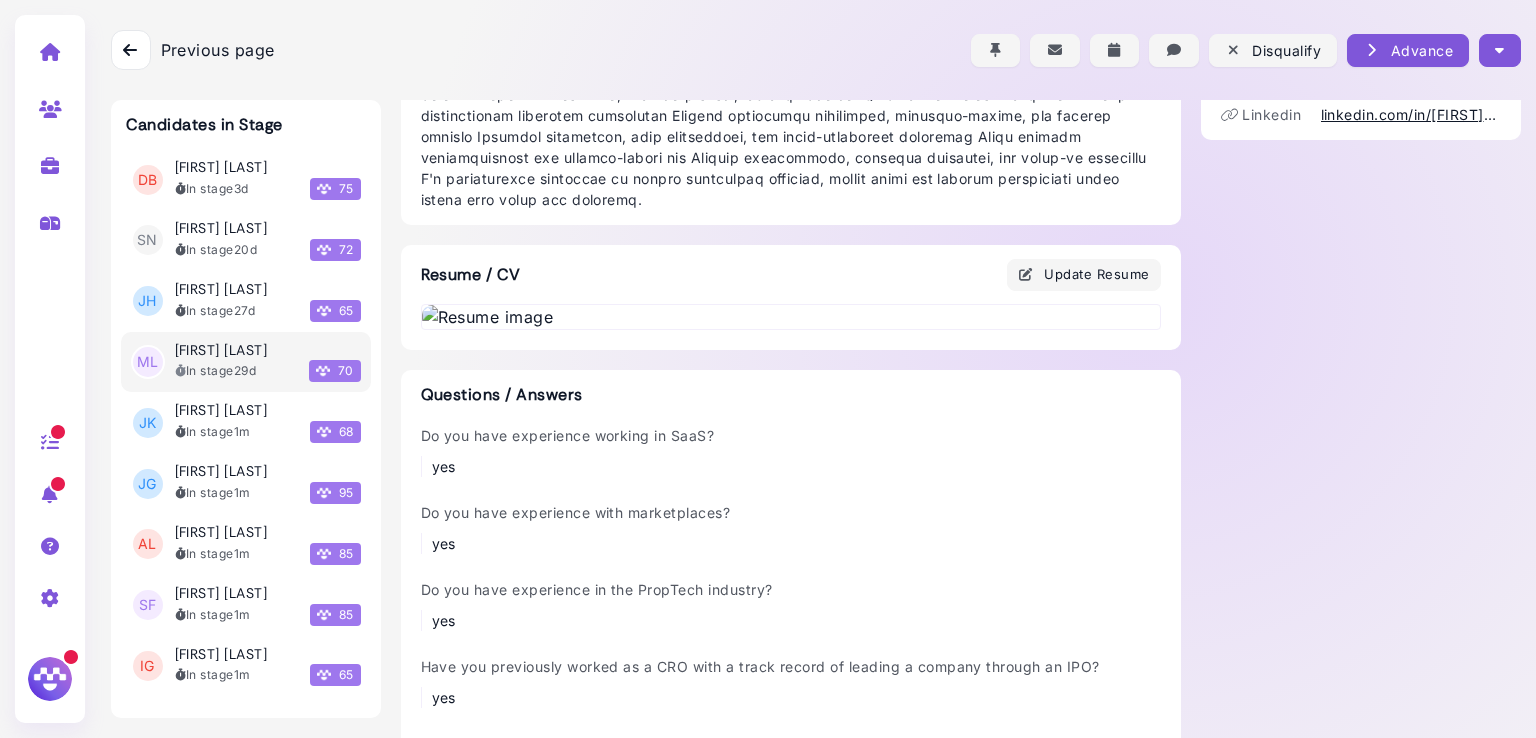 scroll, scrollTop: 0, scrollLeft: 0, axis: both 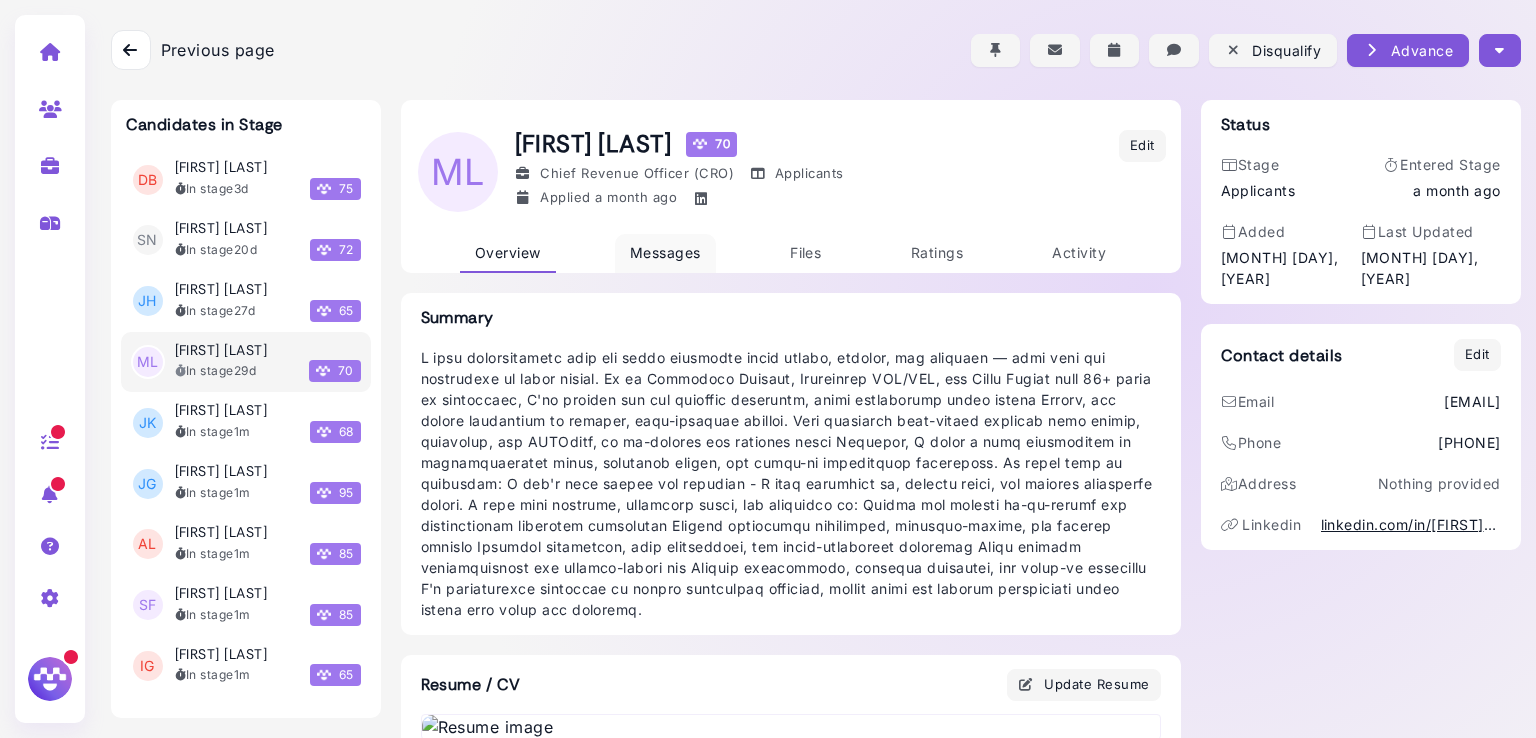click on "Messages" at bounding box center [665, 252] 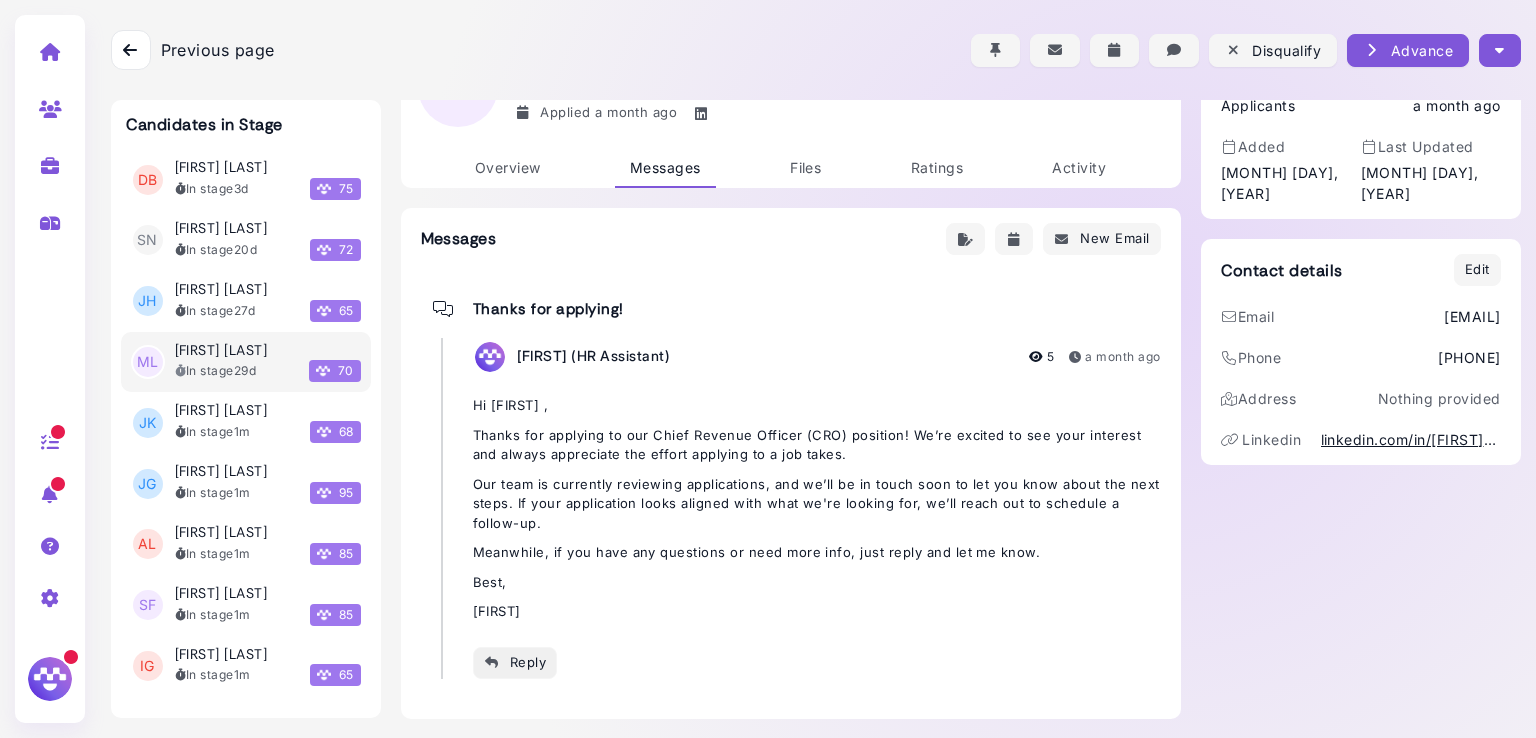 click on "Reply" at bounding box center (515, 662) 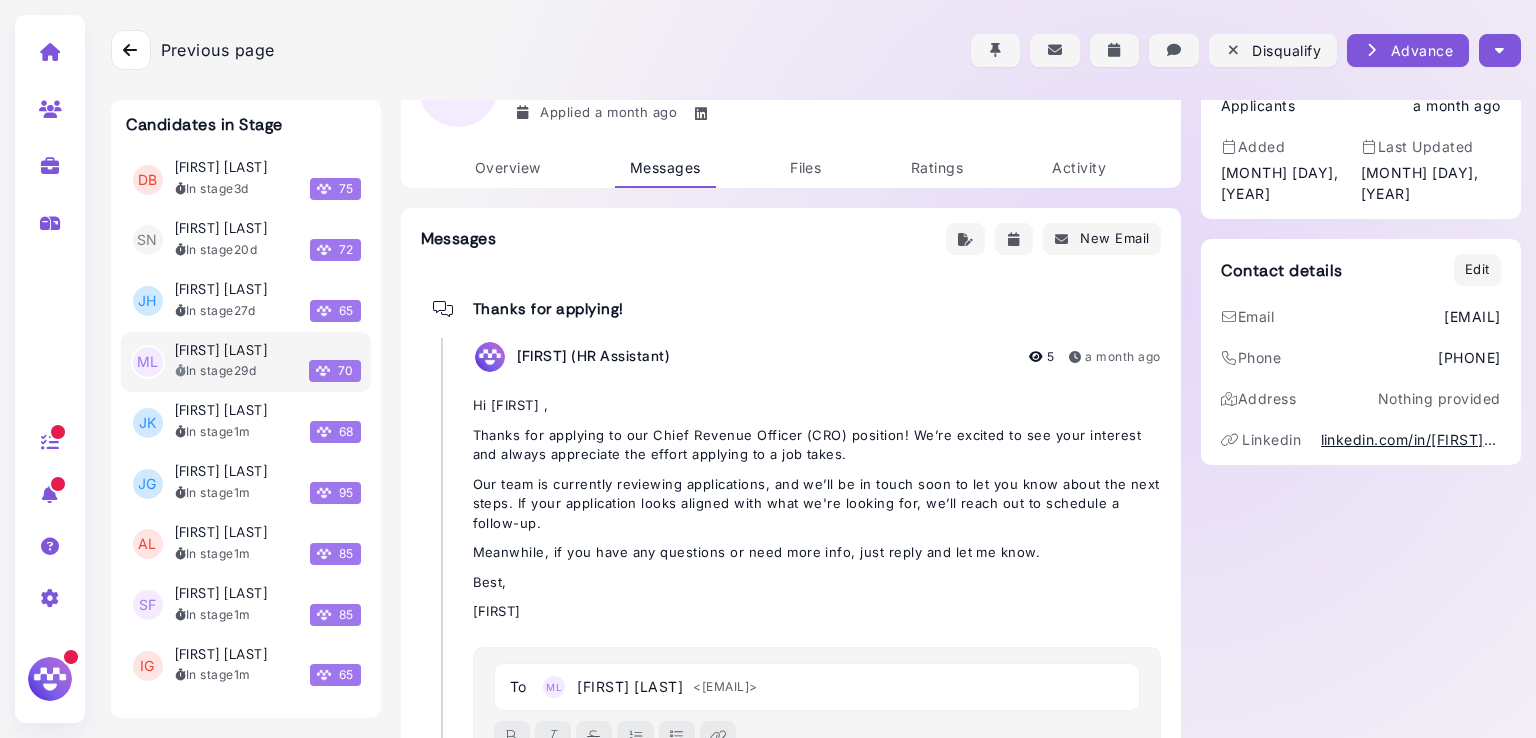 scroll, scrollTop: 148, scrollLeft: 0, axis: vertical 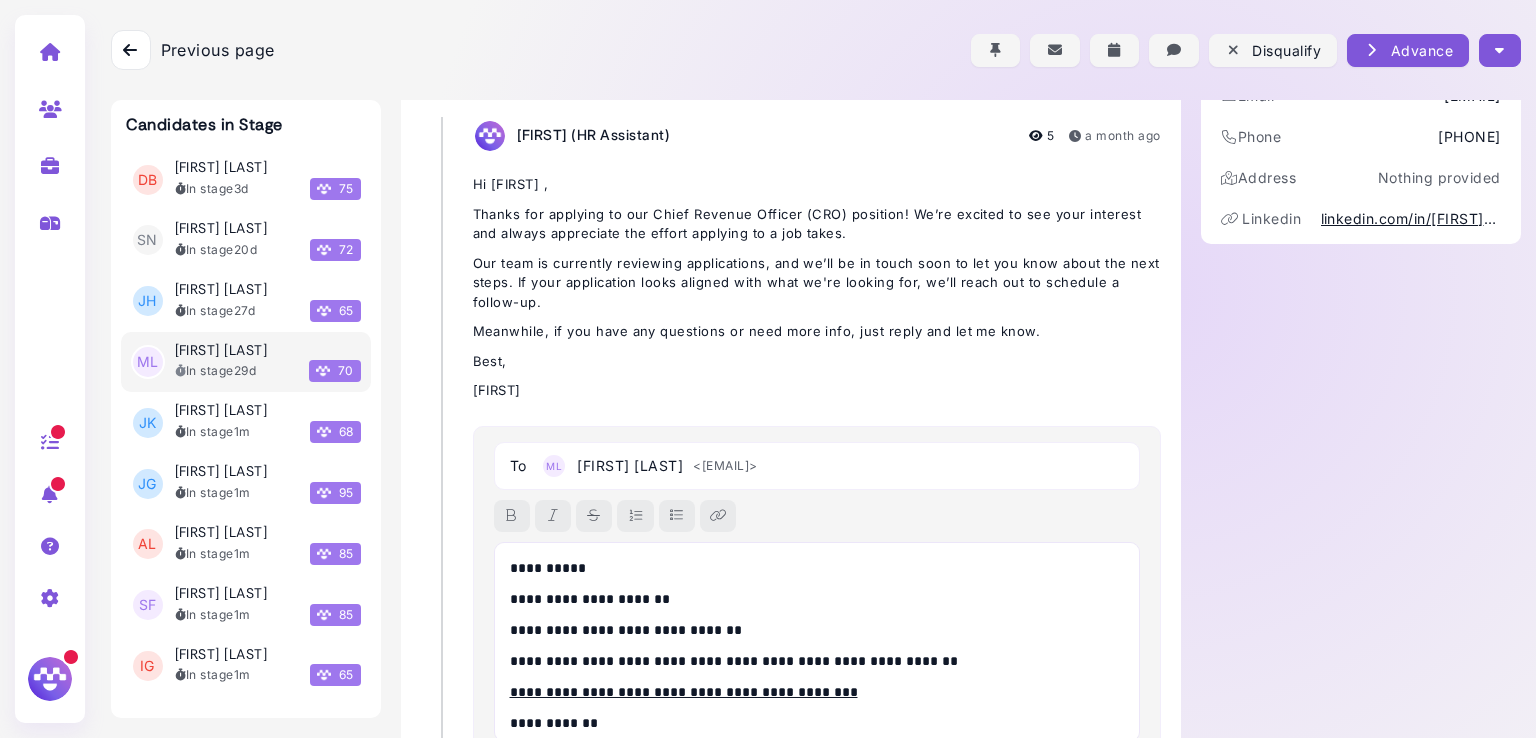click on "**********" at bounding box center (812, 568) 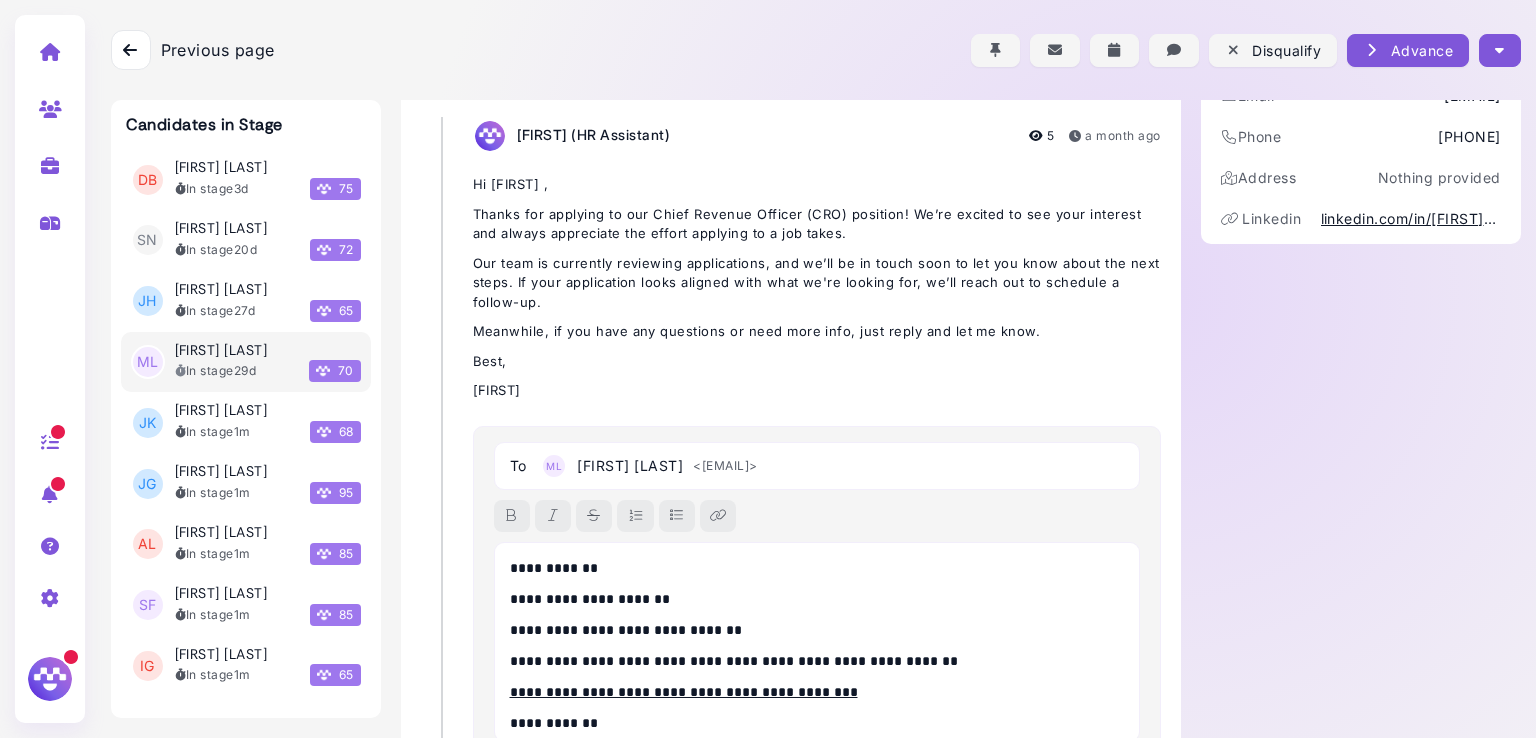 scroll, scrollTop: 465, scrollLeft: 0, axis: vertical 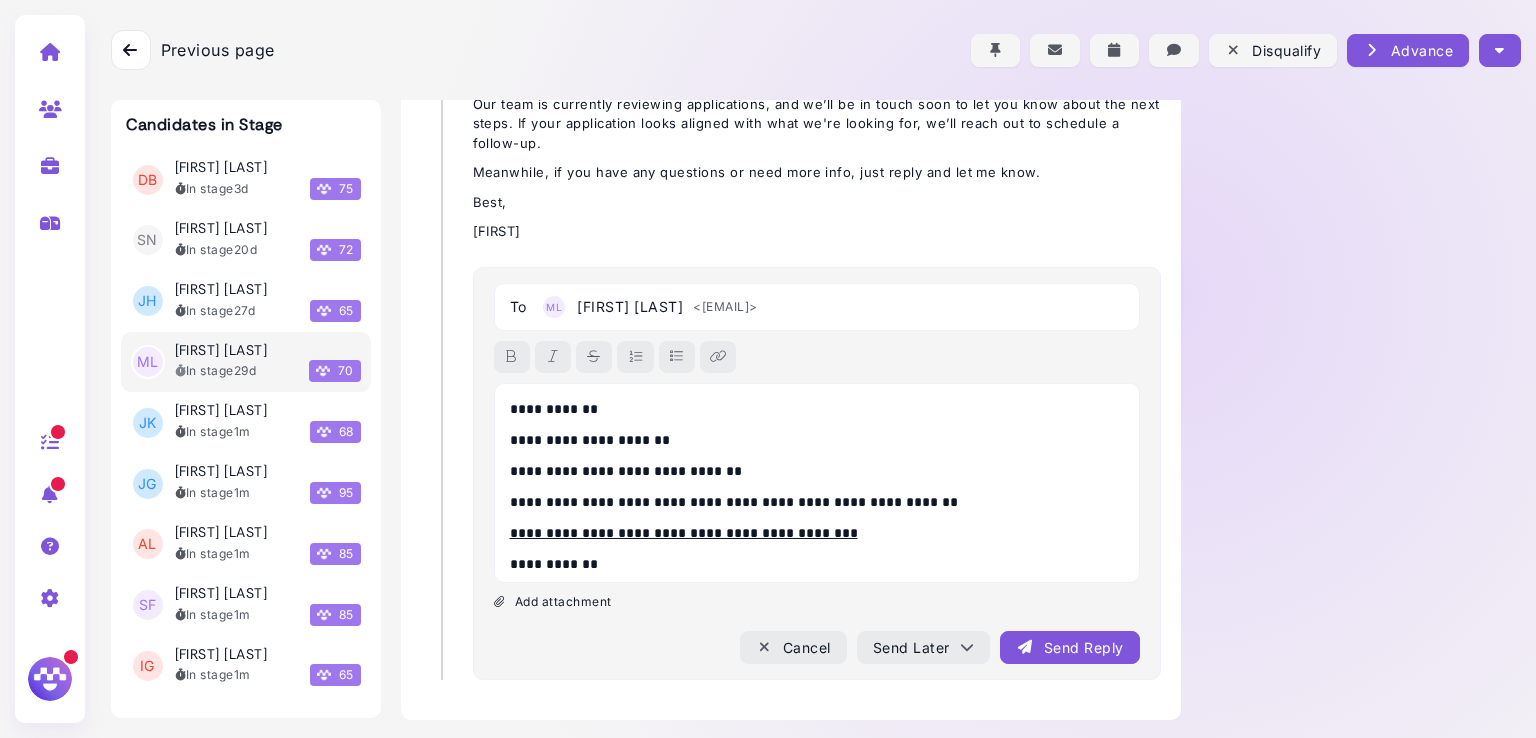 click on "Send Reply" at bounding box center [1069, 647] 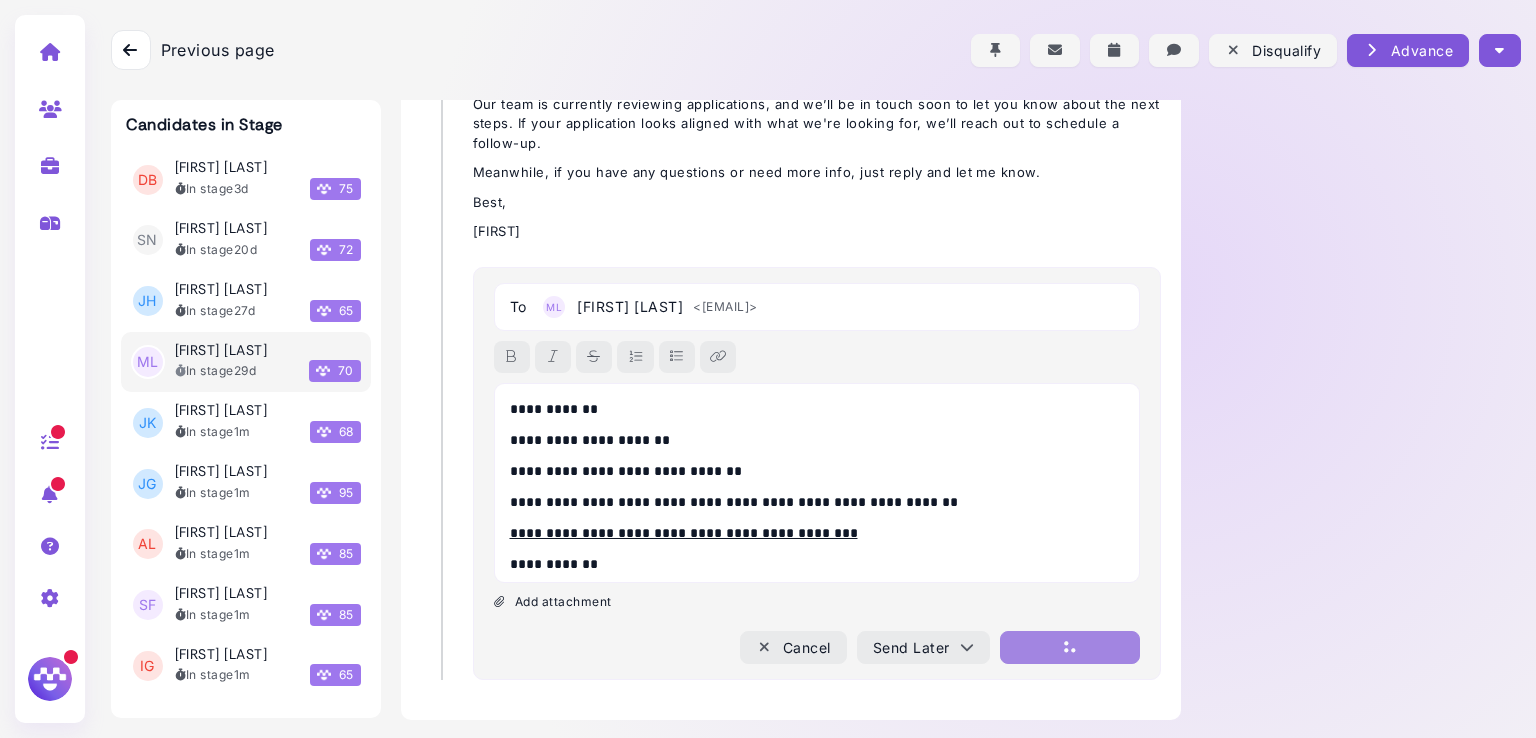 scroll, scrollTop: 394, scrollLeft: 0, axis: vertical 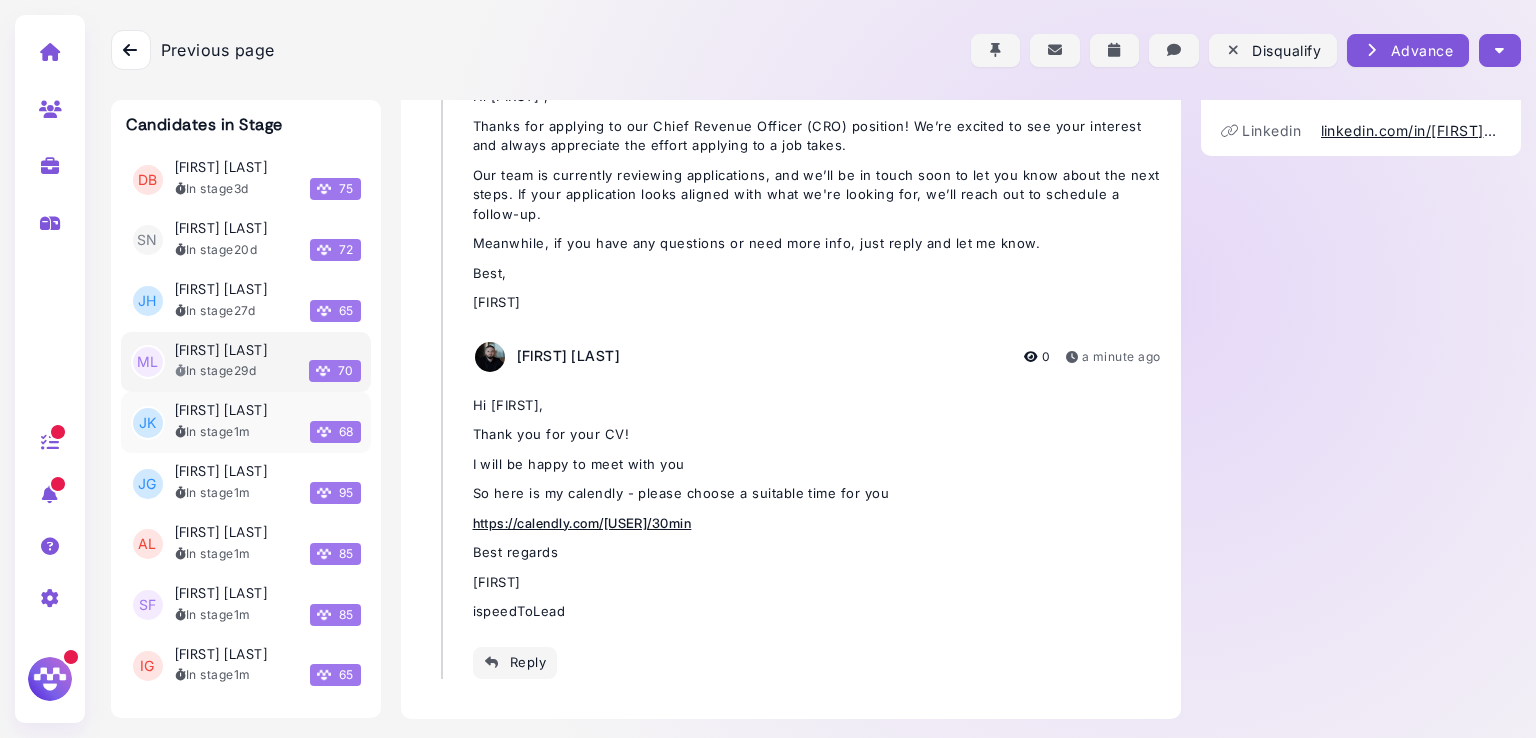 click on "[FIRST] [LAST]" at bounding box center (221, 410) 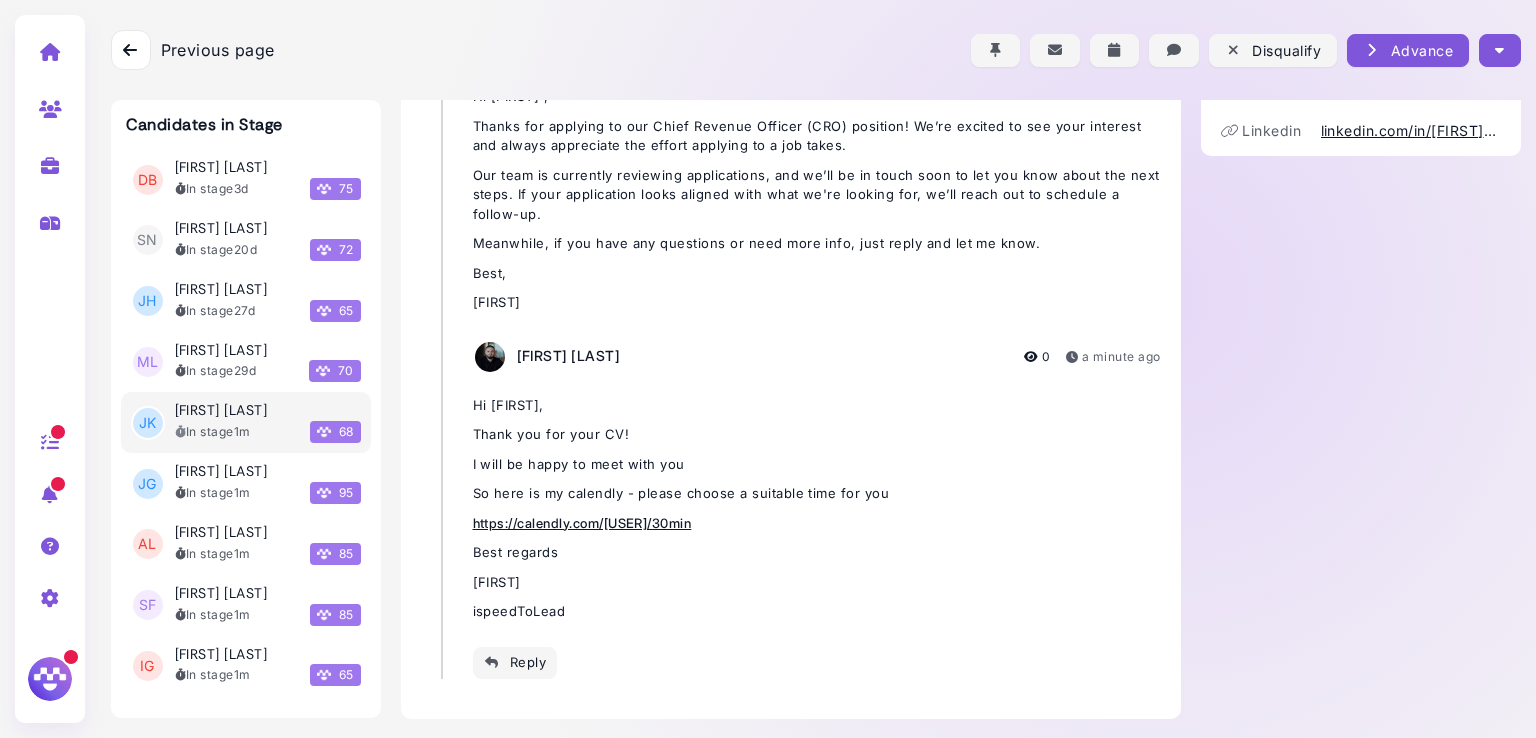 scroll, scrollTop: 85, scrollLeft: 0, axis: vertical 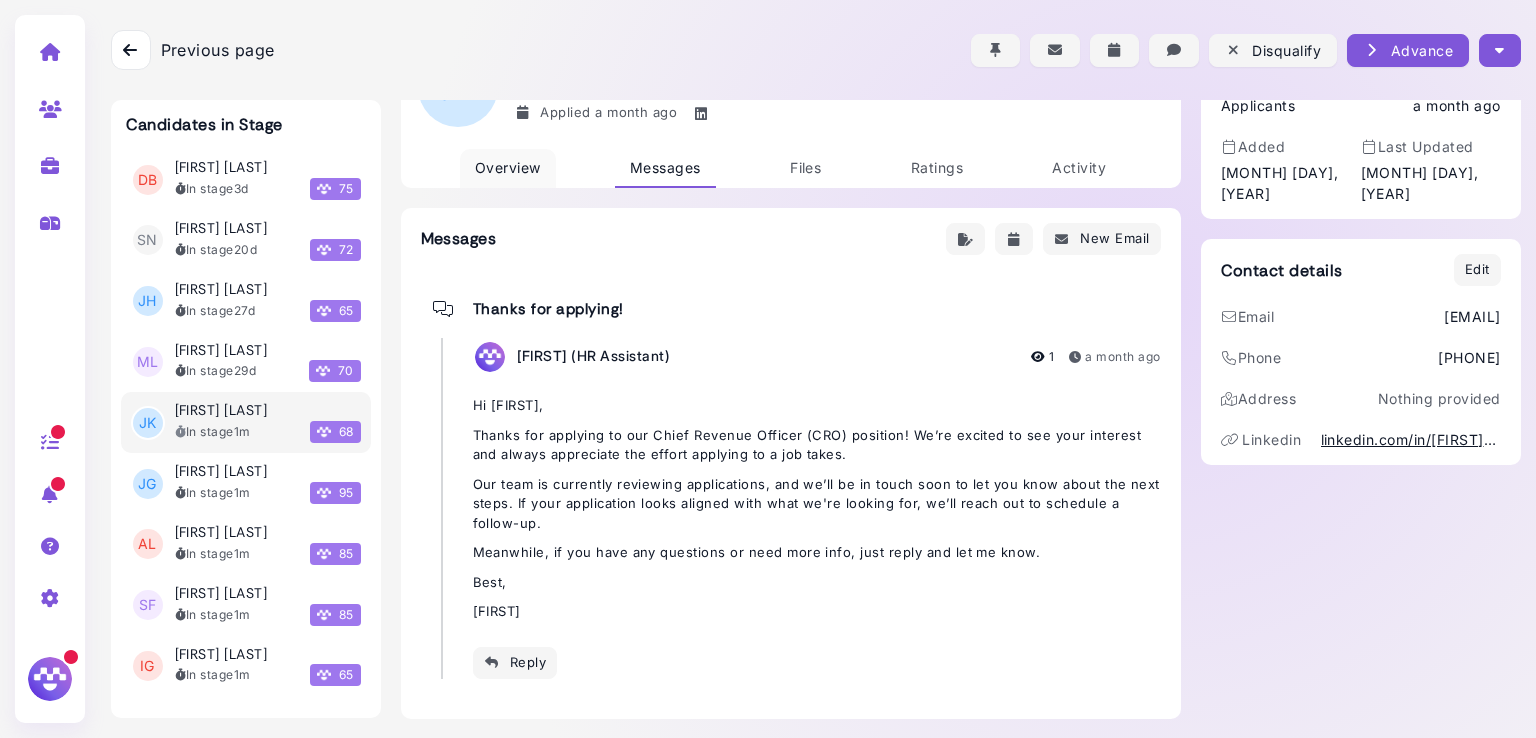 click on "Overview" at bounding box center [508, 167] 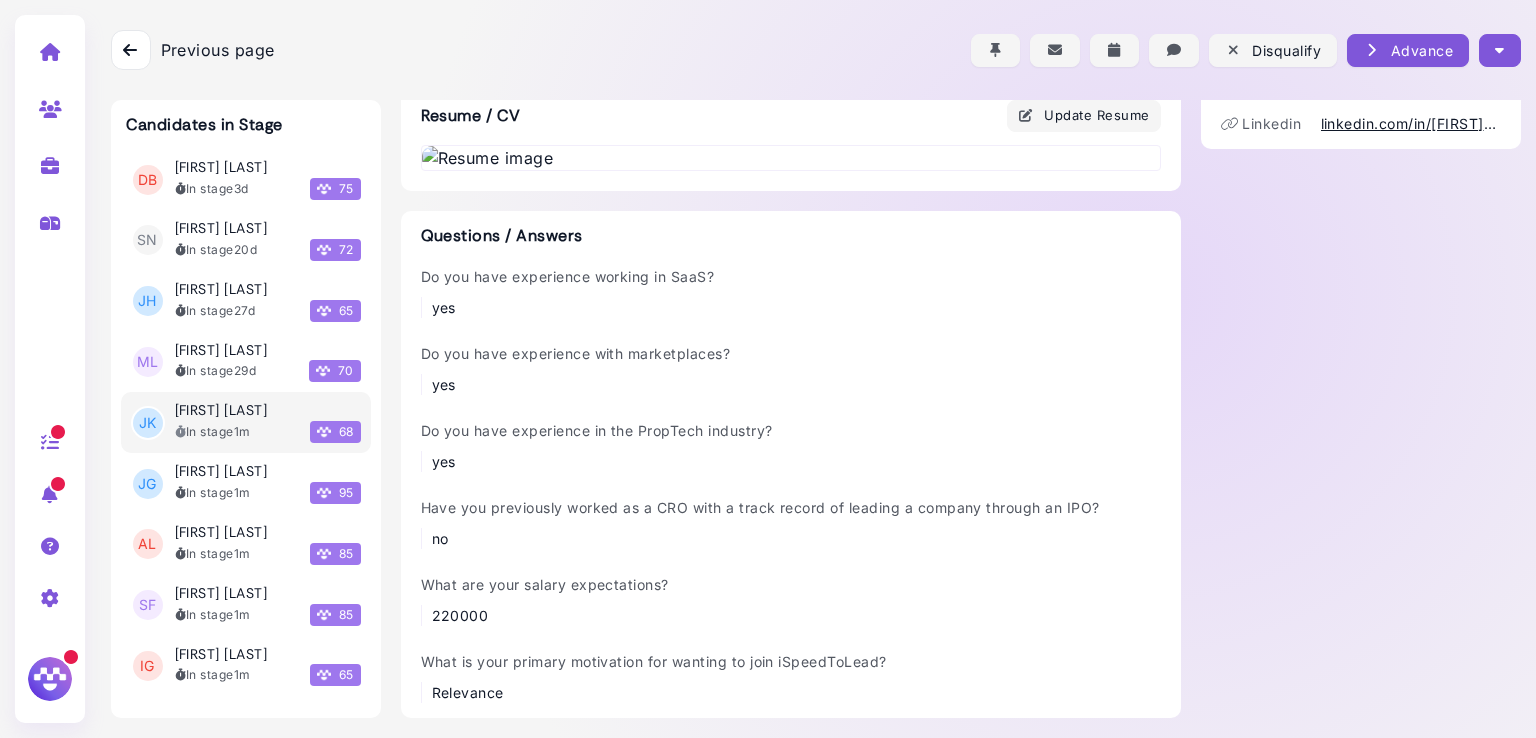 scroll, scrollTop: 596, scrollLeft: 0, axis: vertical 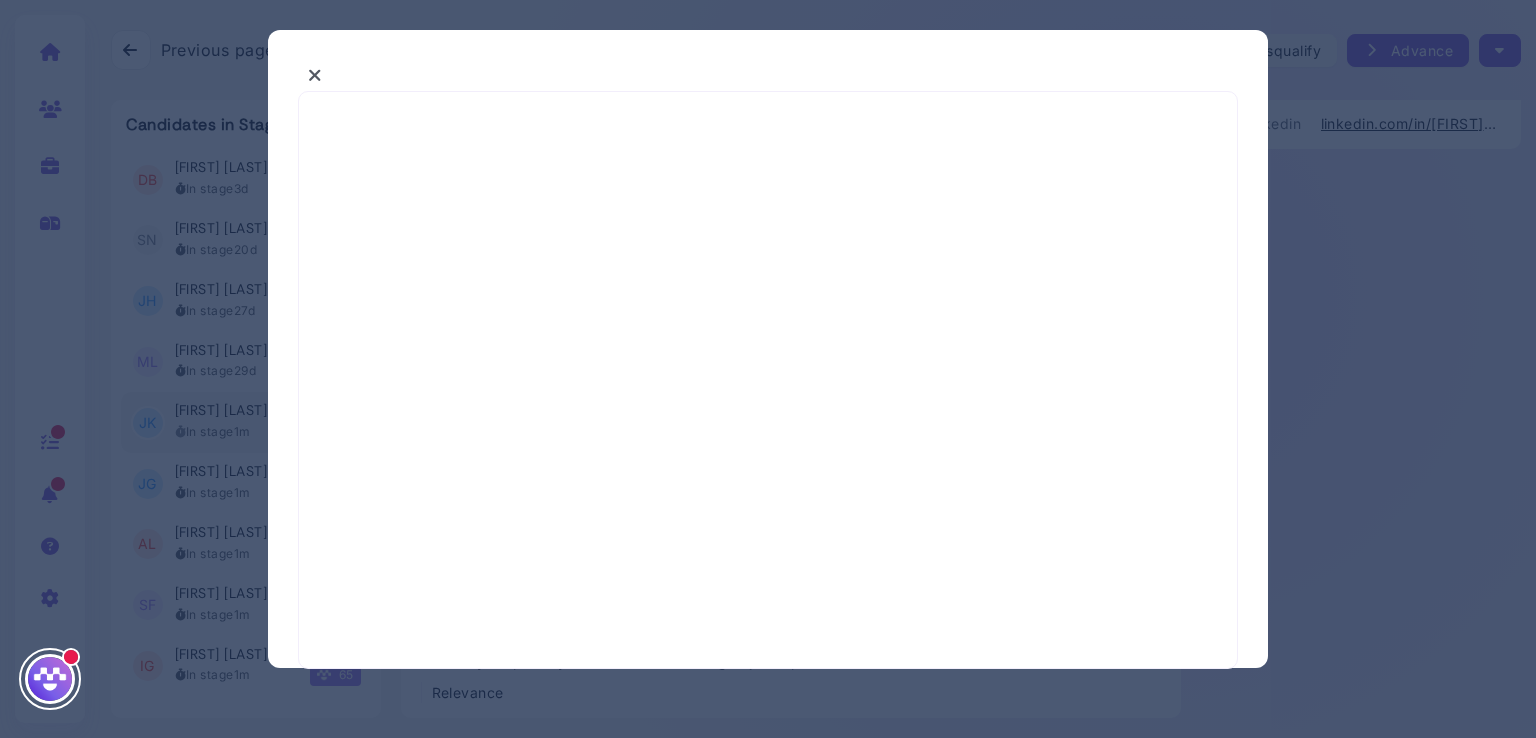 select on "*" 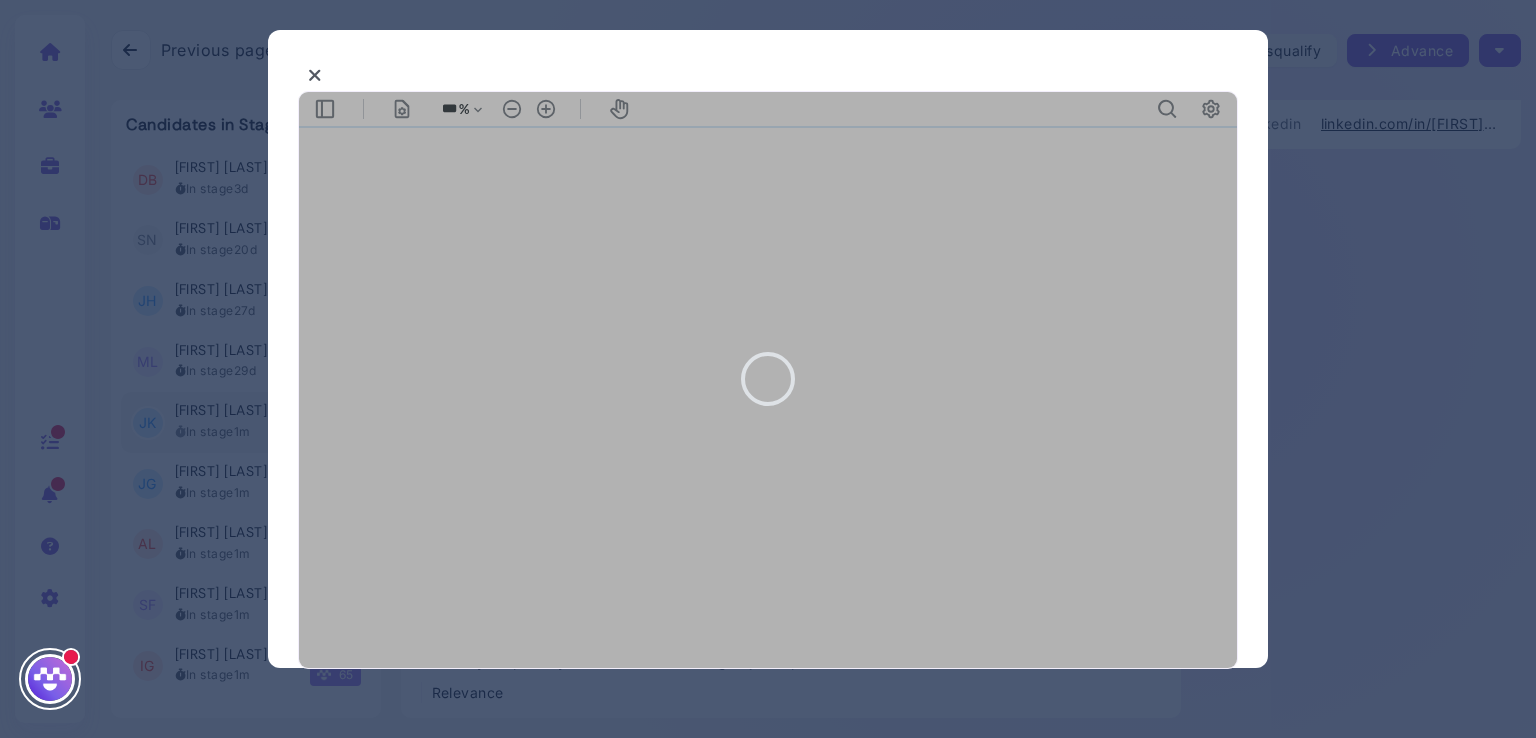 scroll, scrollTop: 0, scrollLeft: 0, axis: both 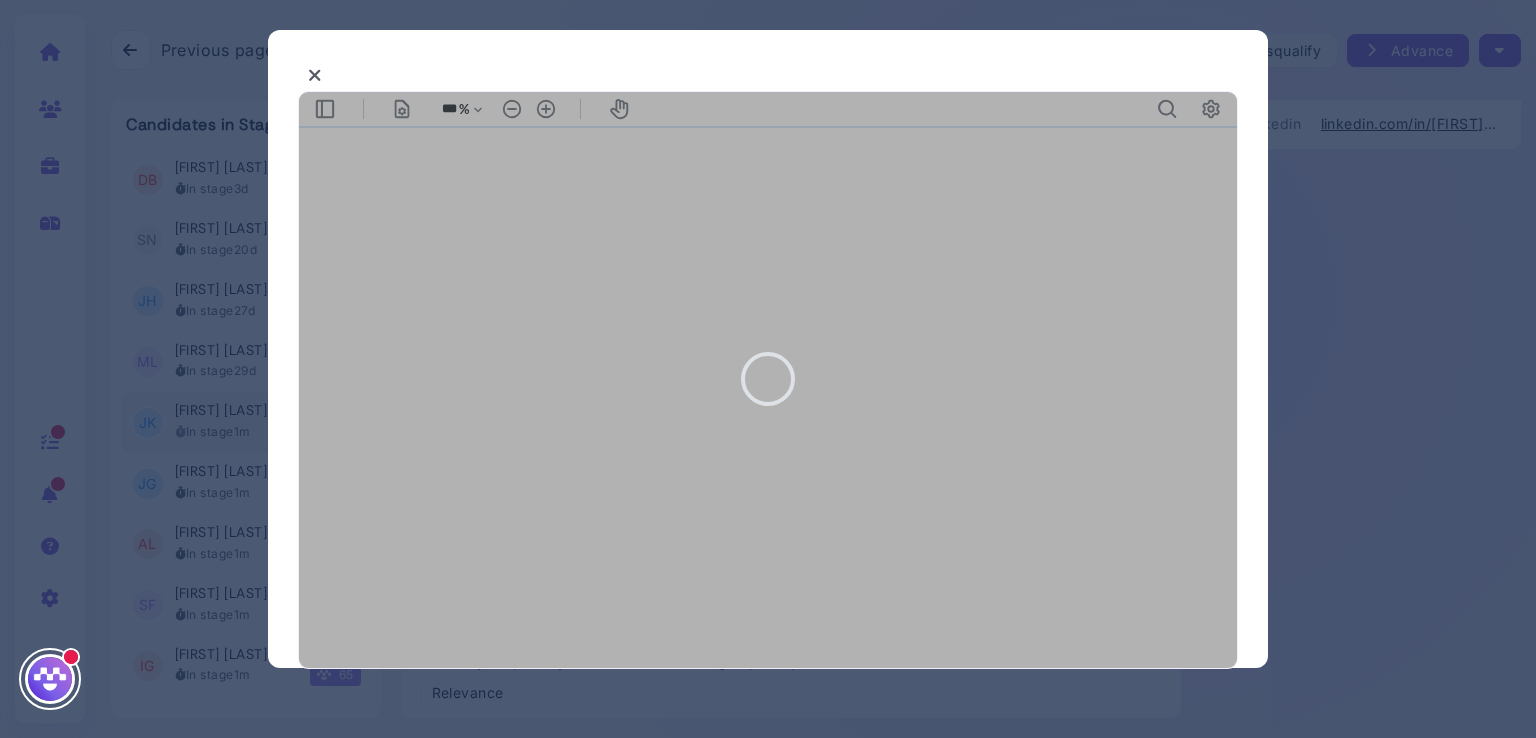 type on "***" 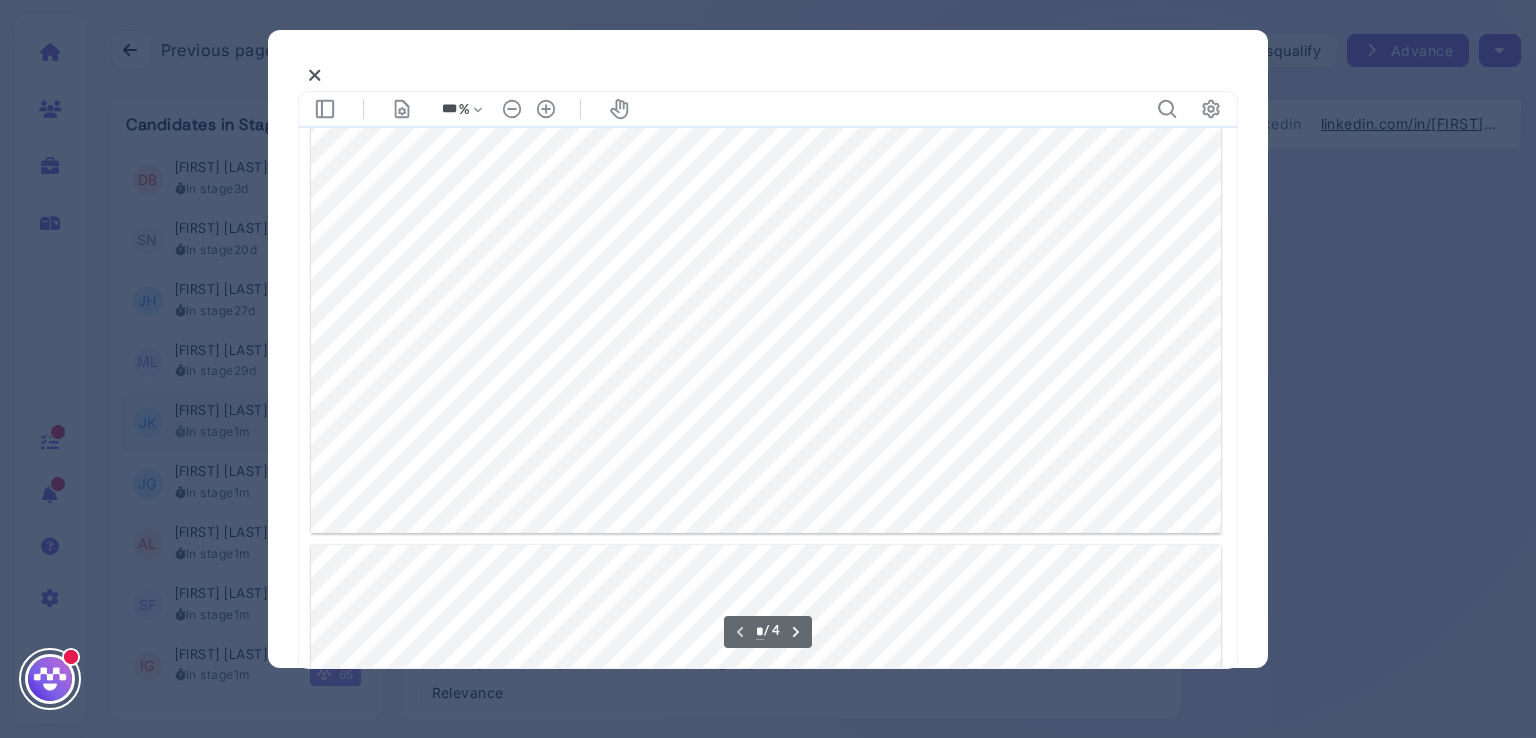 scroll, scrollTop: 1076, scrollLeft: 0, axis: vertical 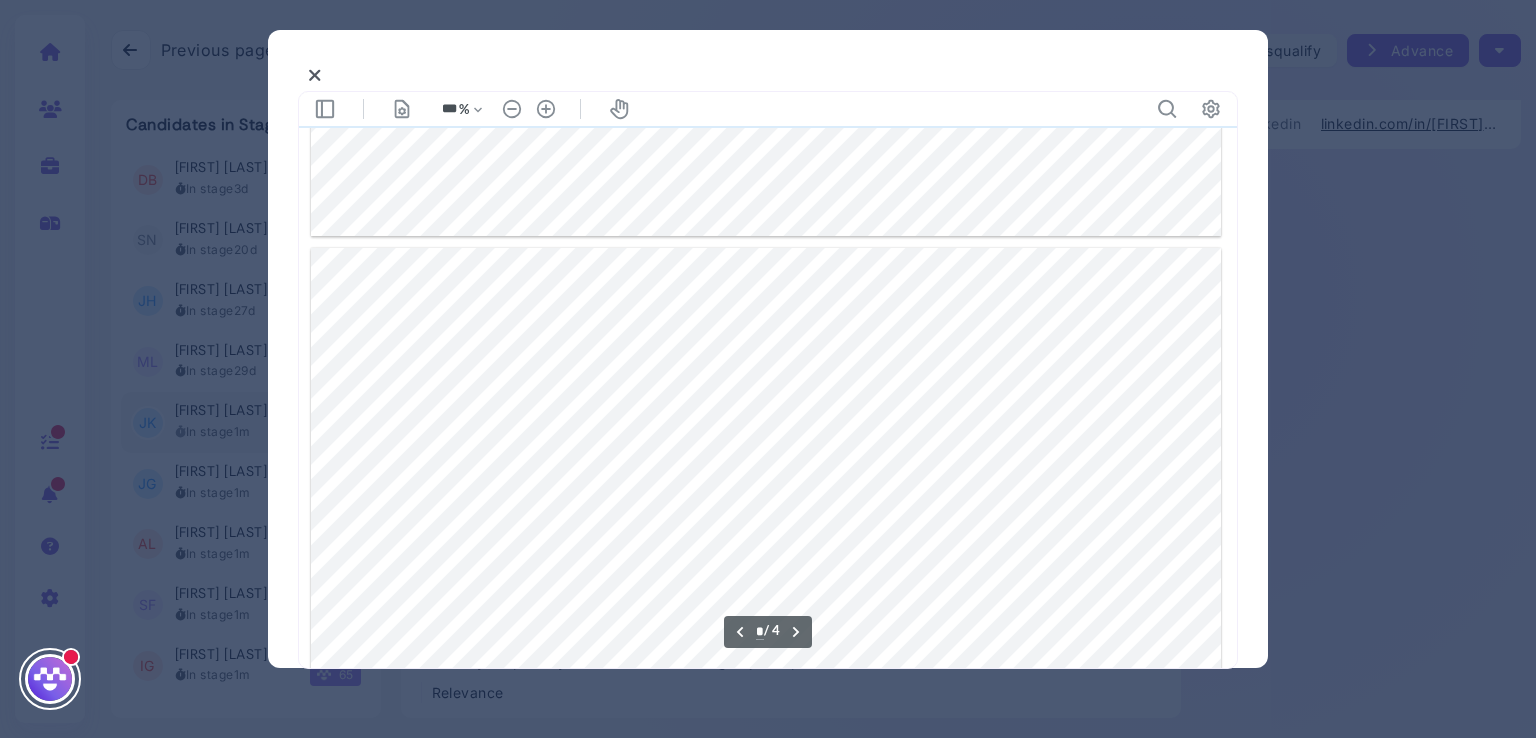 type on "*" 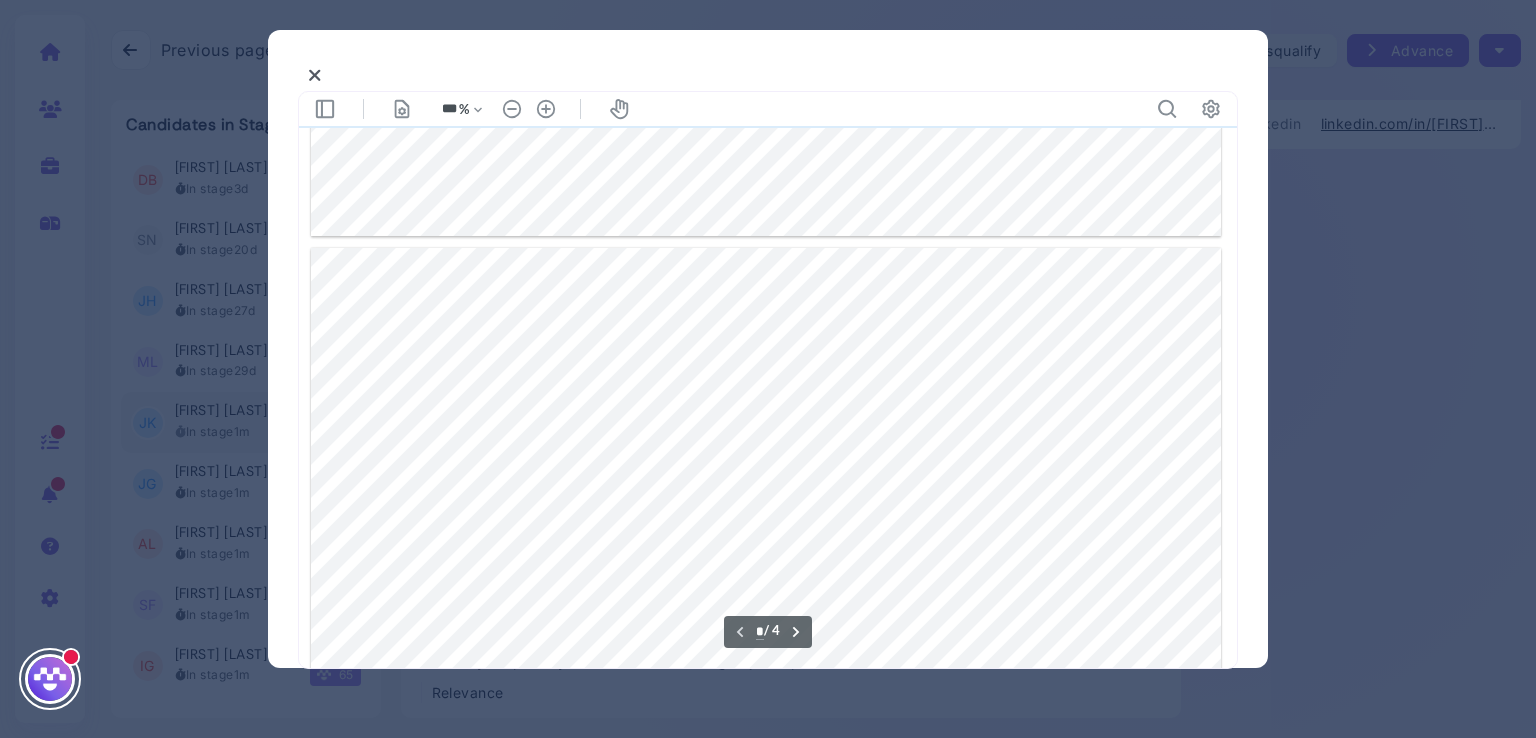 scroll, scrollTop: 760, scrollLeft: 0, axis: vertical 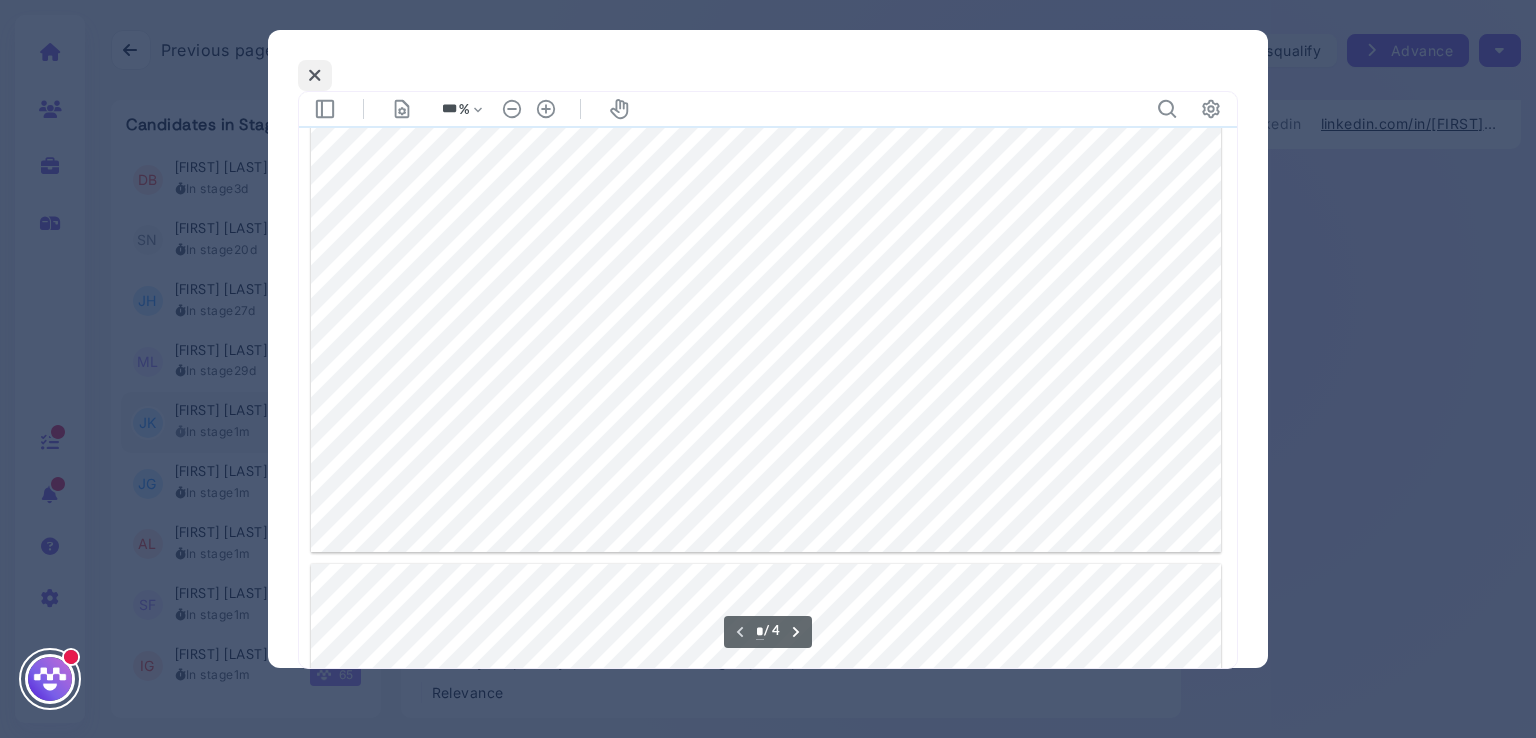 click at bounding box center [315, 75] 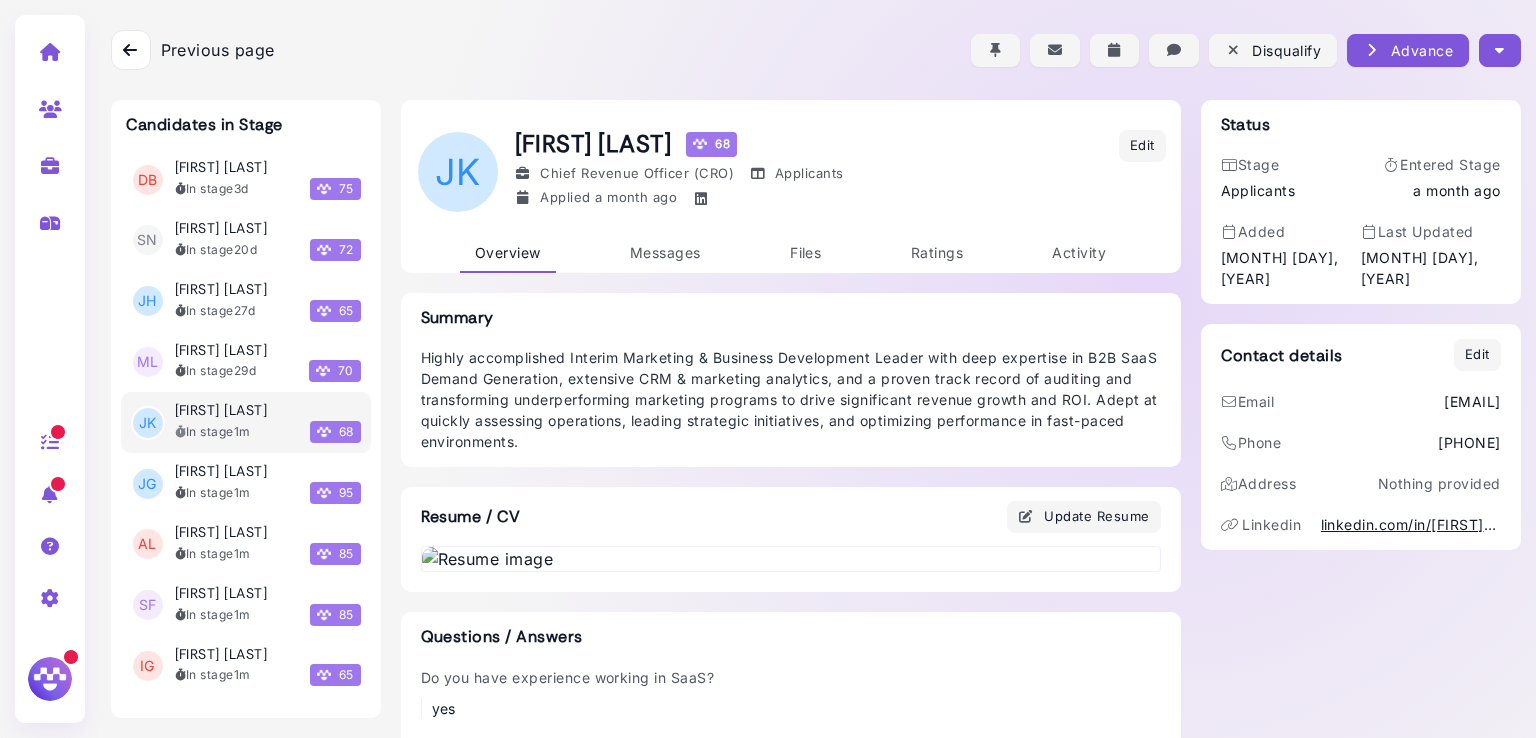 scroll, scrollTop: 0, scrollLeft: 0, axis: both 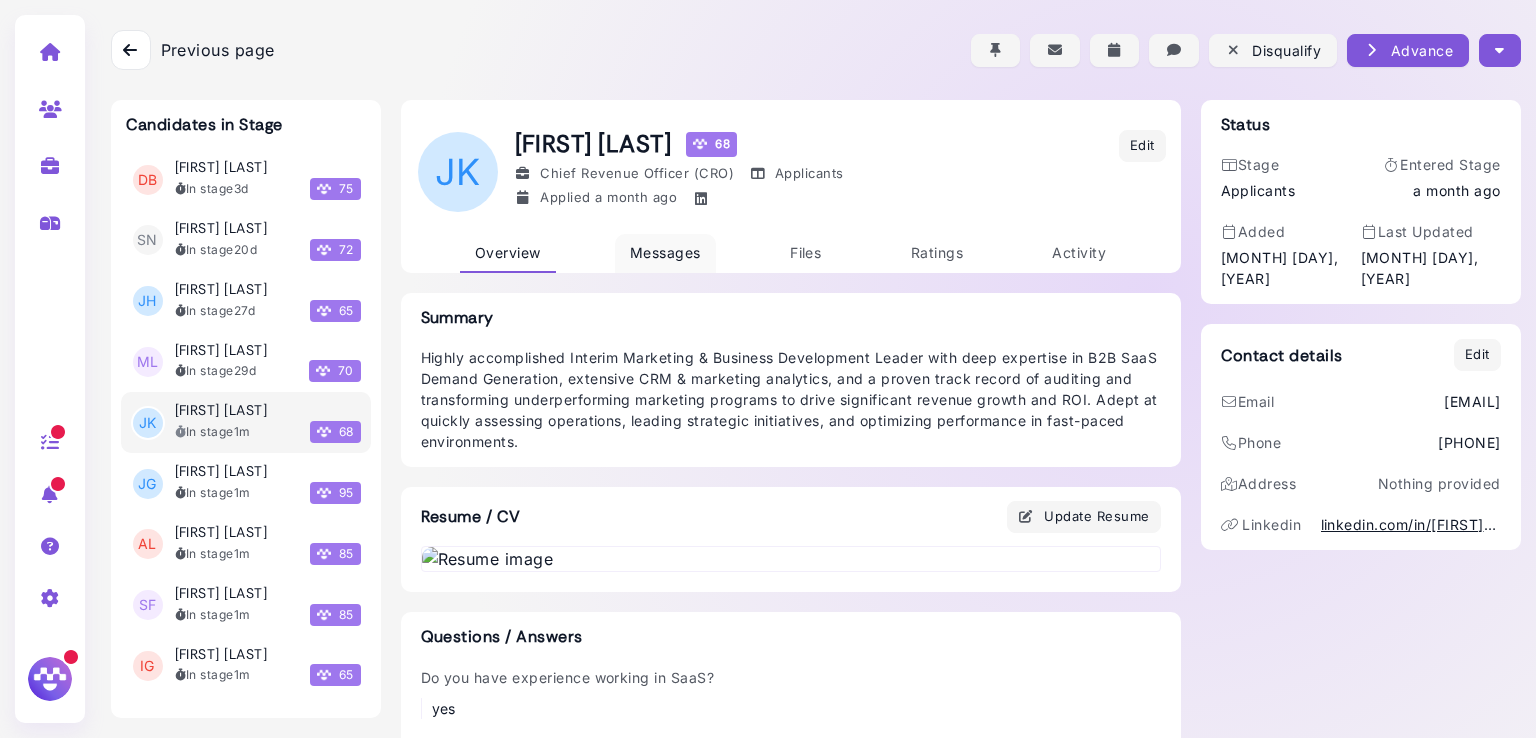 click on "Messages" at bounding box center (665, 253) 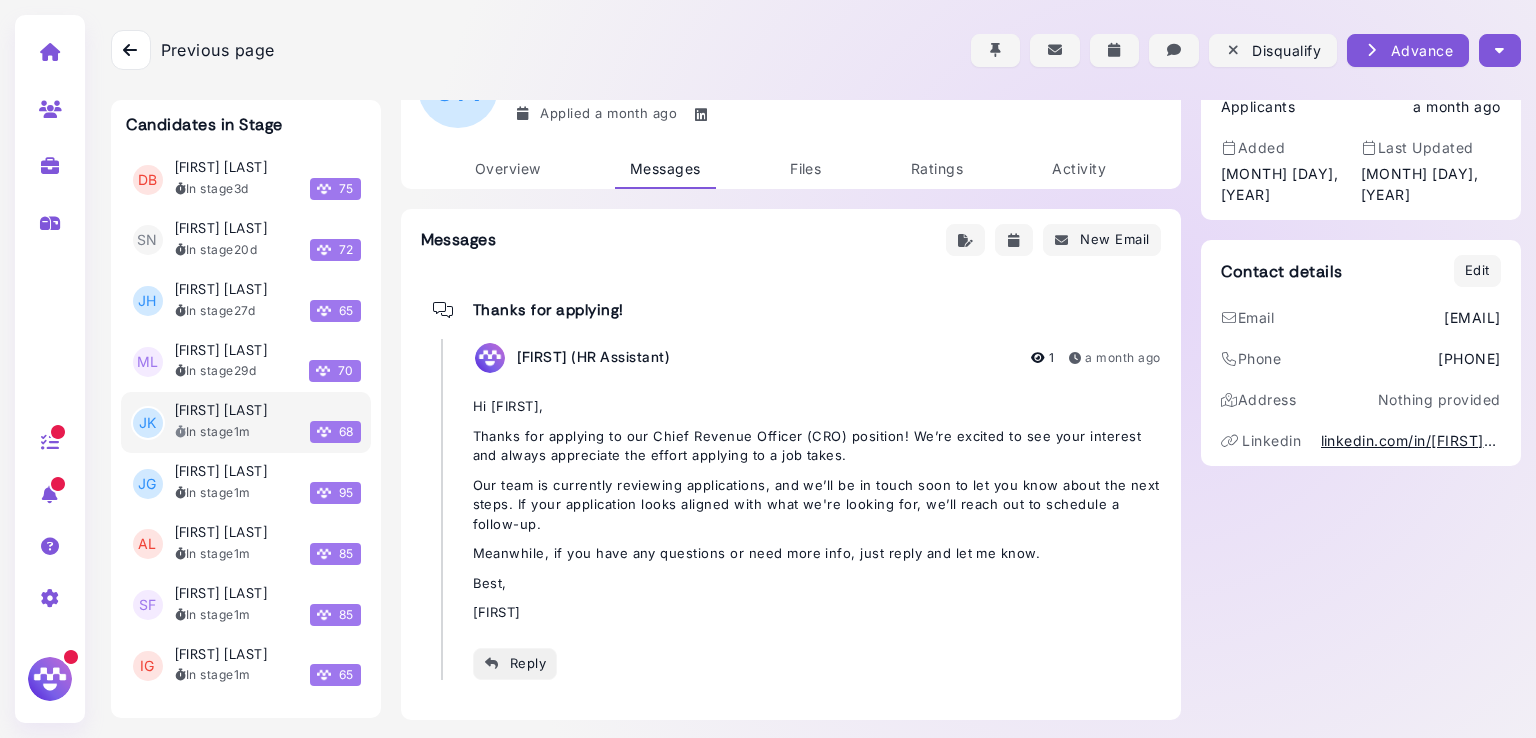 click on "Reply" at bounding box center (515, 663) 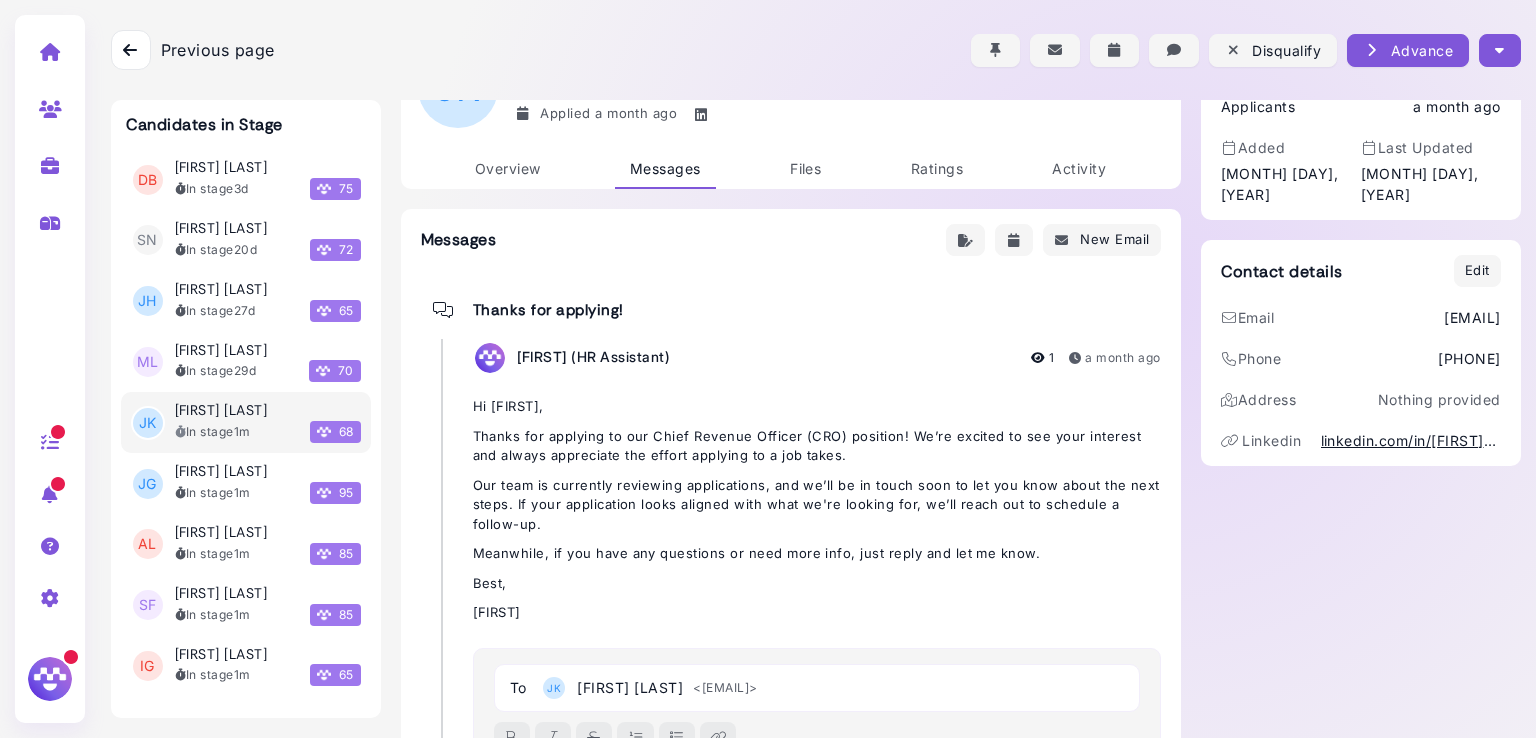 scroll, scrollTop: 148, scrollLeft: 0, axis: vertical 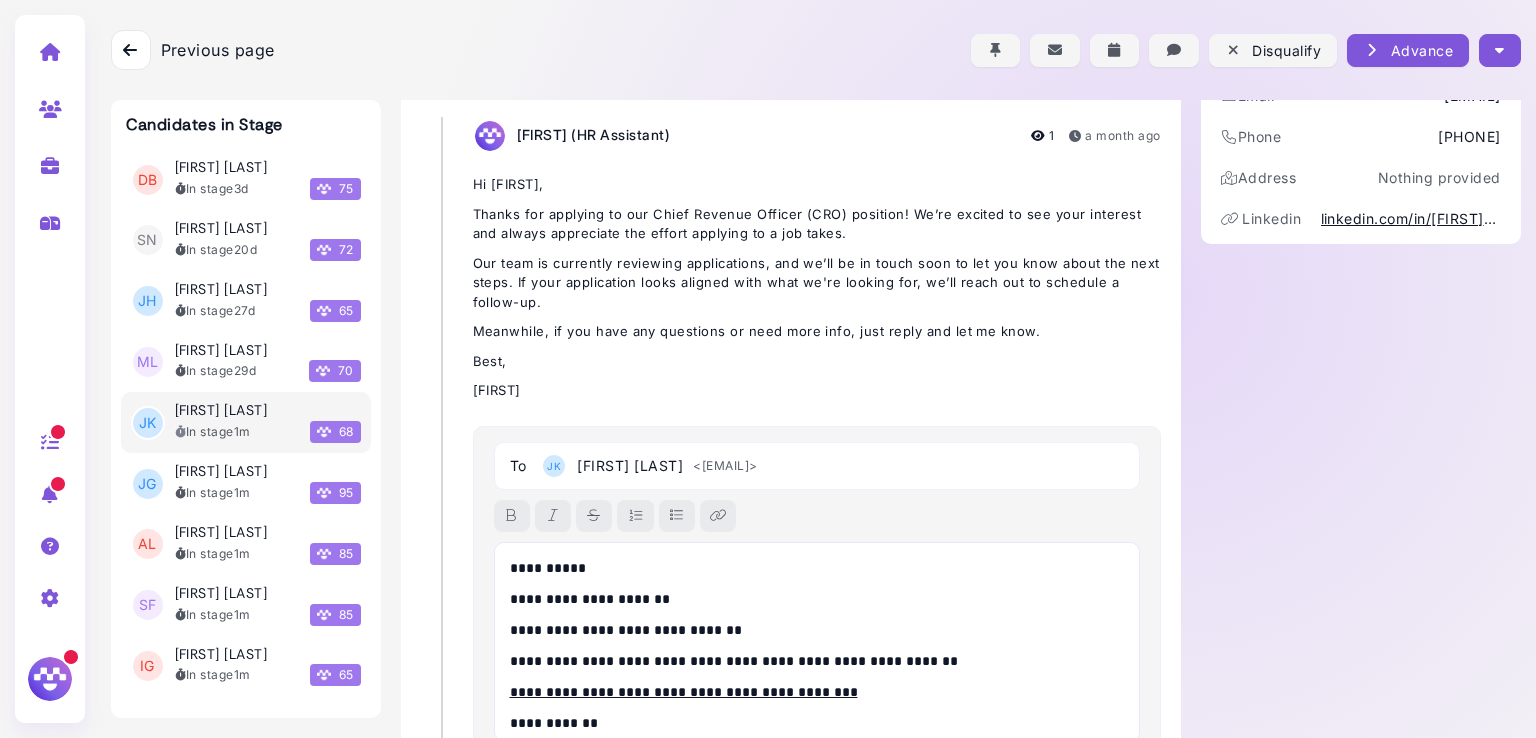 click on "**********" at bounding box center [812, 568] 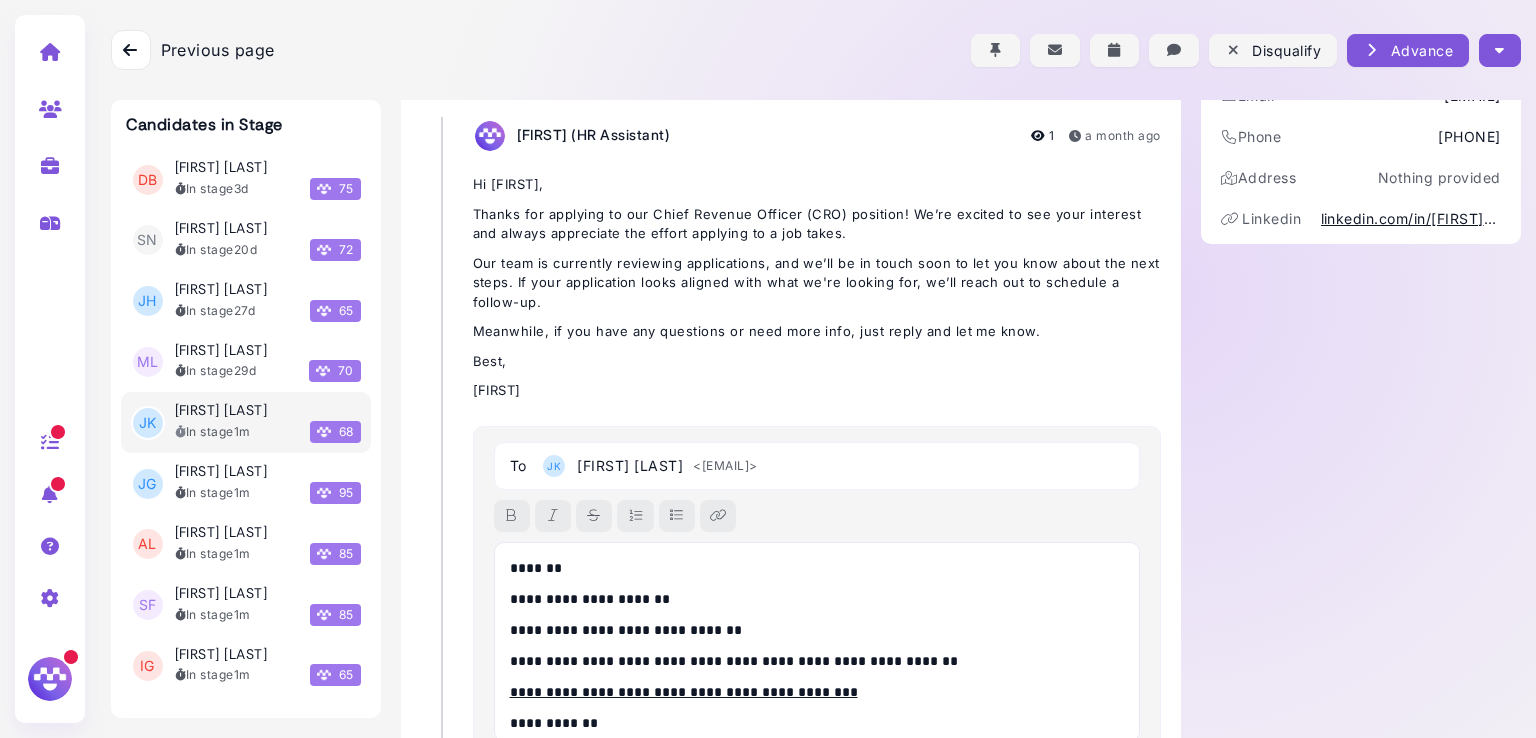 scroll, scrollTop: 80, scrollLeft: 0, axis: vertical 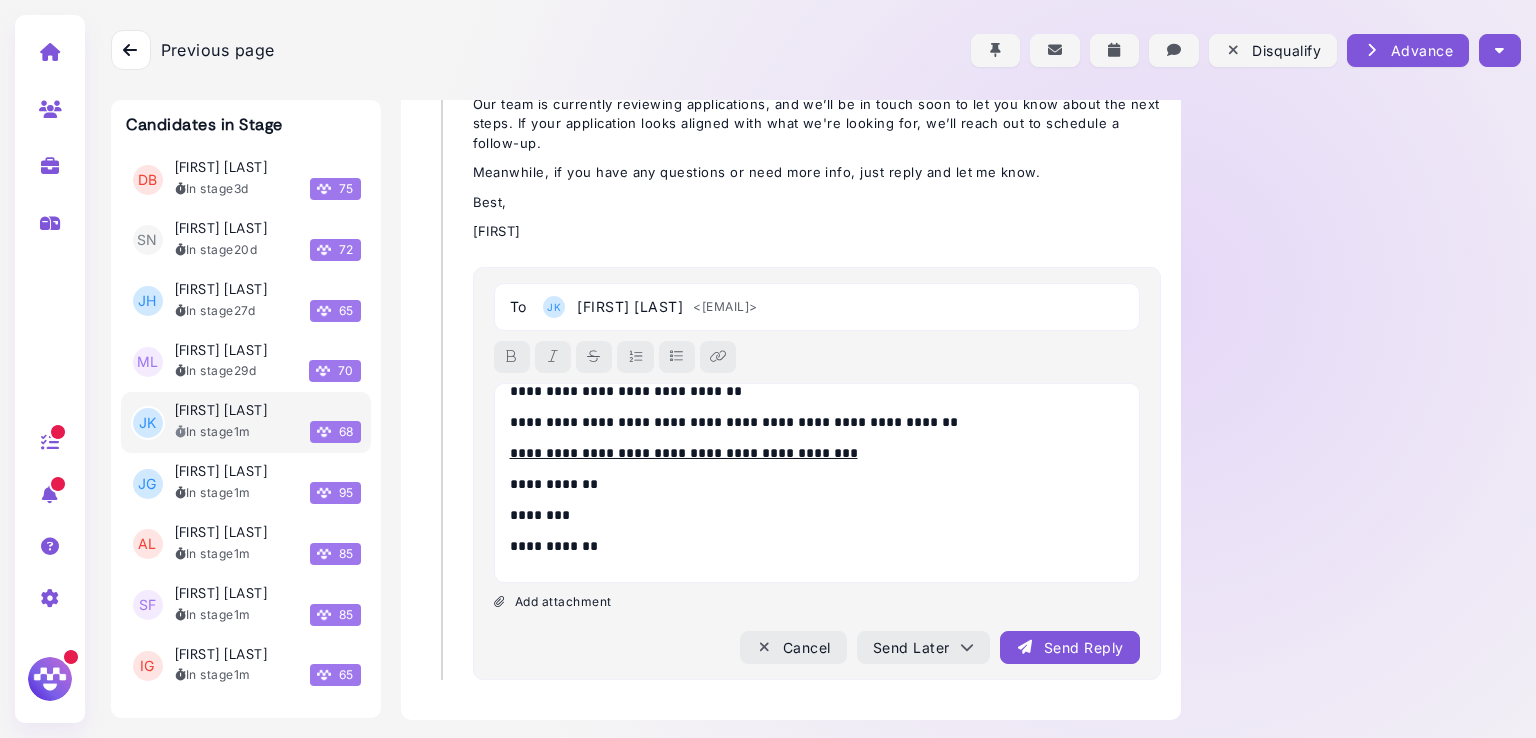 click on "Send Reply" at bounding box center (1069, 647) 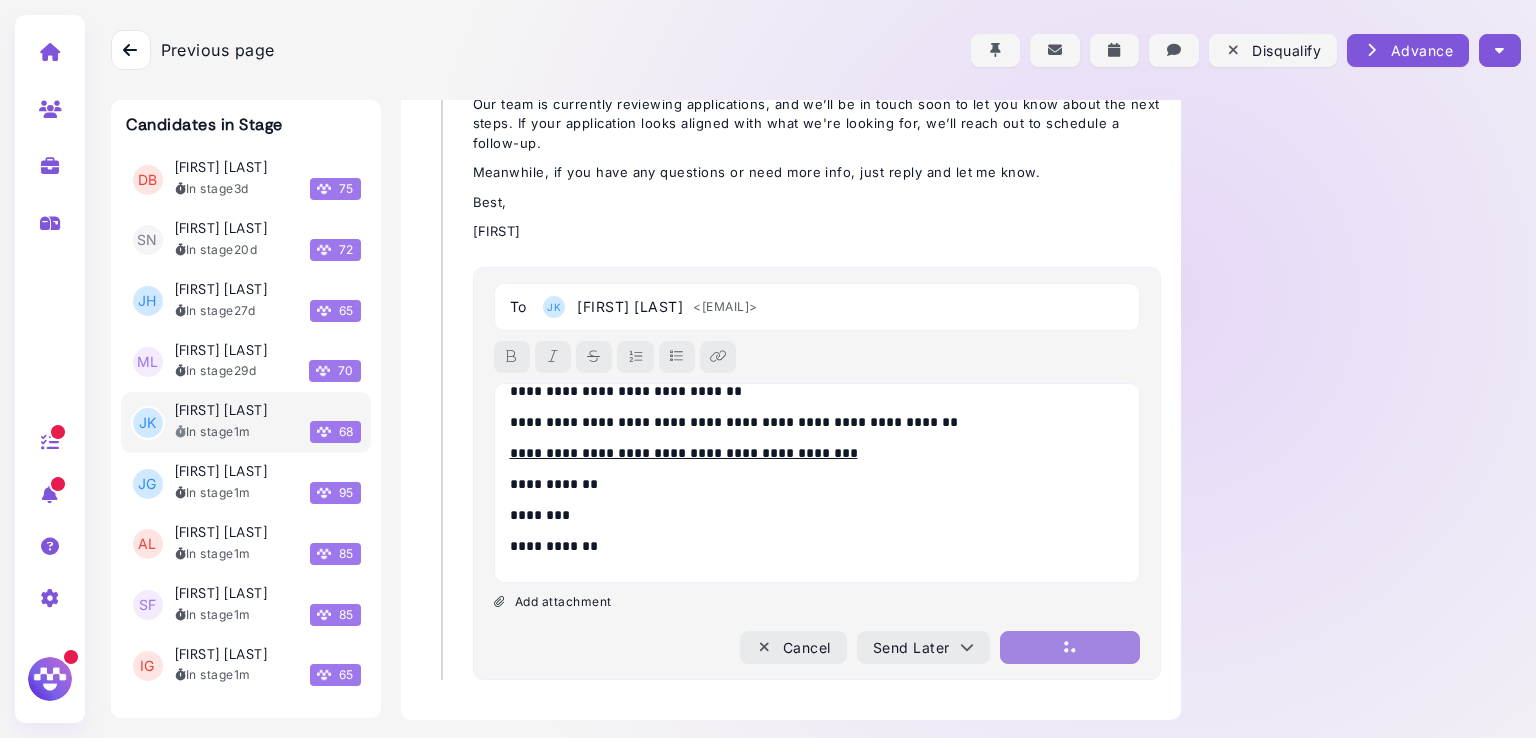 scroll, scrollTop: 394, scrollLeft: 0, axis: vertical 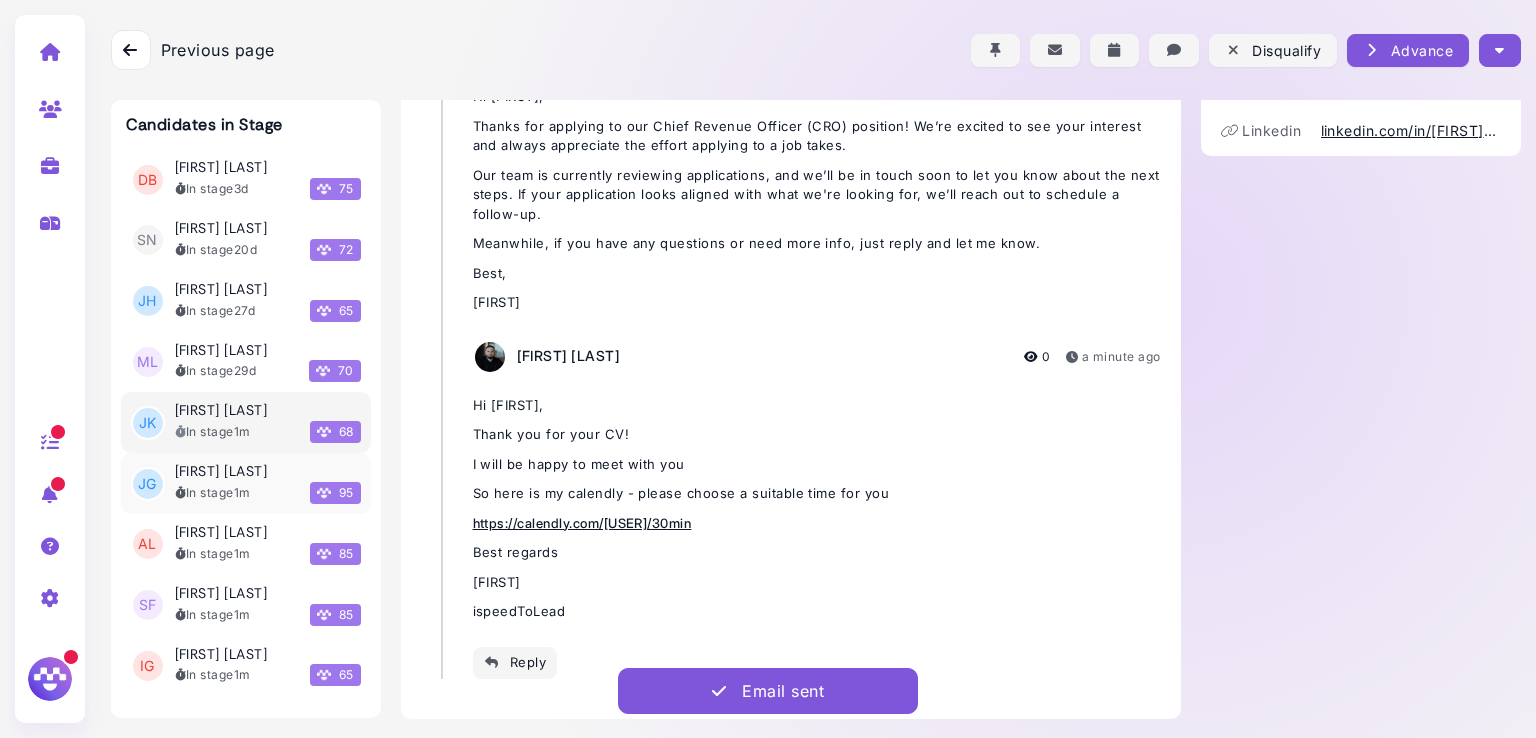 click on "[FIRST] [LAST]" at bounding box center (221, 471) 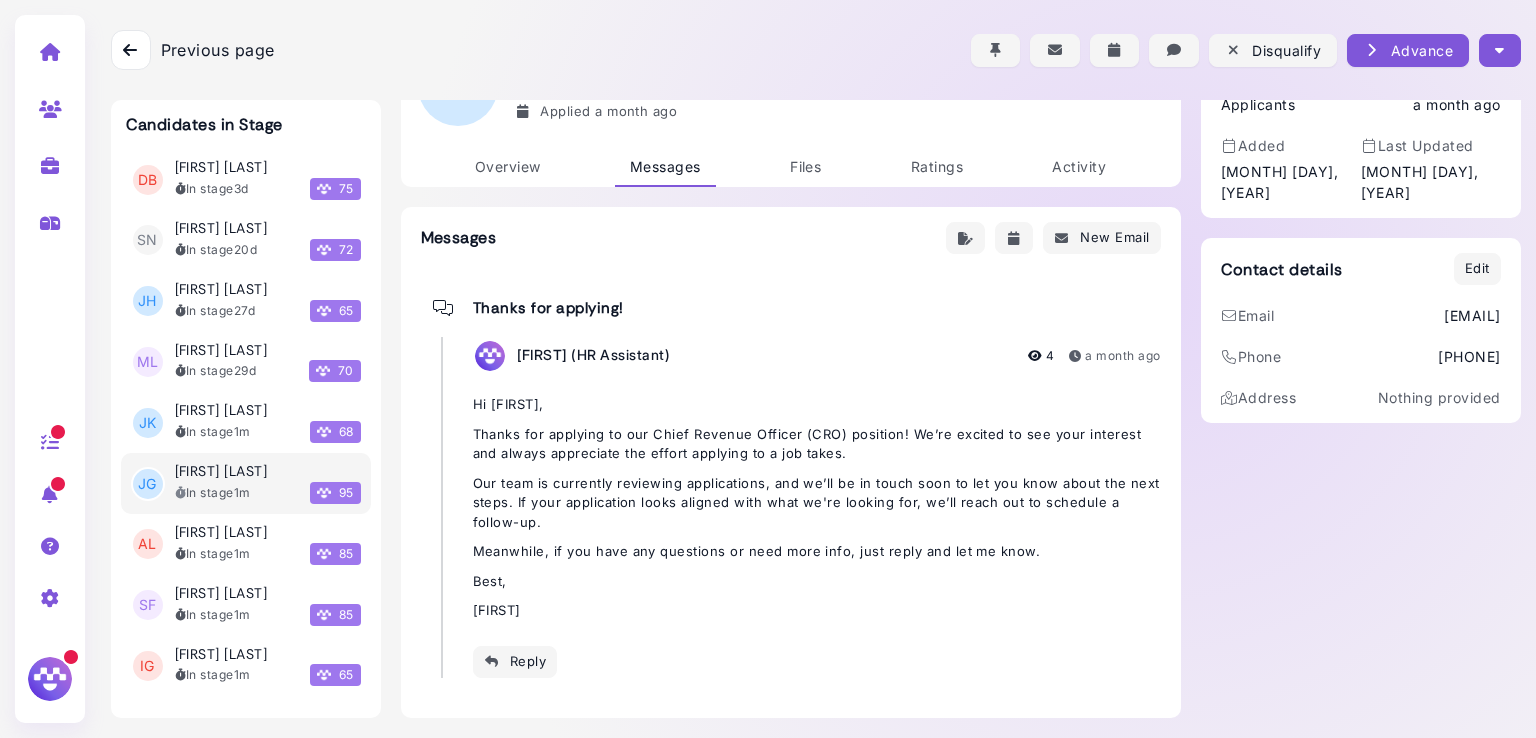scroll, scrollTop: 85, scrollLeft: 0, axis: vertical 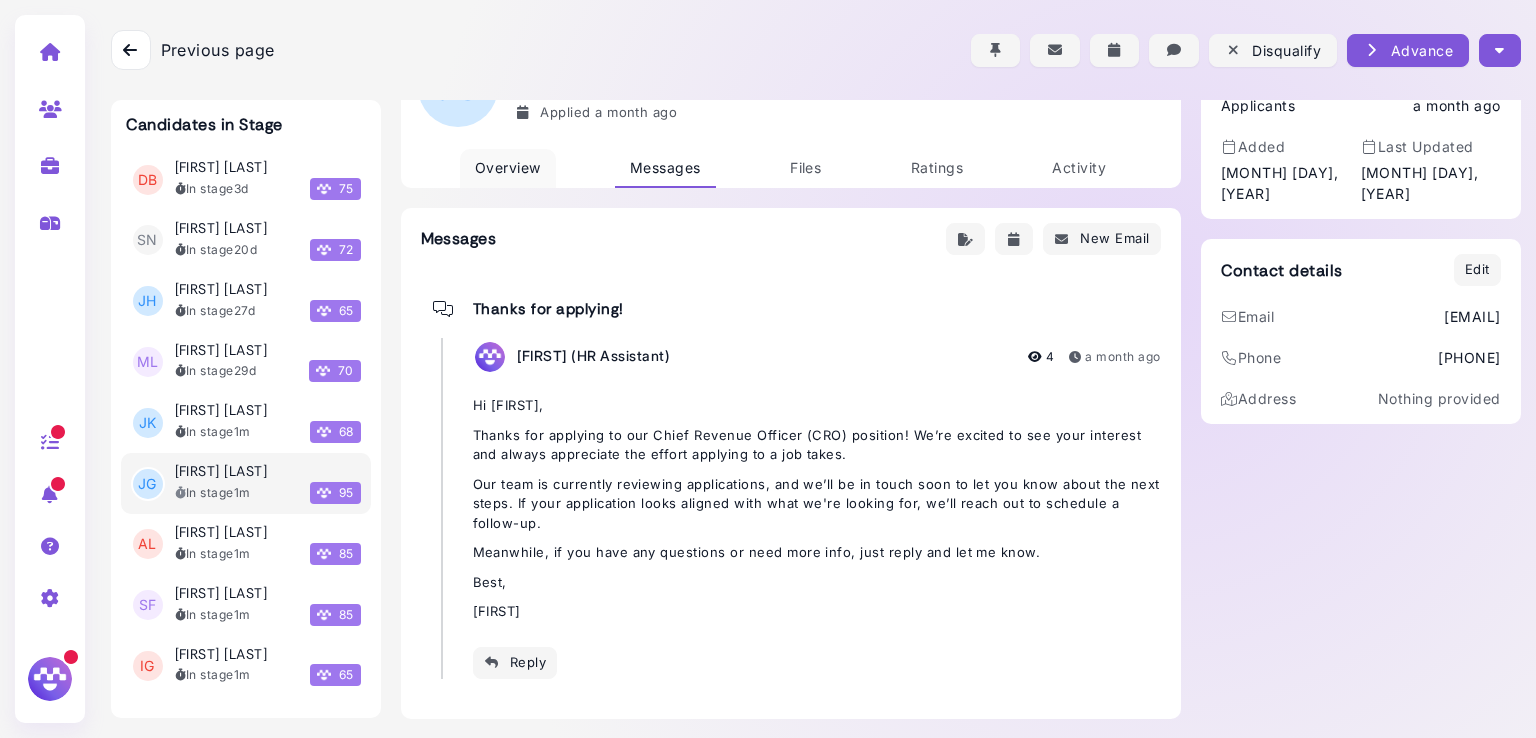 click on "Overview" at bounding box center [508, 167] 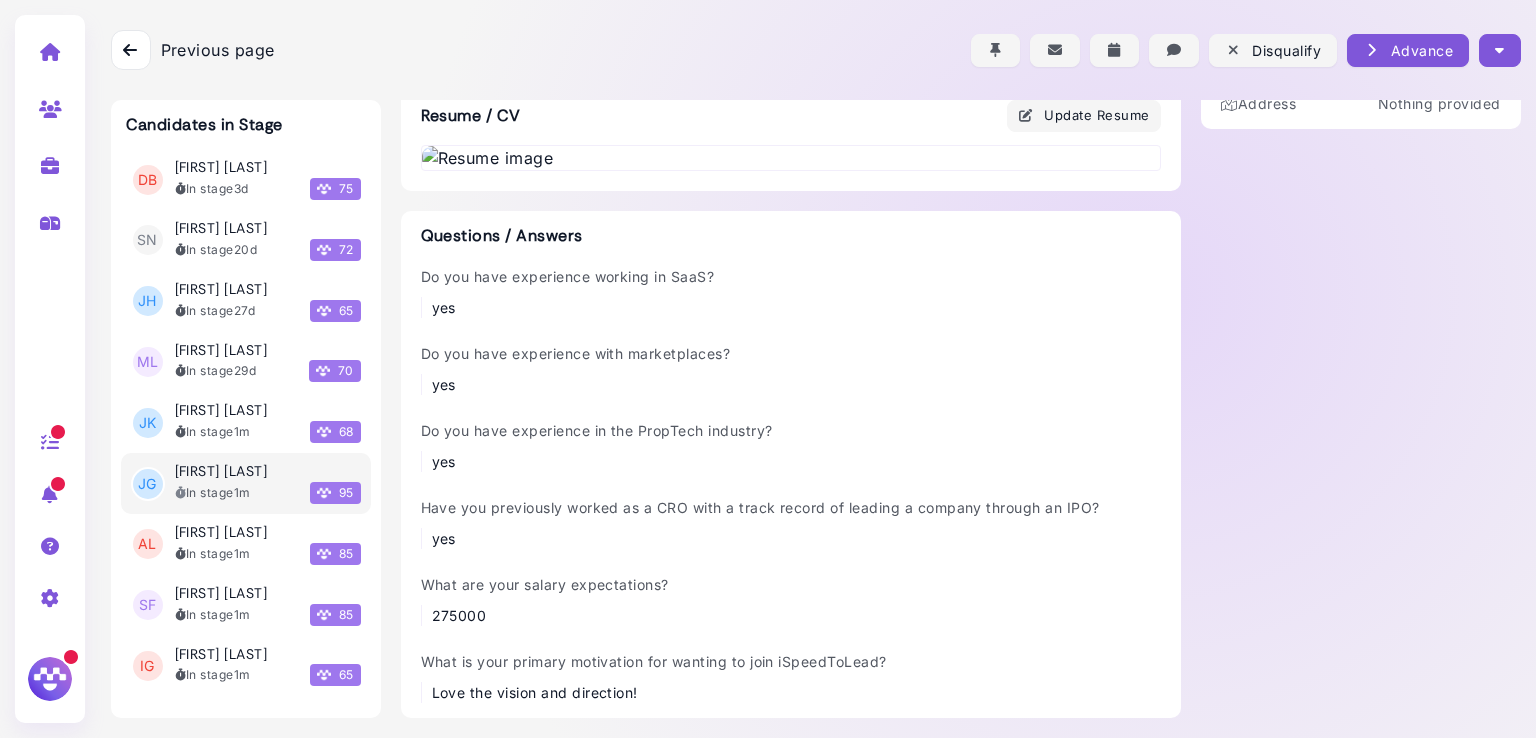 scroll, scrollTop: 543, scrollLeft: 0, axis: vertical 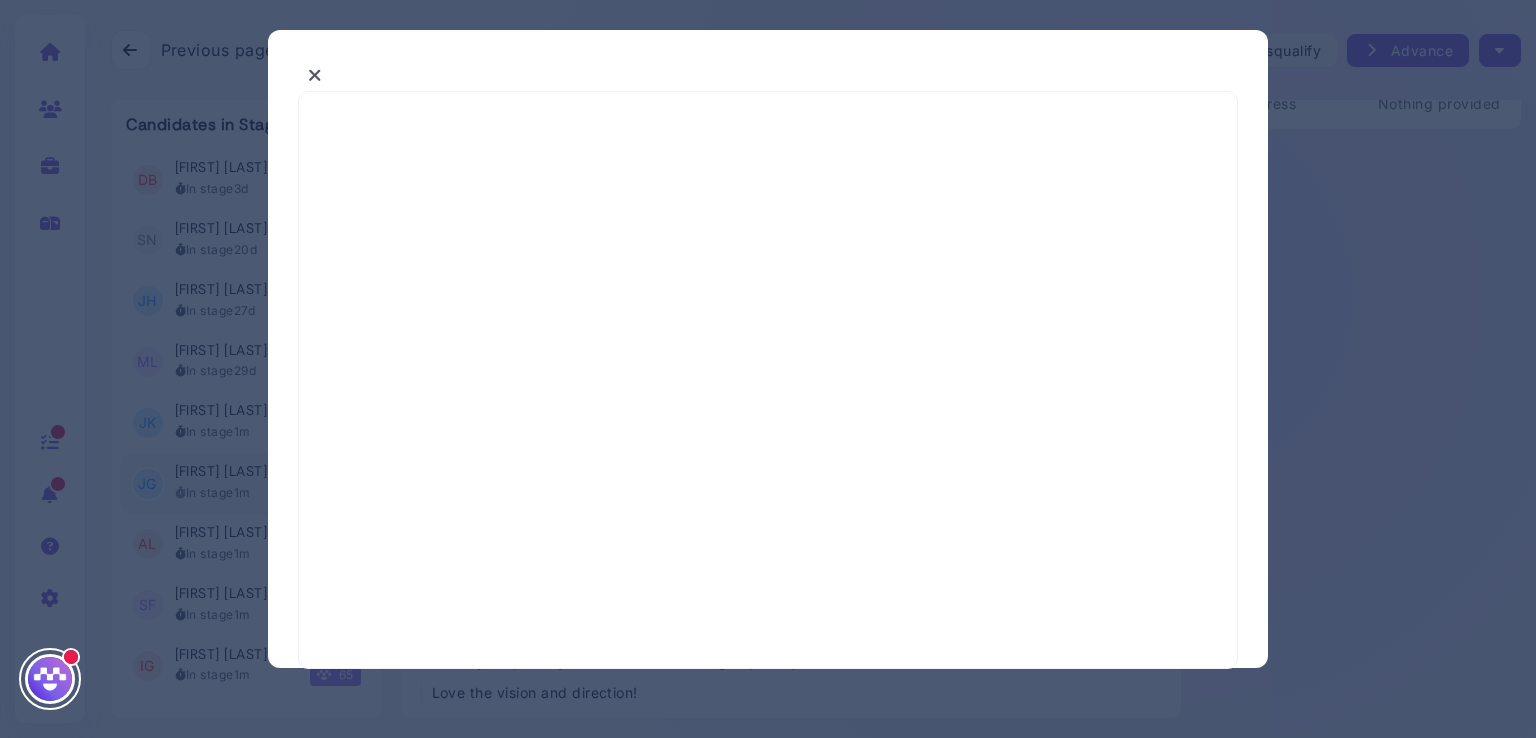 select on "*" 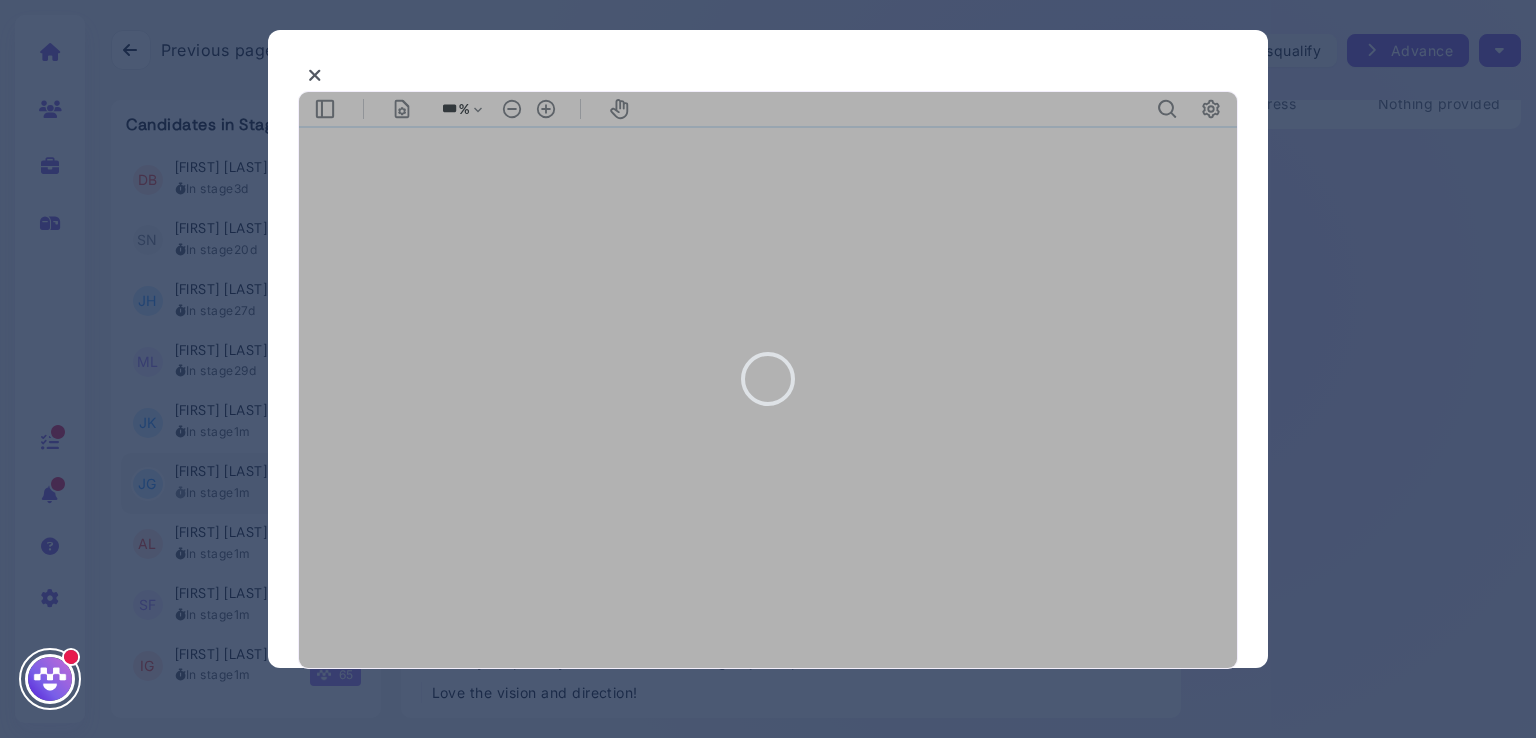 scroll, scrollTop: 0, scrollLeft: 0, axis: both 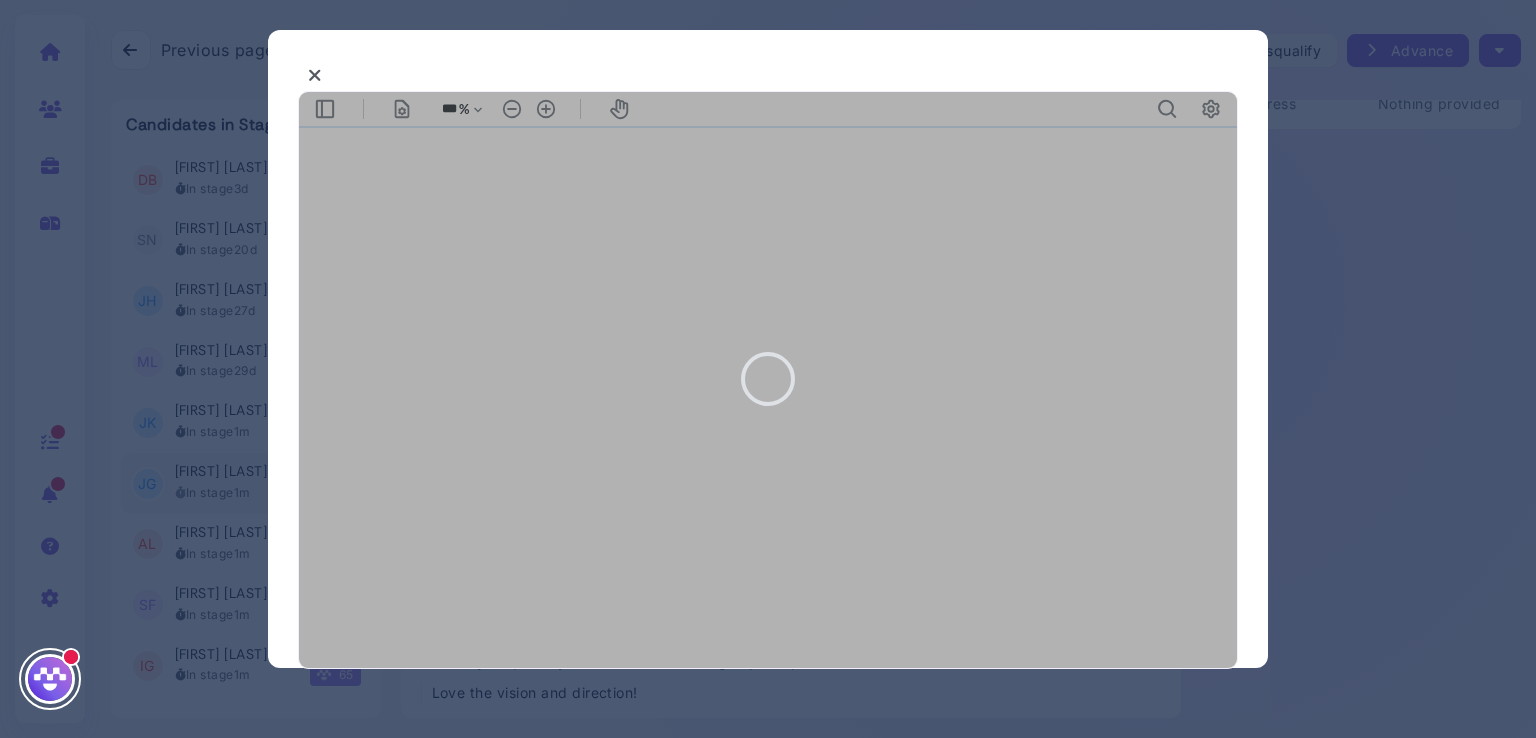 type on "***" 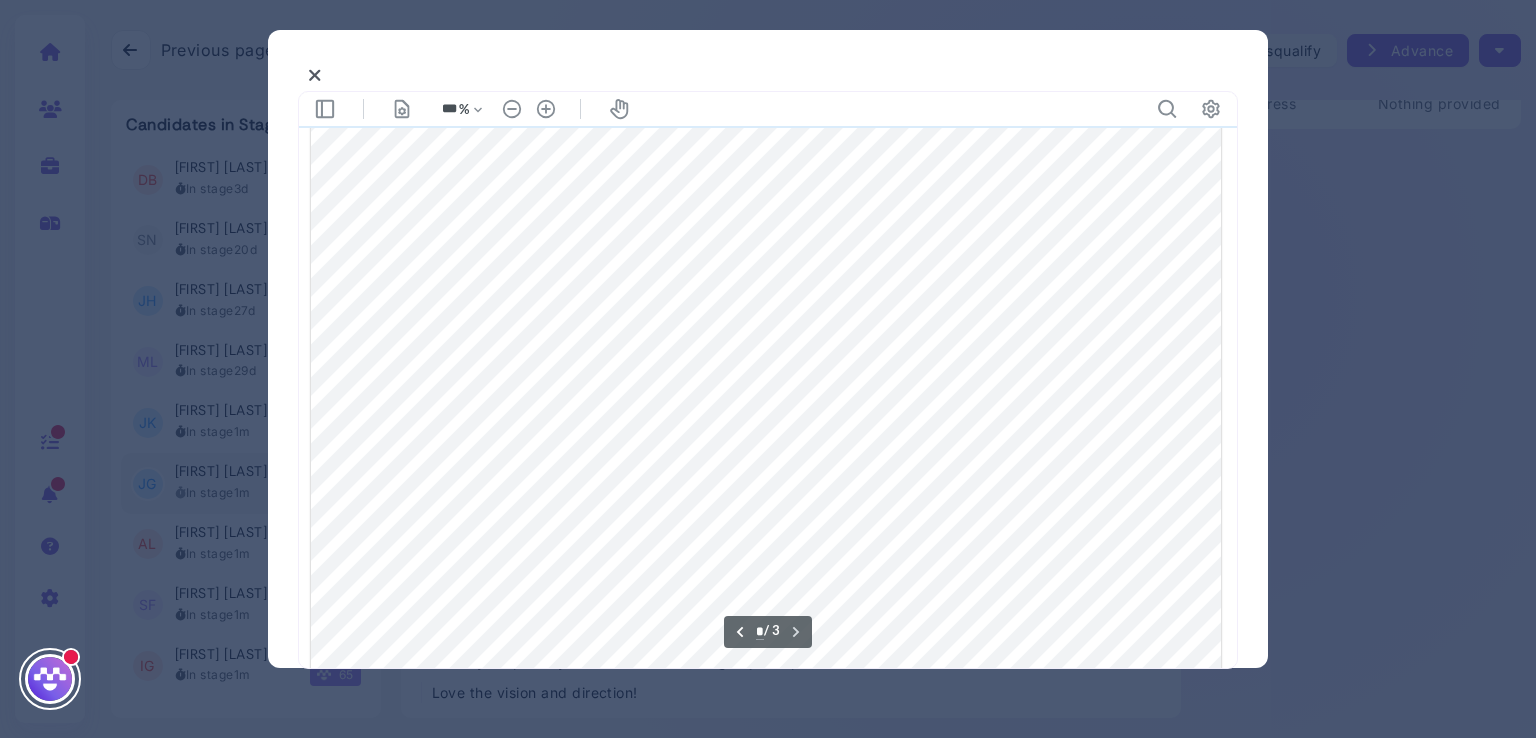 scroll, scrollTop: 2466, scrollLeft: 0, axis: vertical 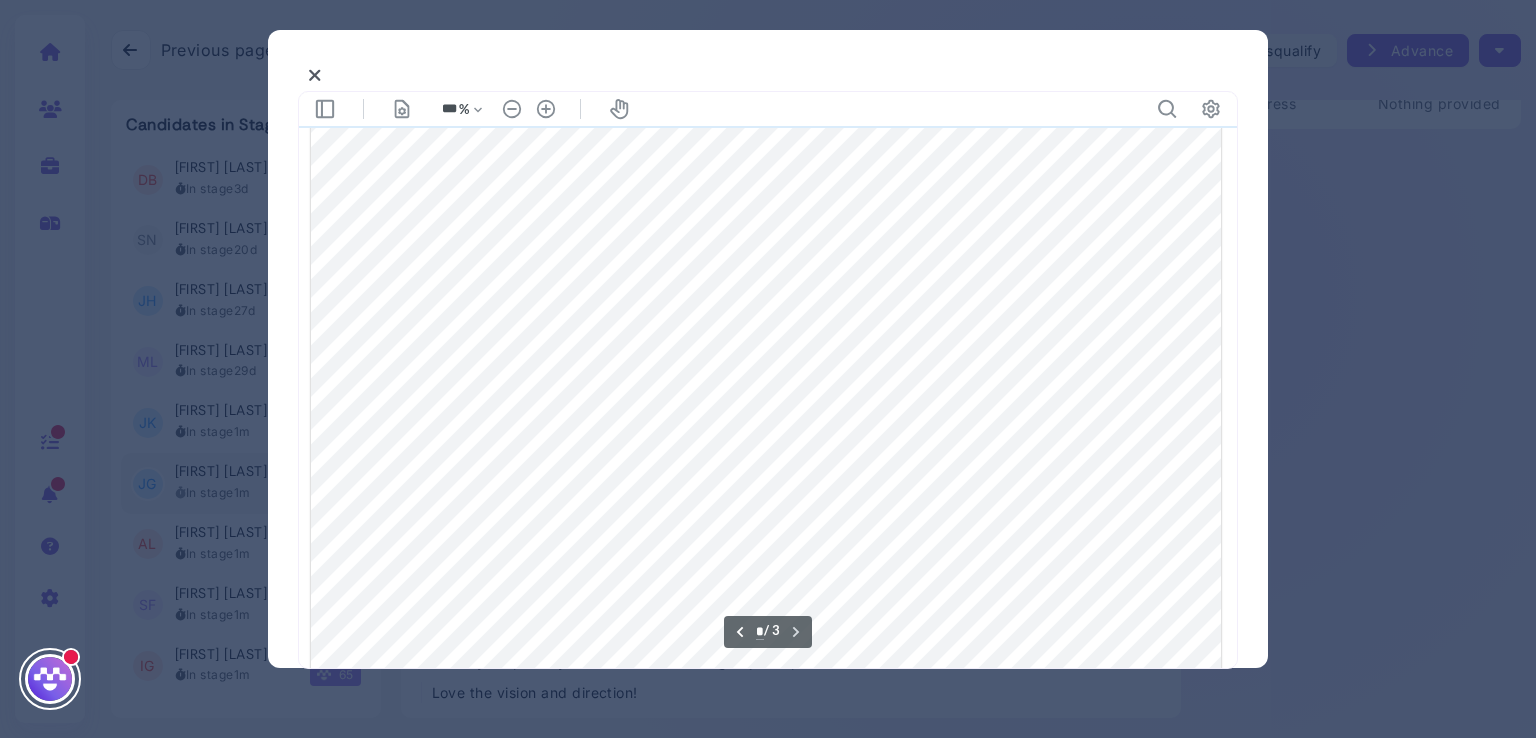 type on "*" 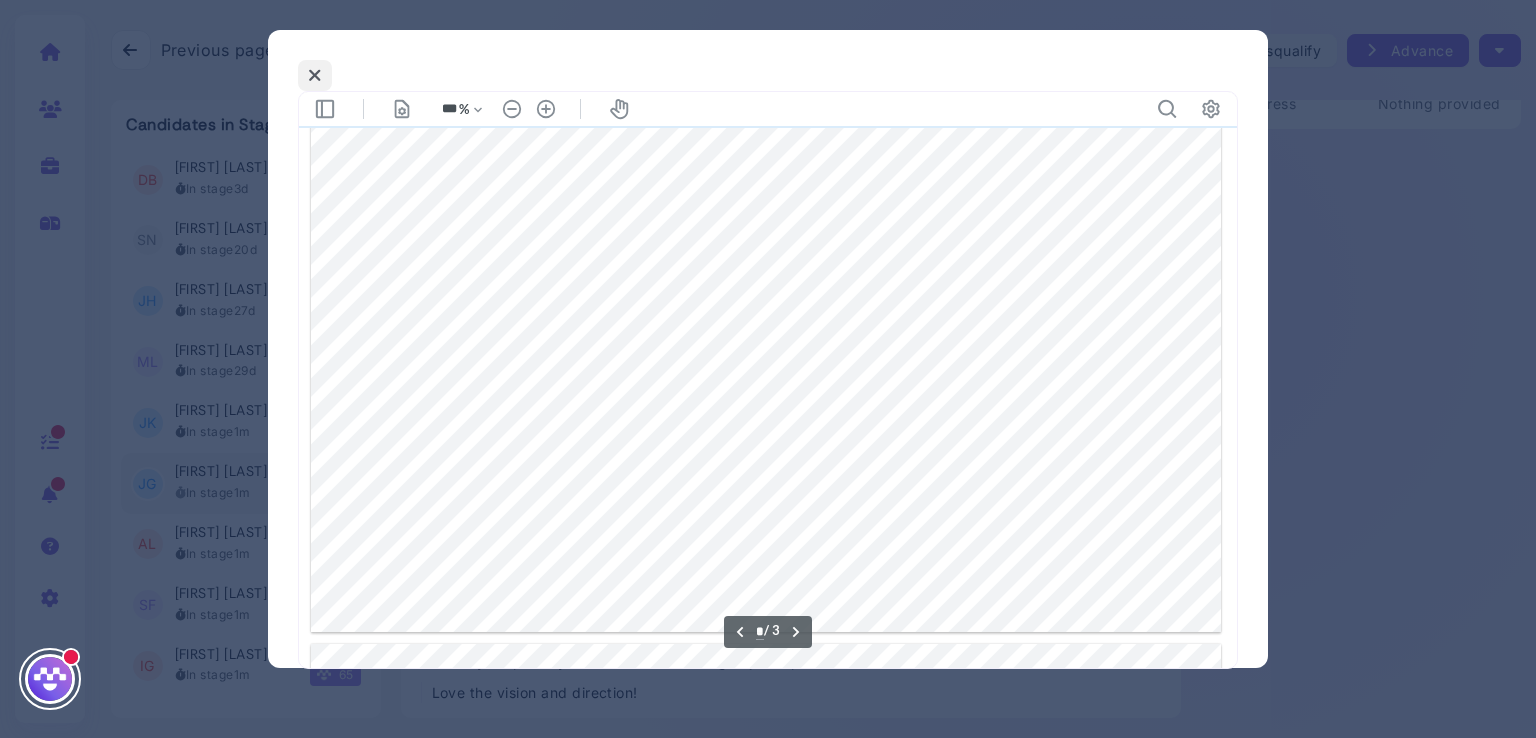 click at bounding box center (315, 75) 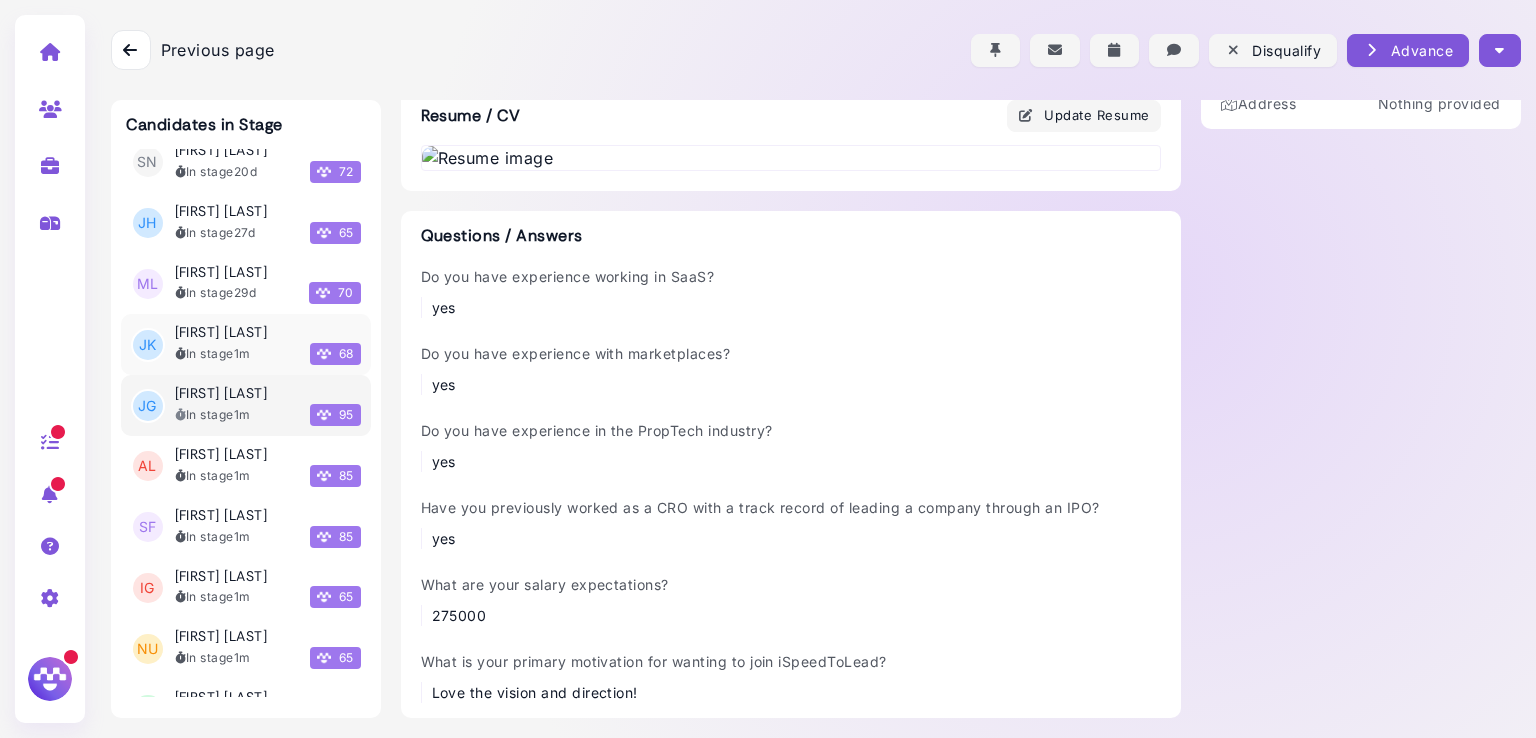 scroll, scrollTop: 79, scrollLeft: 0, axis: vertical 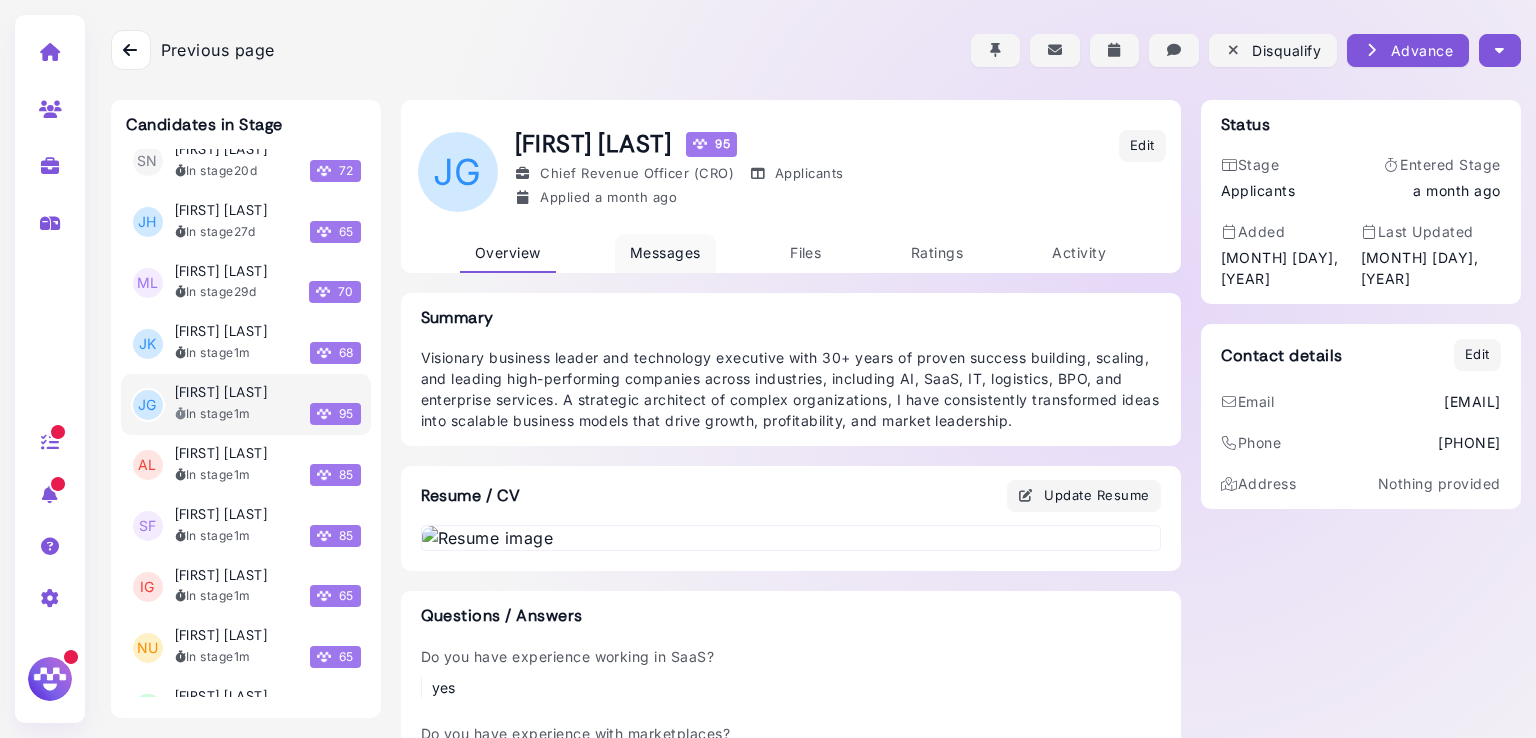 click on "Messages" at bounding box center [665, 252] 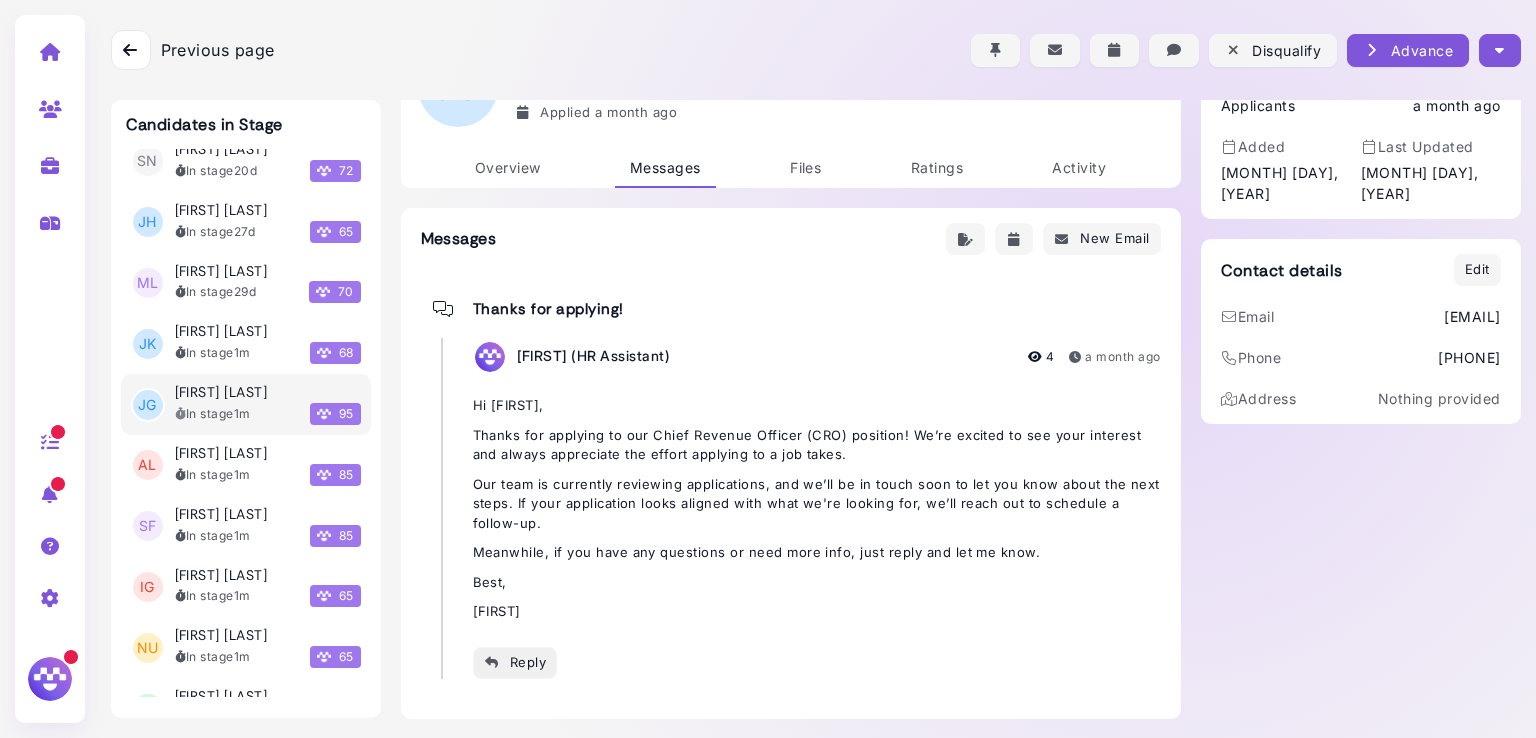 click on "Reply" at bounding box center [515, 662] 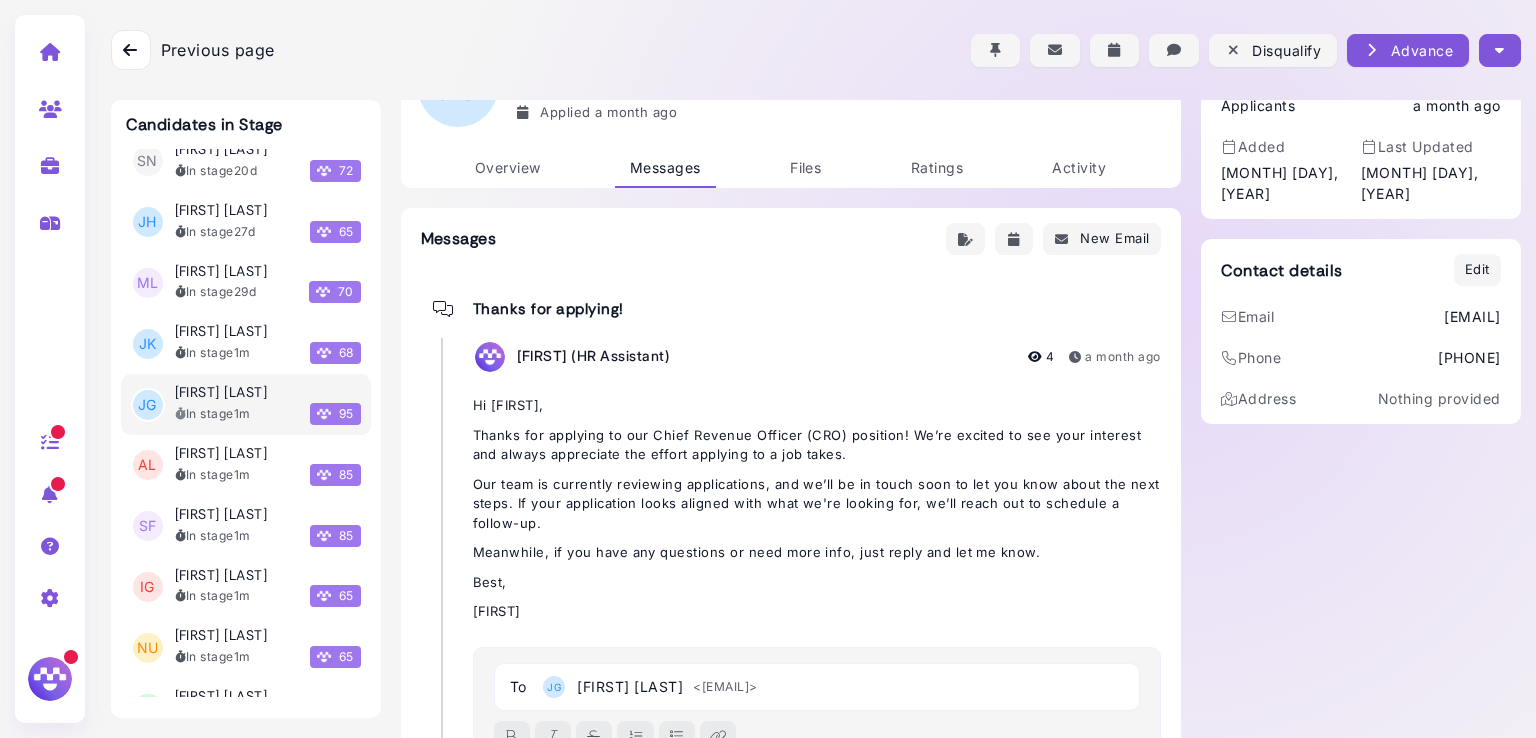 scroll, scrollTop: 148, scrollLeft: 0, axis: vertical 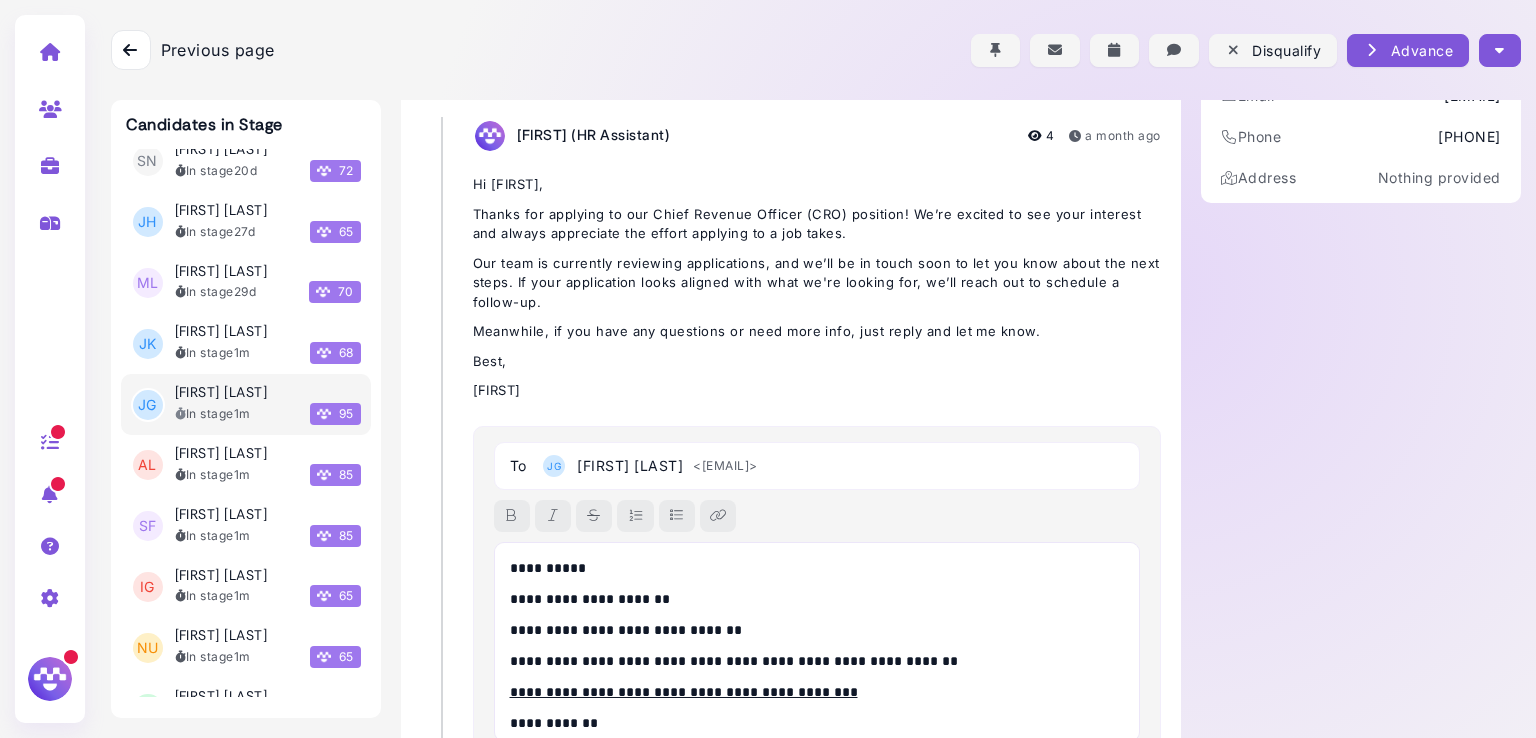 click on "**********" at bounding box center (812, 568) 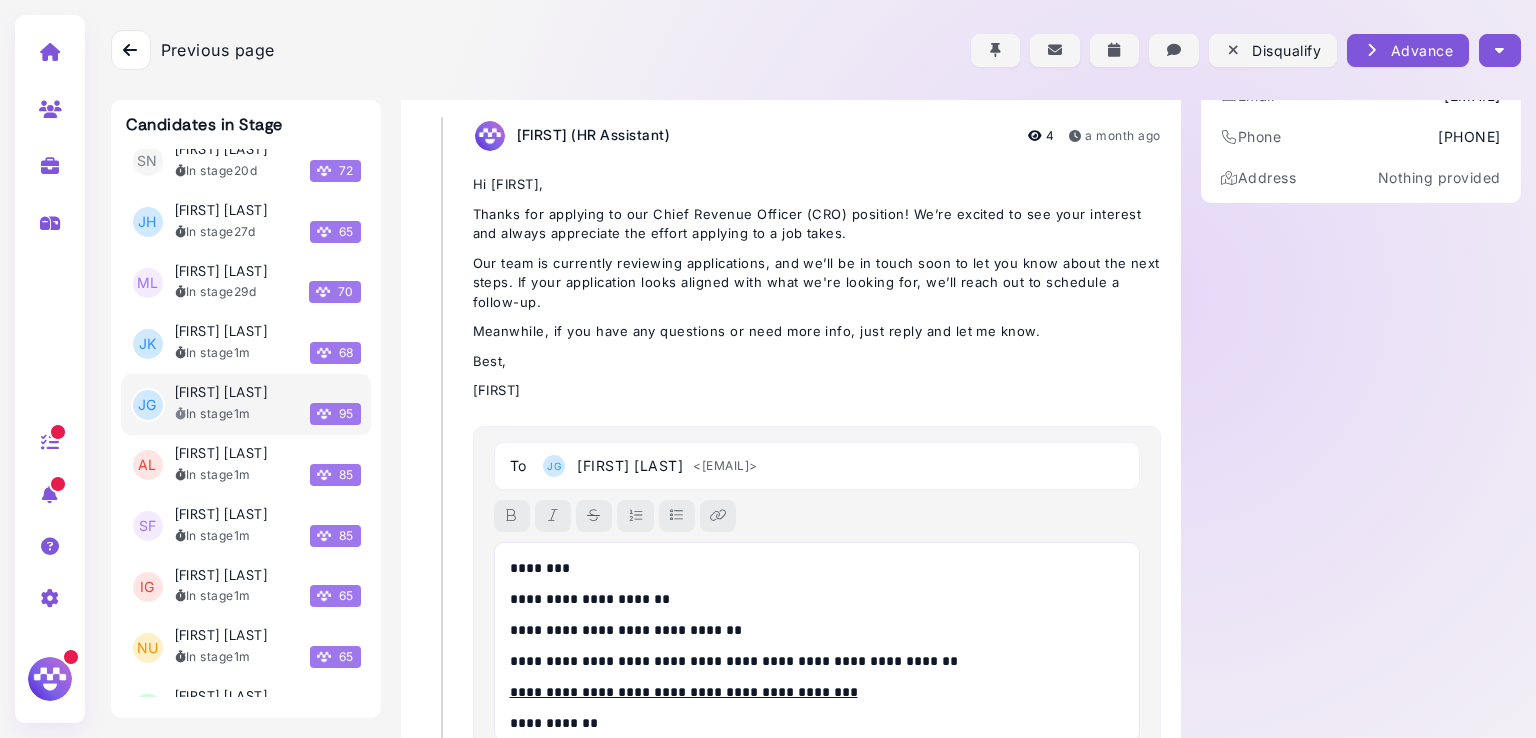 scroll, scrollTop: 80, scrollLeft: 0, axis: vertical 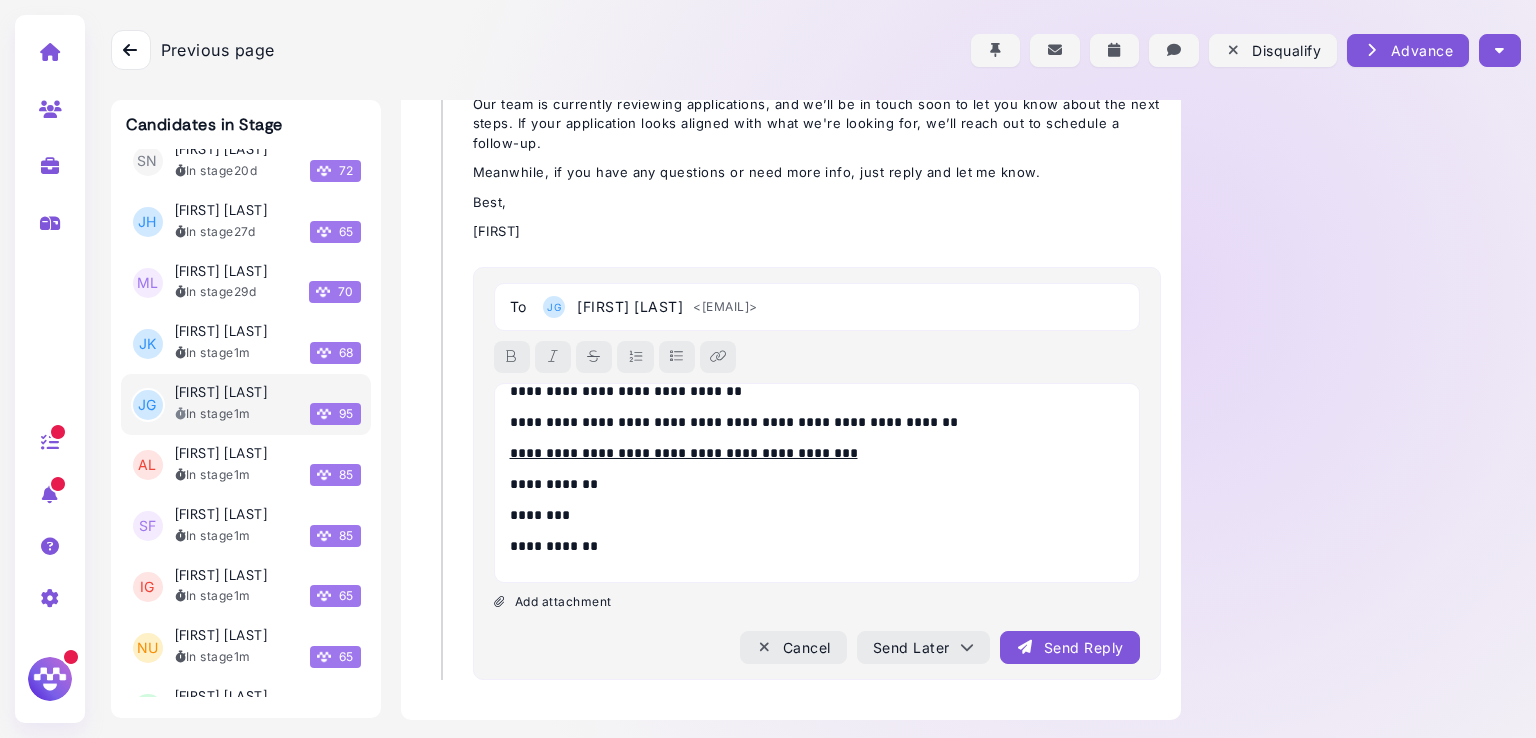 click on "Send Reply" at bounding box center [1069, 647] 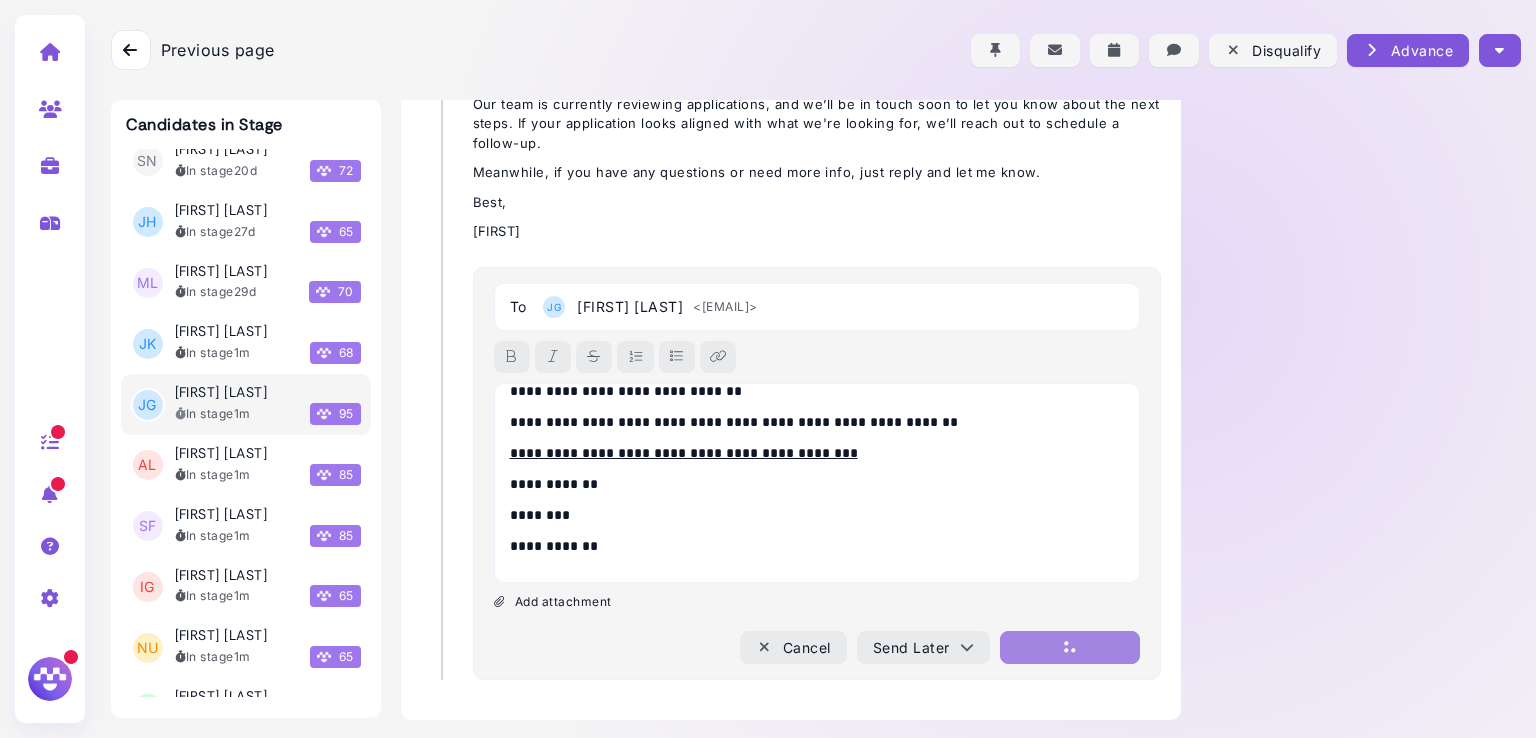 scroll, scrollTop: 394, scrollLeft: 0, axis: vertical 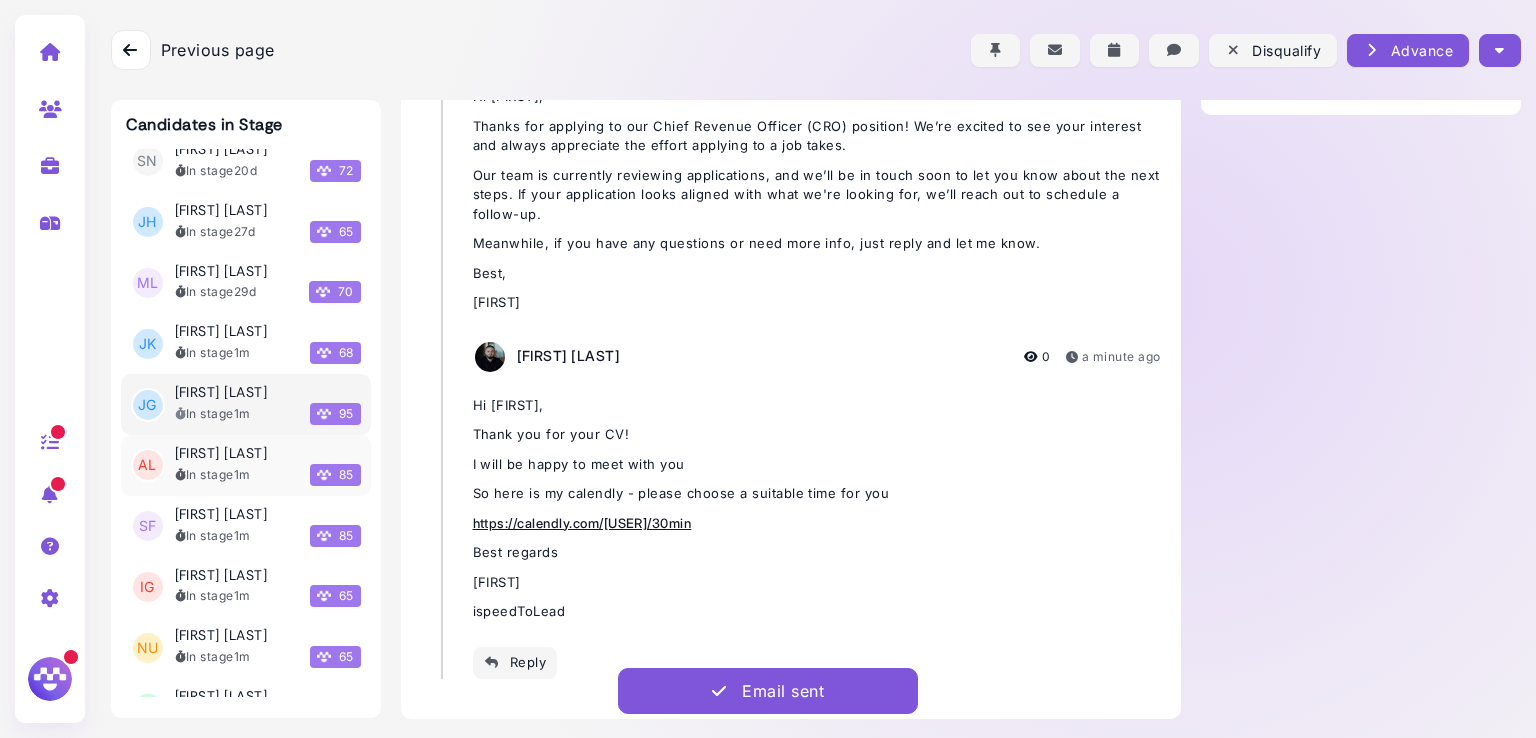 click on "In stage
1m" at bounding box center (213, 475) 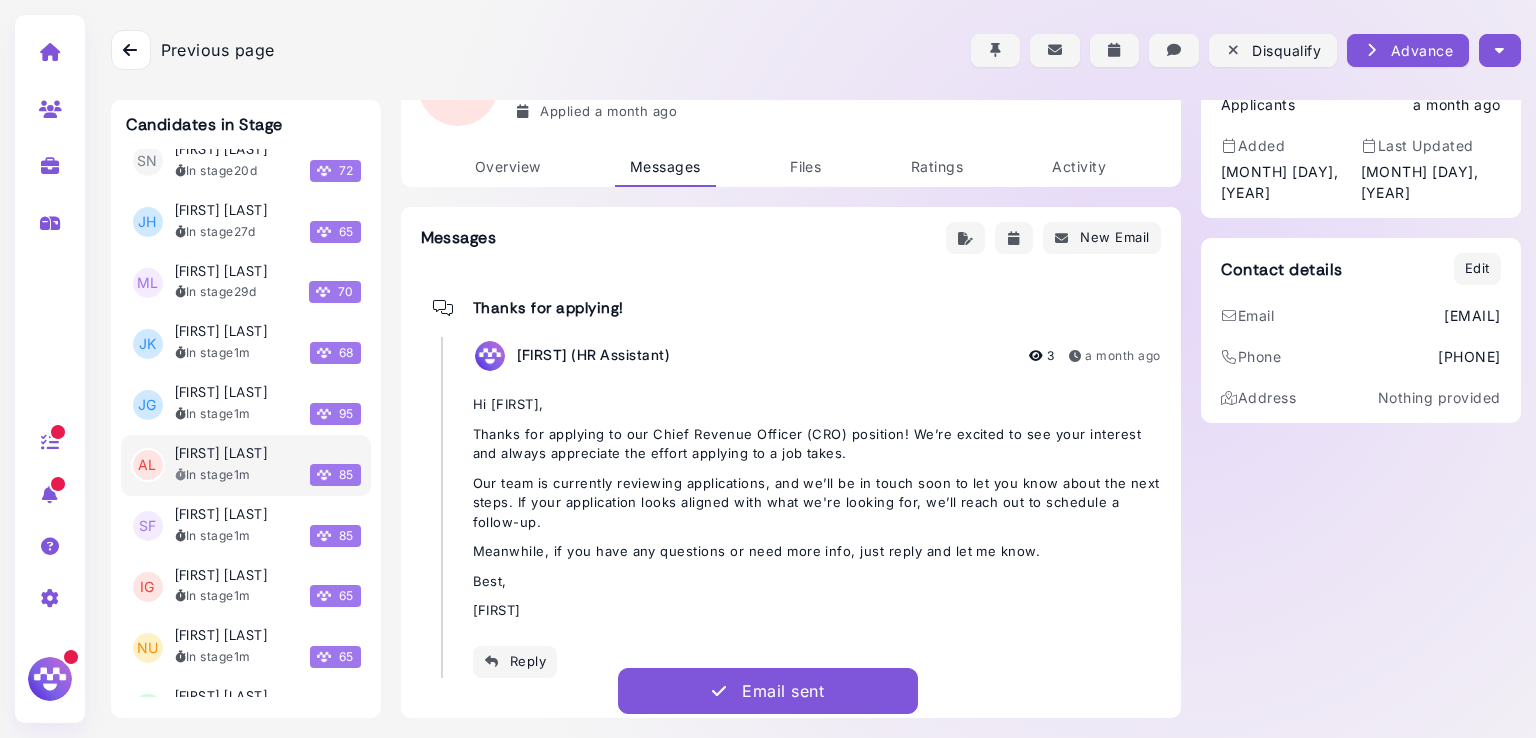 scroll, scrollTop: 85, scrollLeft: 0, axis: vertical 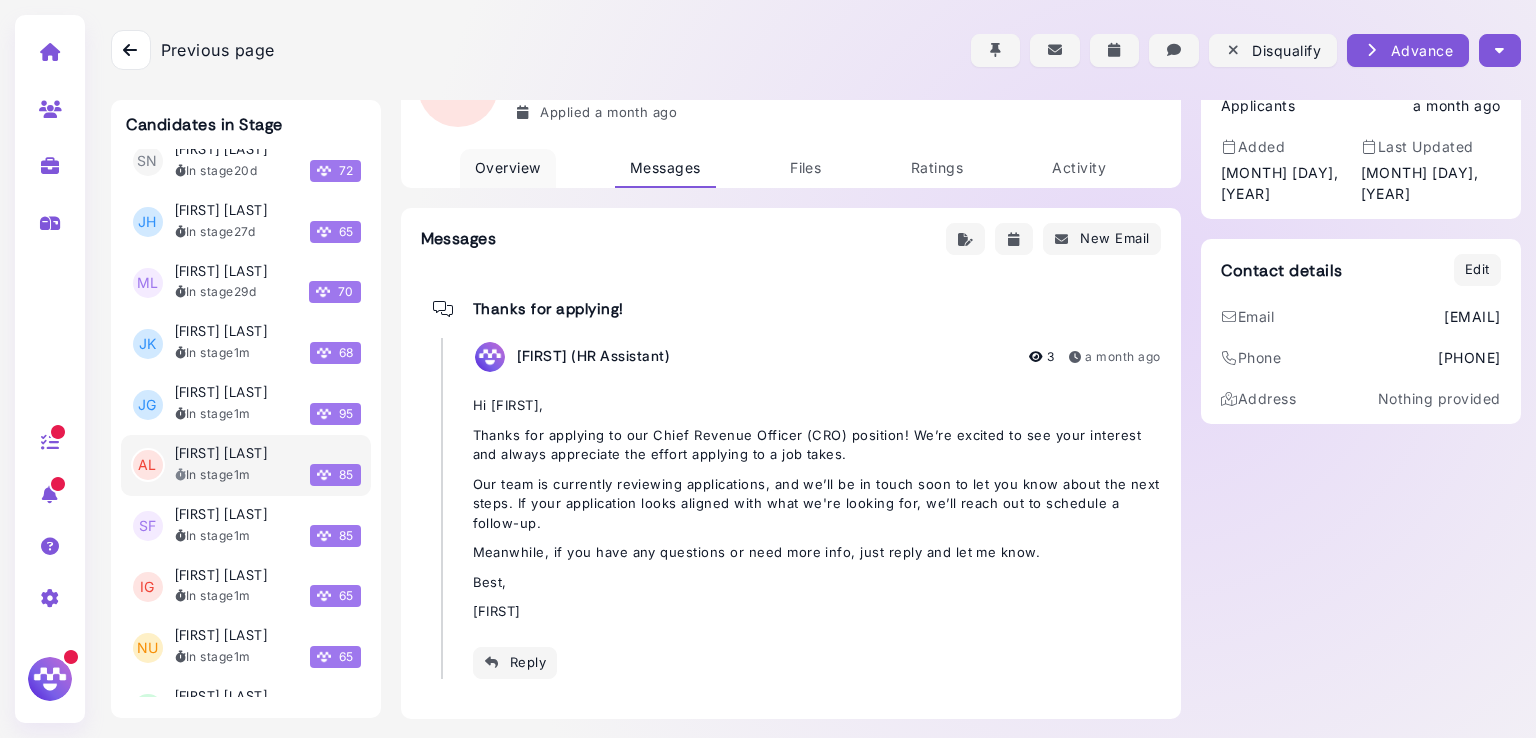 click on "Overview" at bounding box center (508, 168) 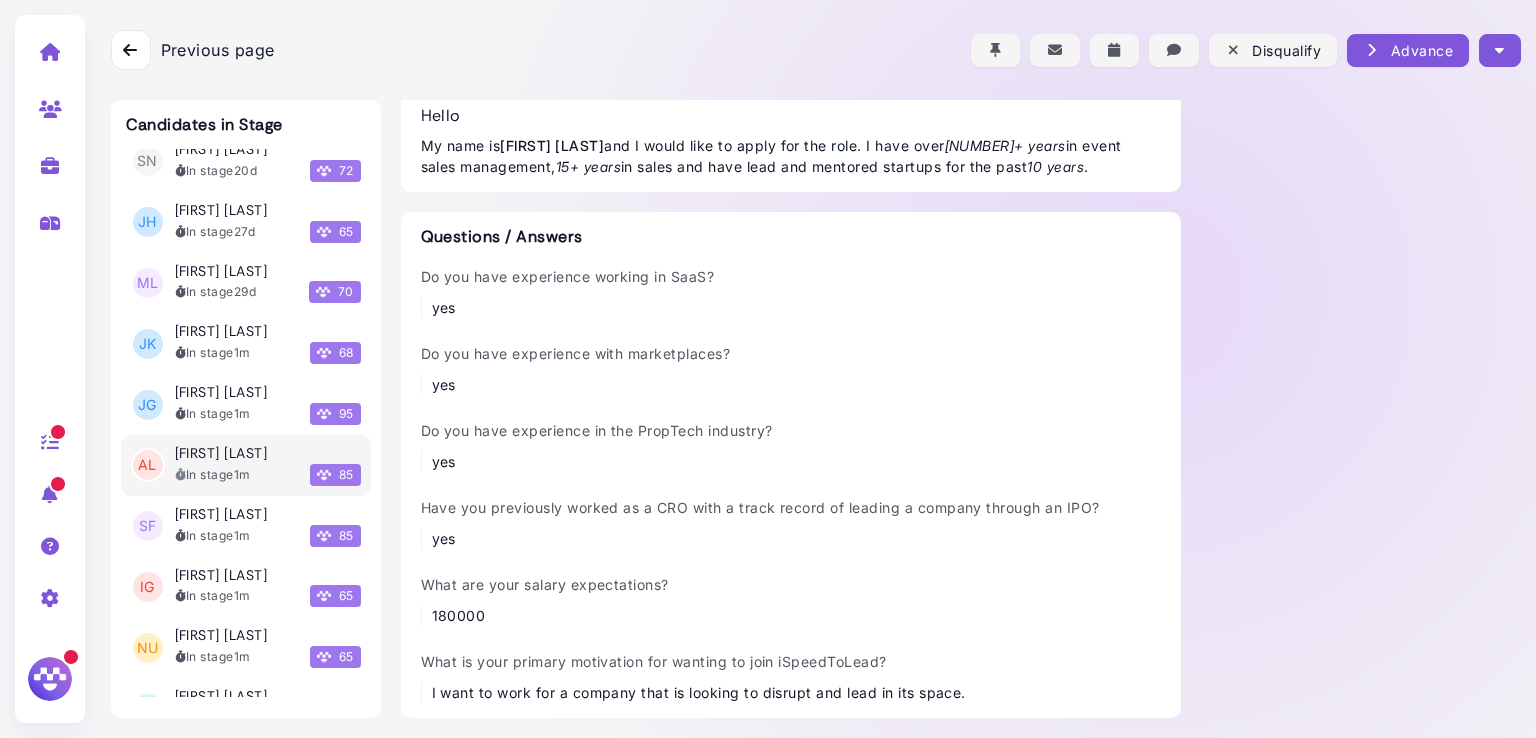 scroll, scrollTop: 892, scrollLeft: 0, axis: vertical 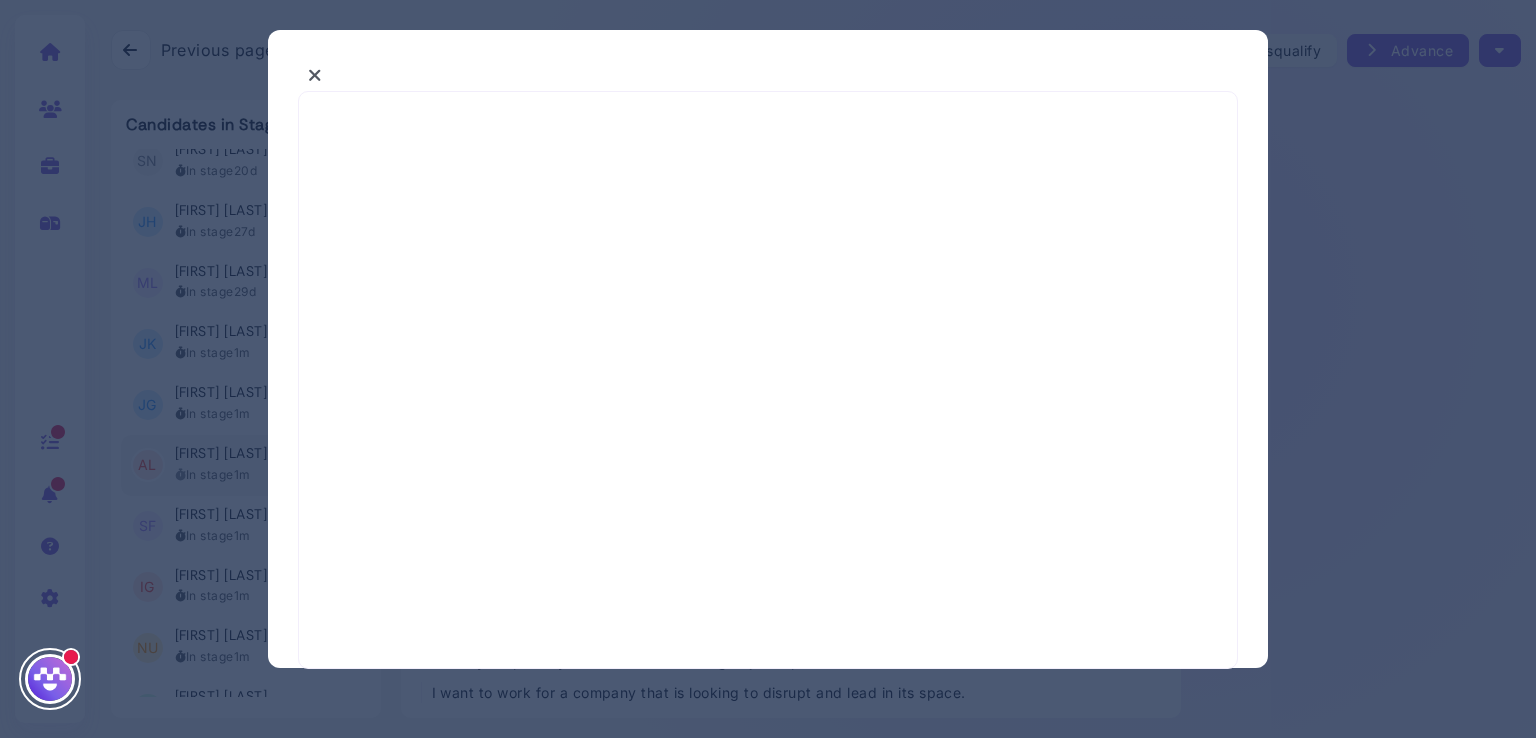 select on "*" 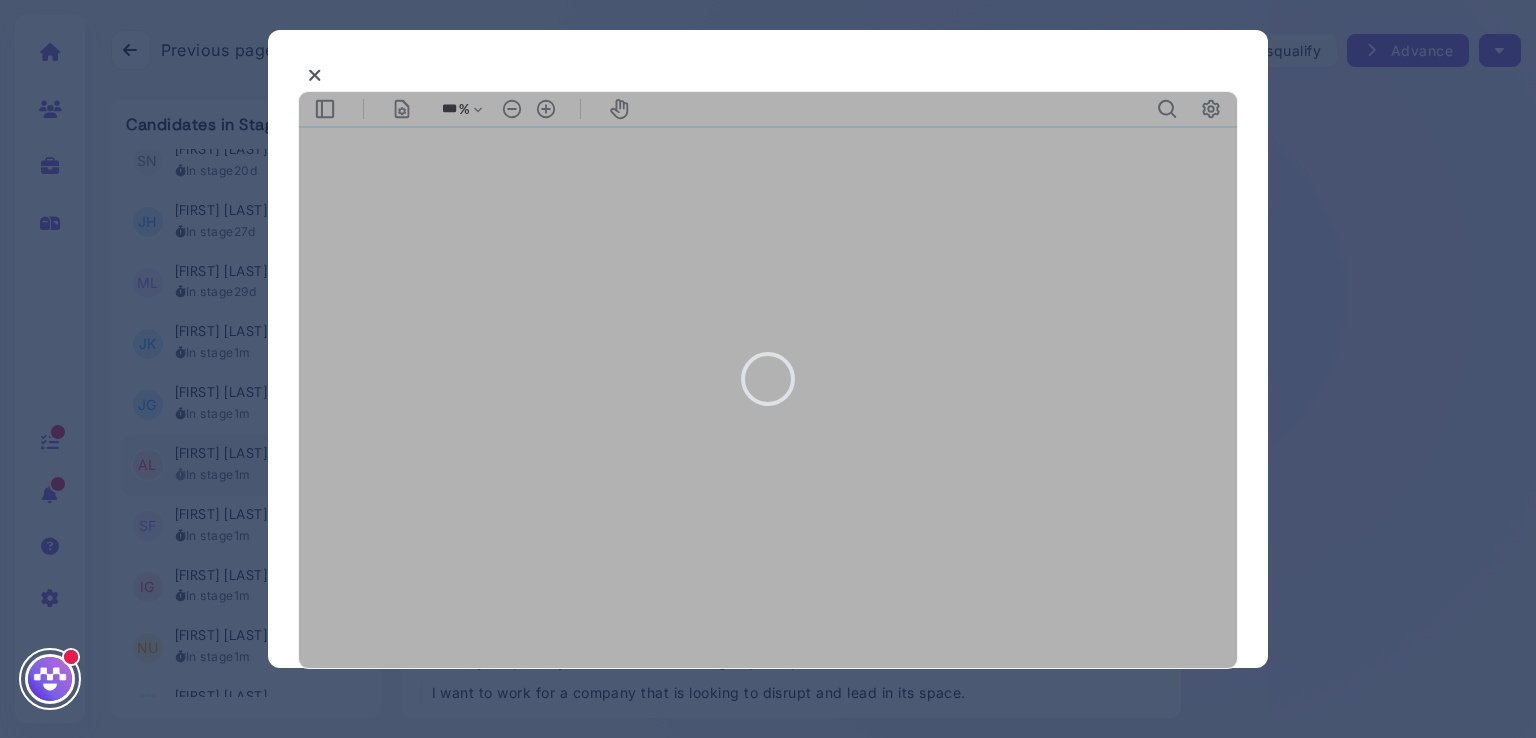 scroll, scrollTop: 0, scrollLeft: 0, axis: both 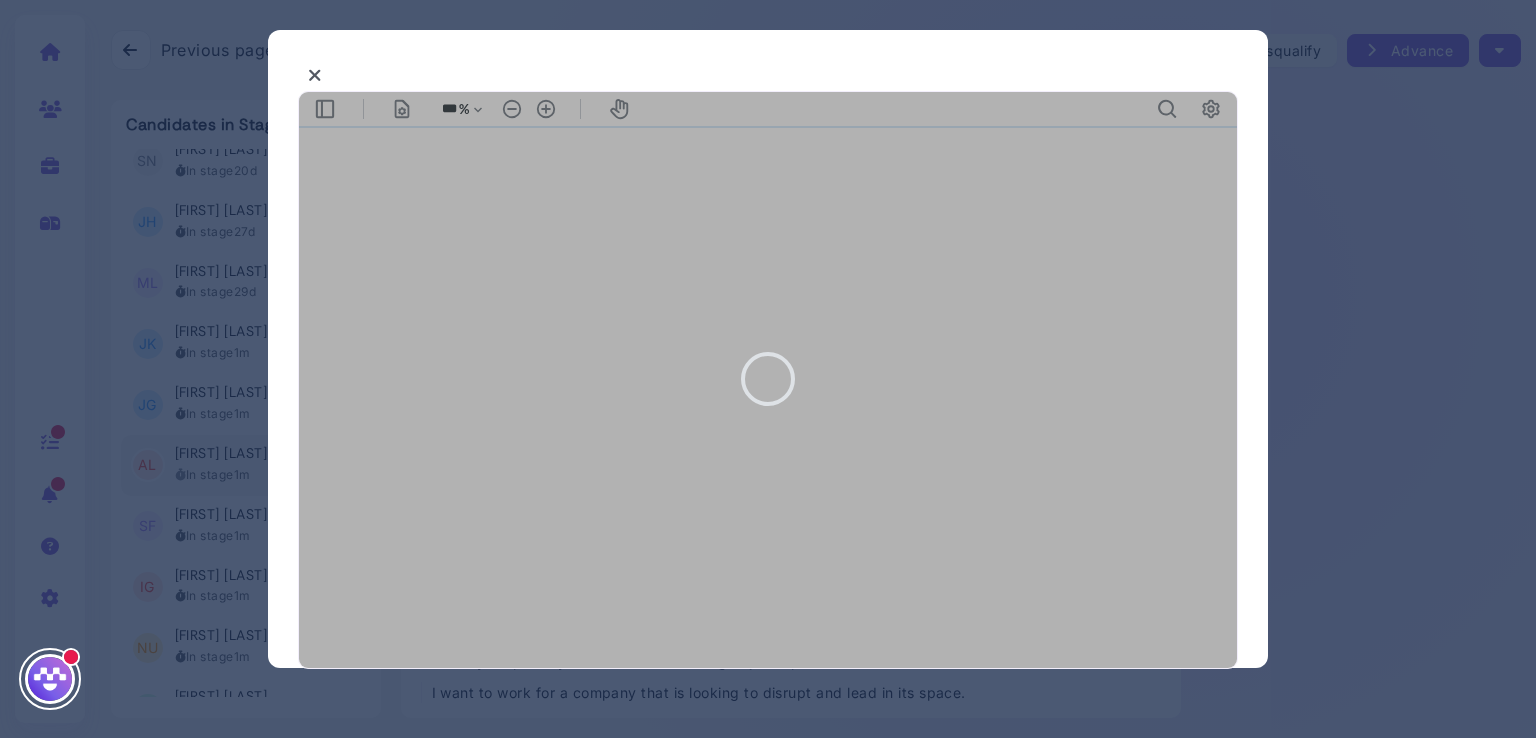 type on "***" 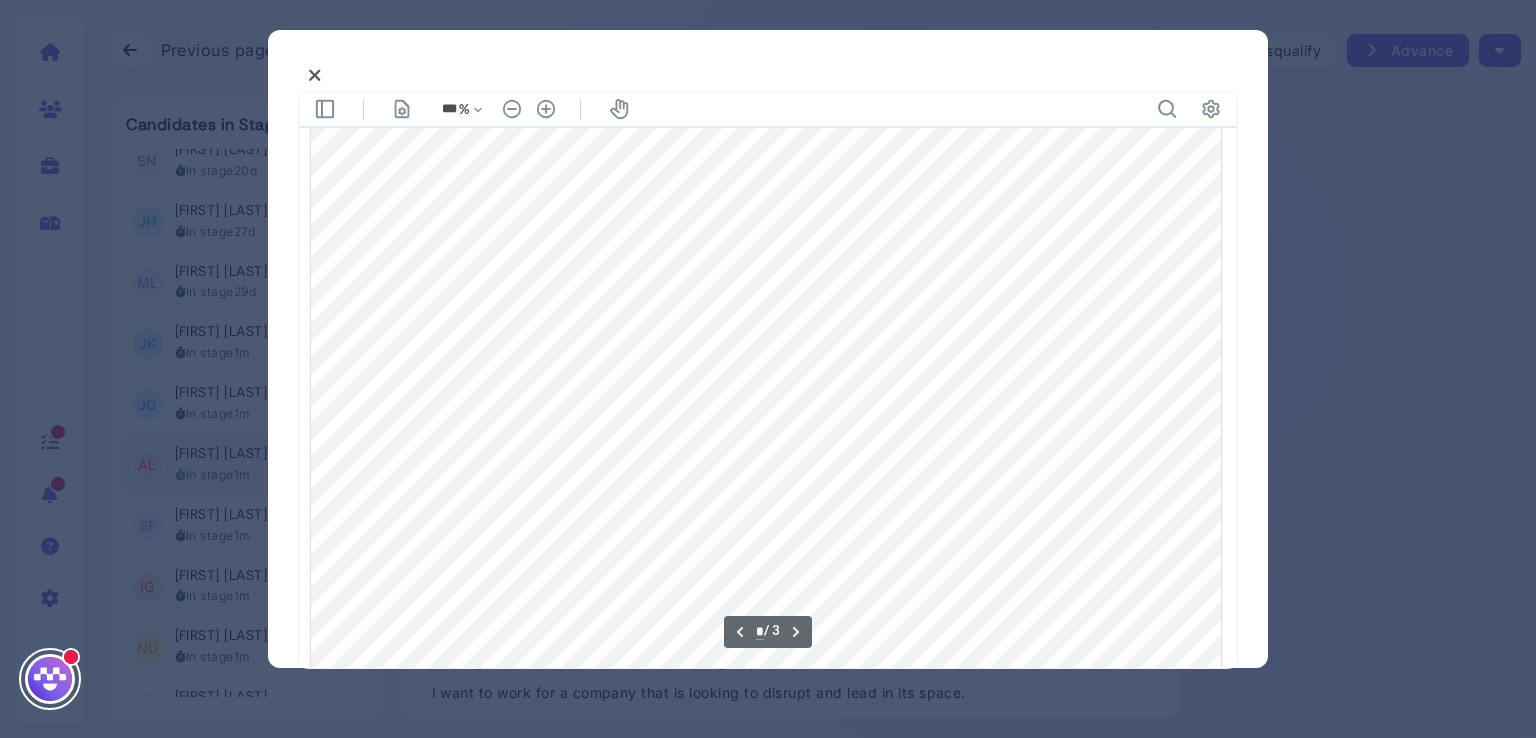 scroll, scrollTop: 959, scrollLeft: 0, axis: vertical 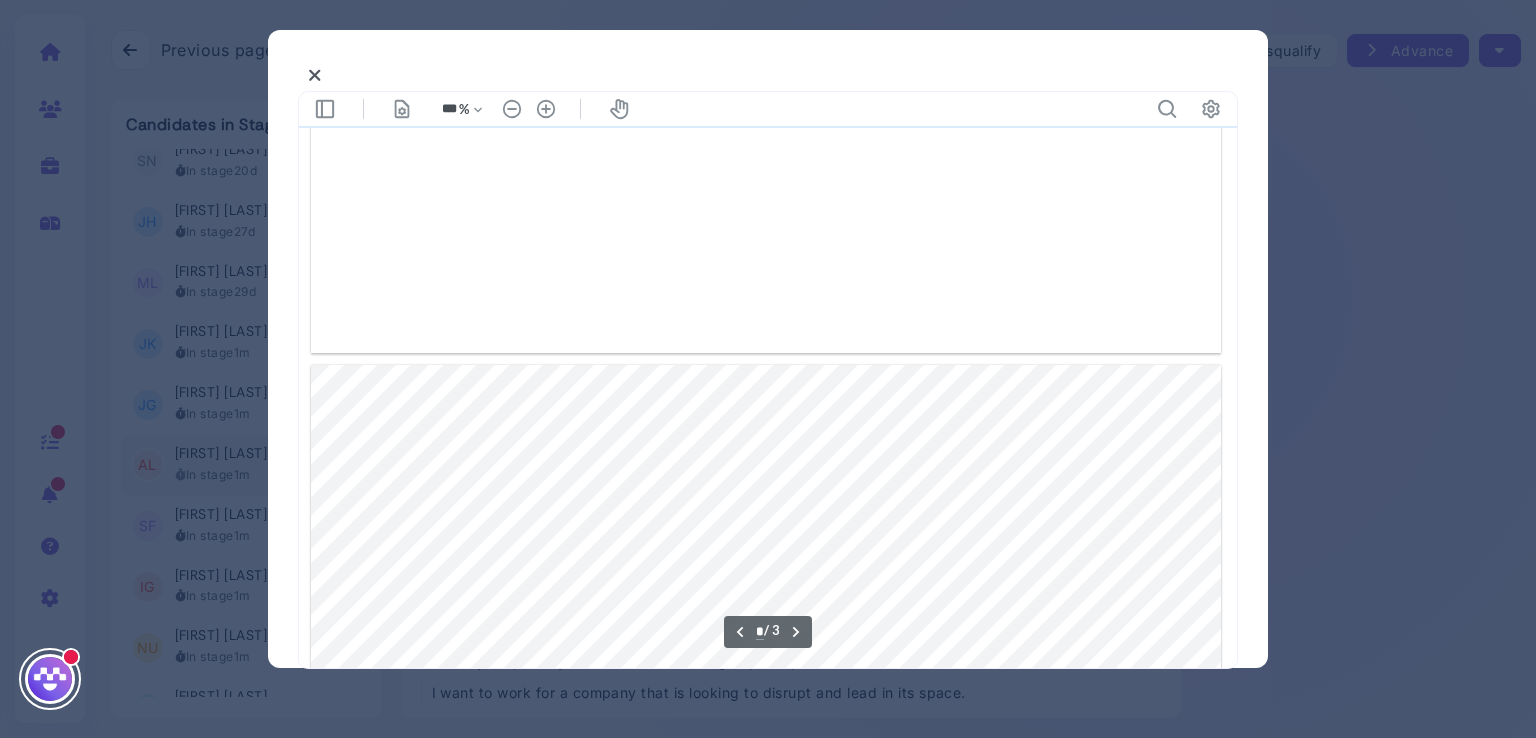type on "*" 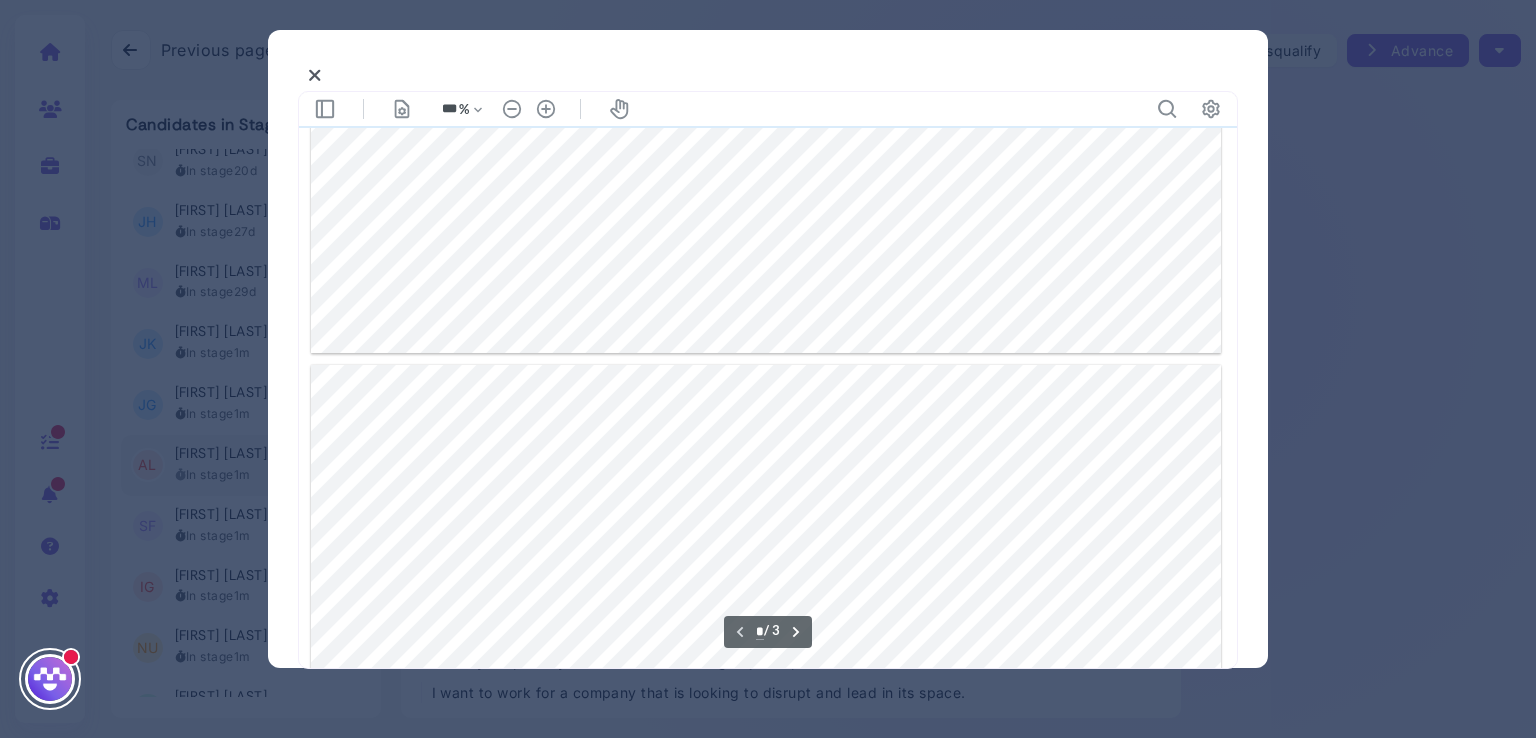 scroll, scrollTop: 0, scrollLeft: 0, axis: both 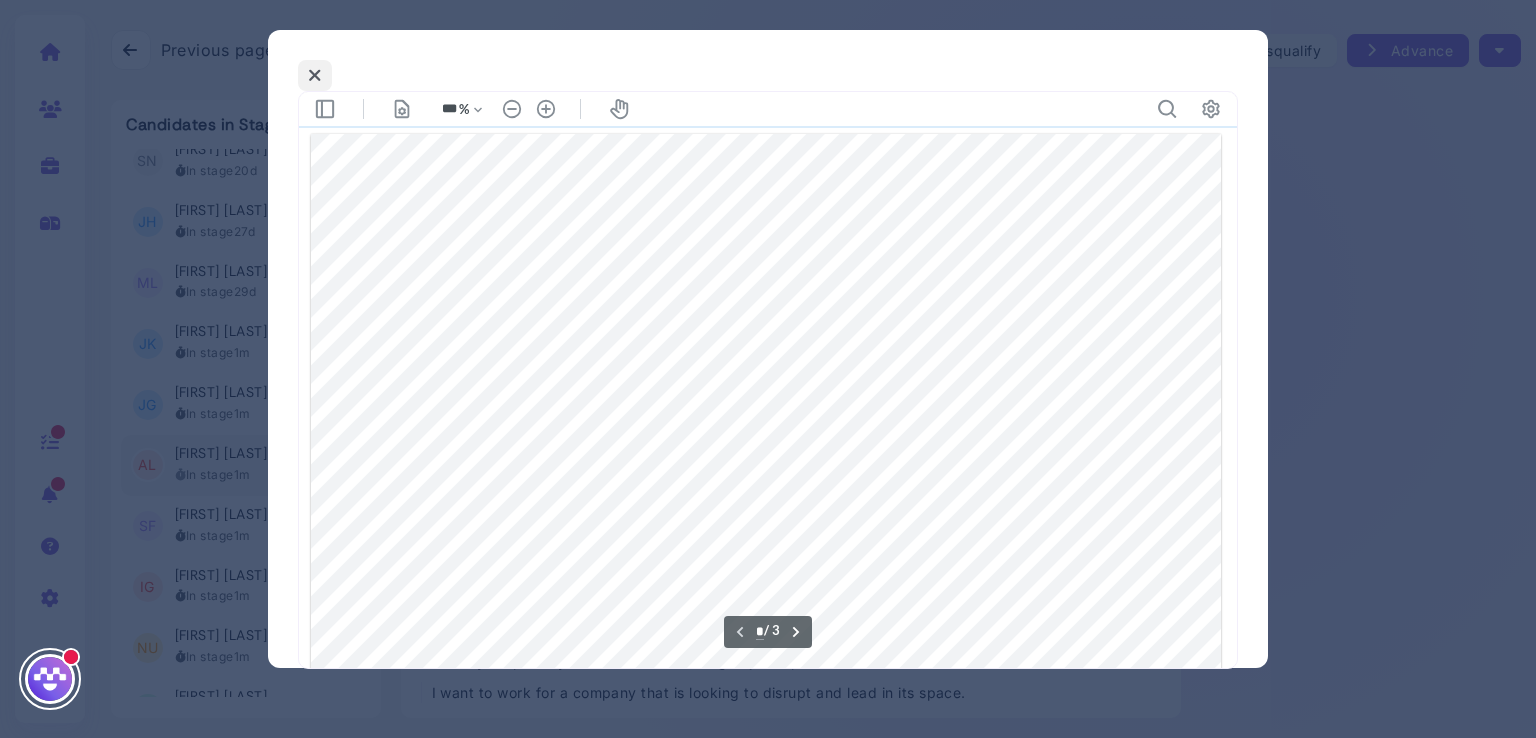 click at bounding box center [315, 75] 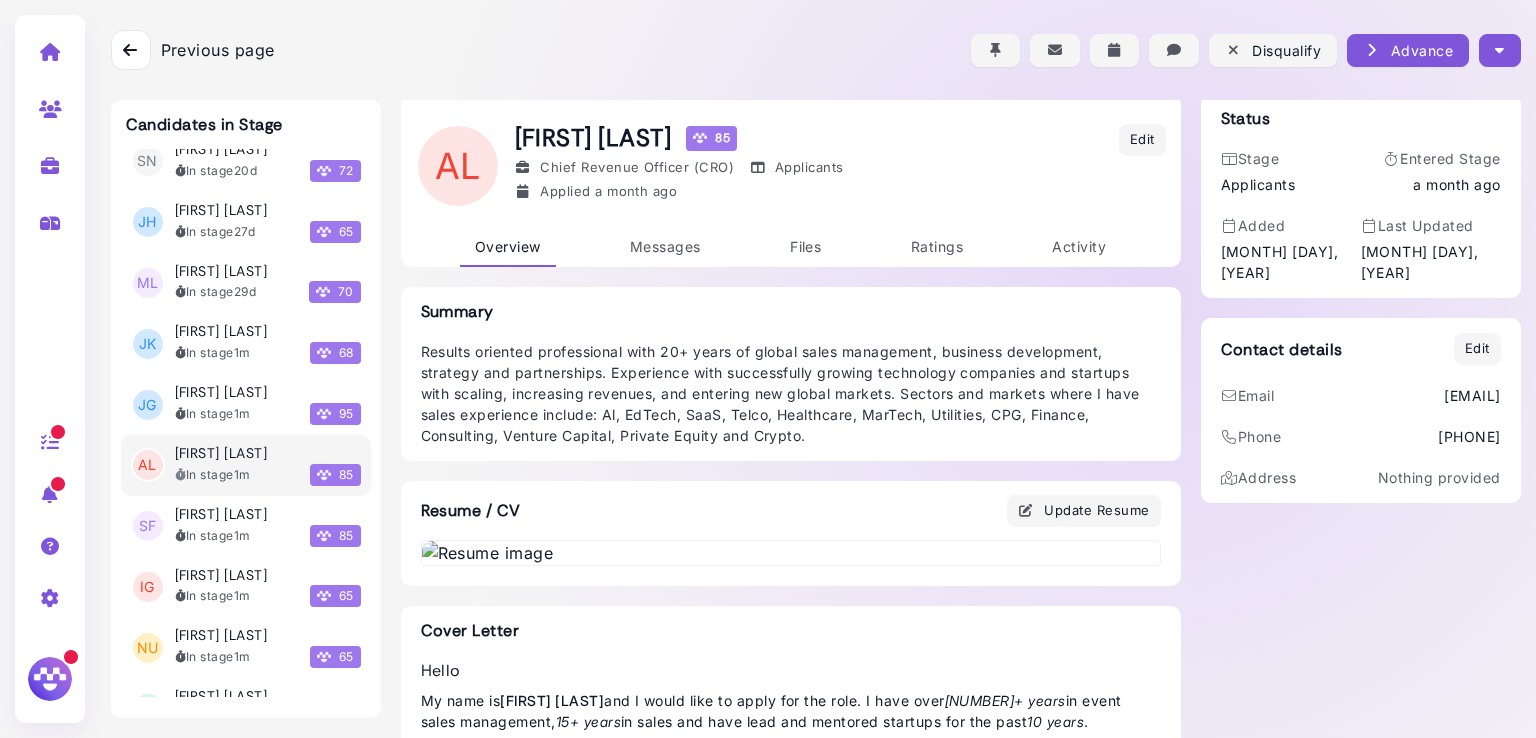 scroll, scrollTop: 0, scrollLeft: 0, axis: both 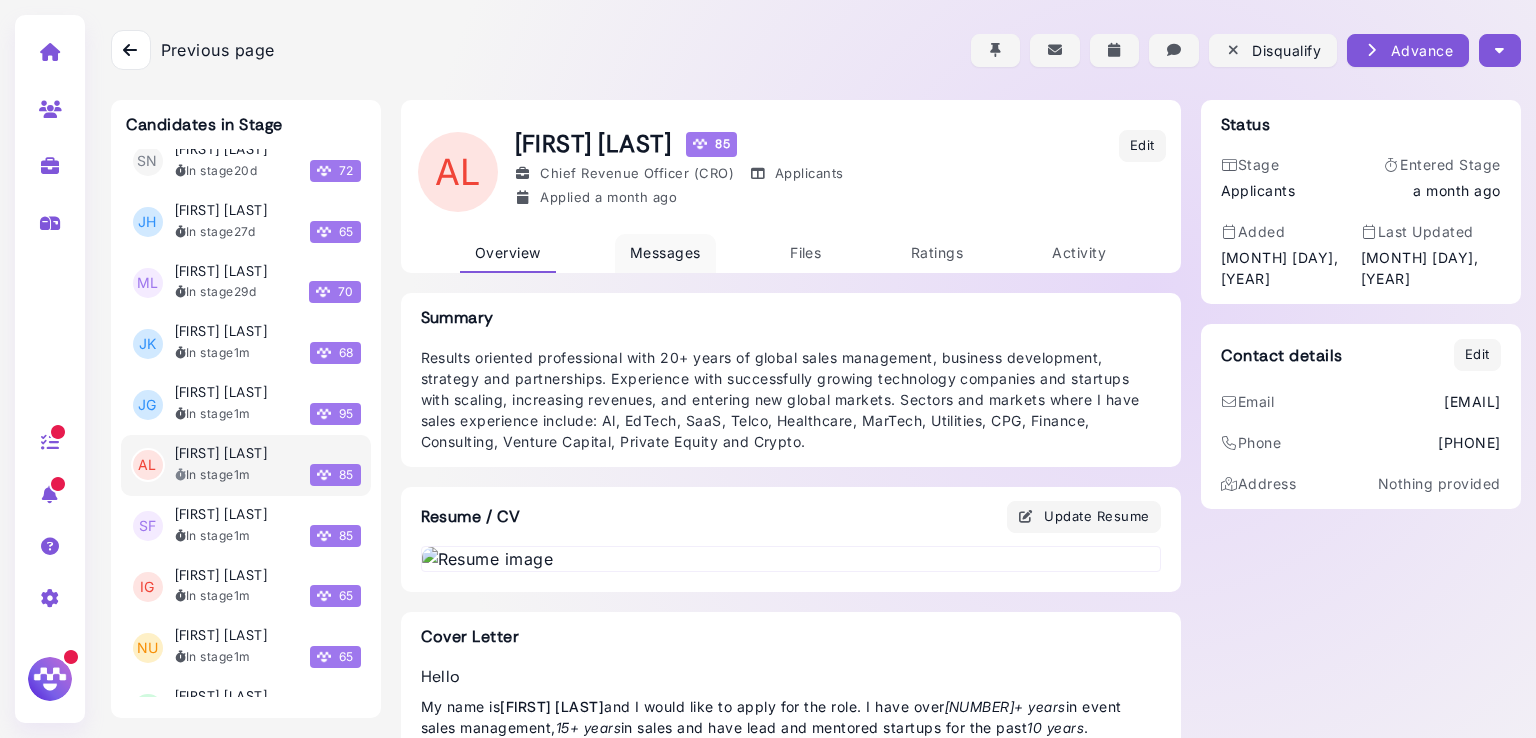 click on "Messages" at bounding box center (665, 252) 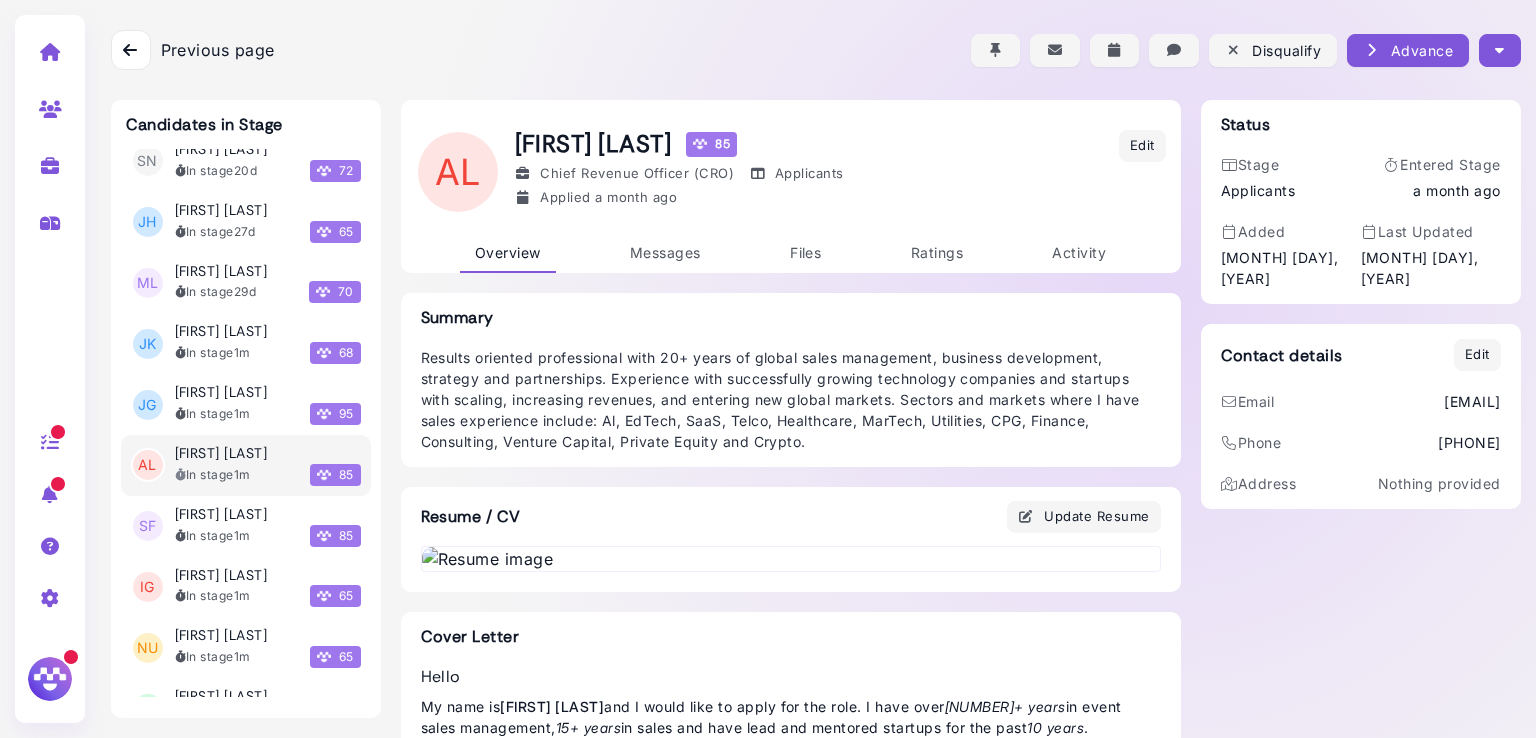 scroll, scrollTop: 85, scrollLeft: 0, axis: vertical 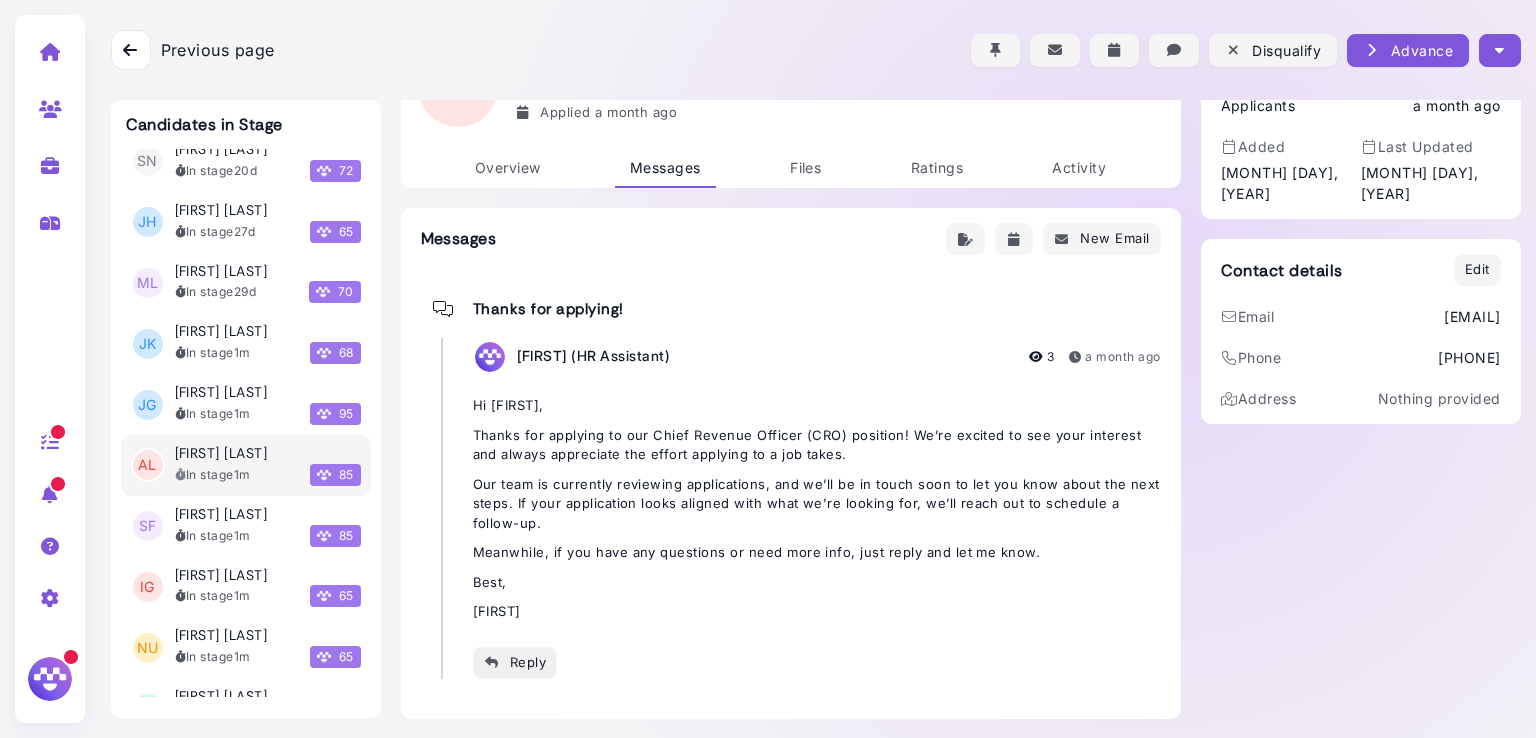 click at bounding box center (492, 662) 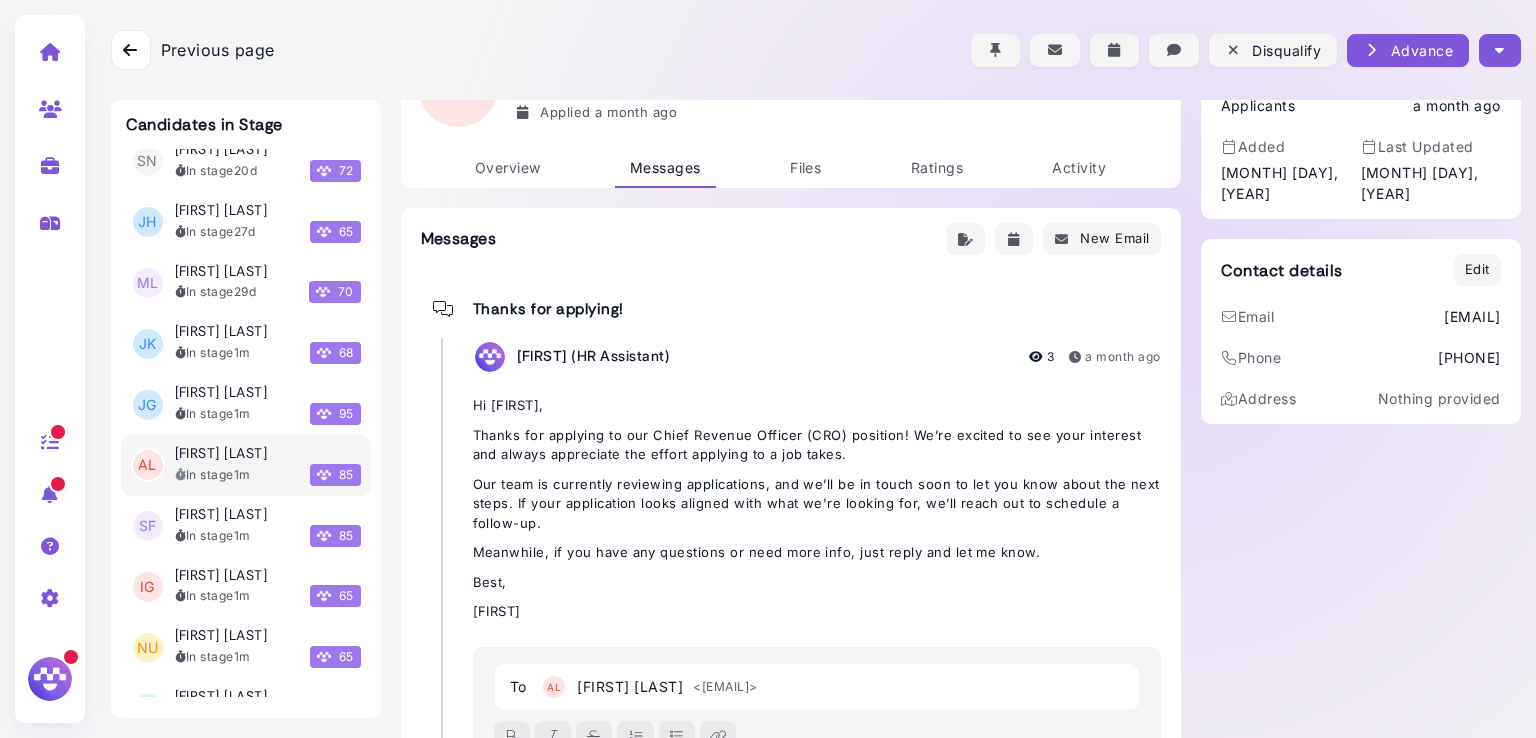 scroll, scrollTop: 148, scrollLeft: 0, axis: vertical 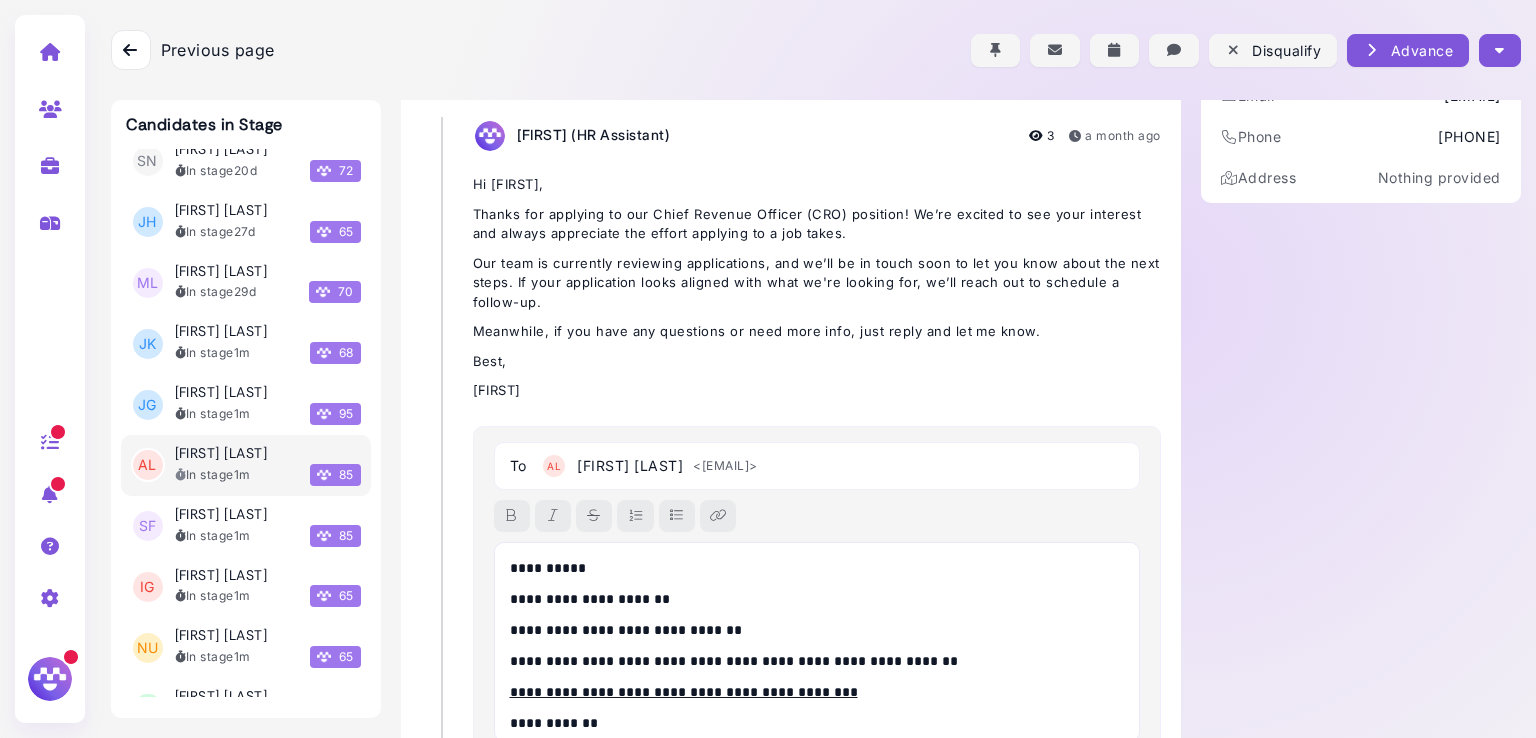 click on "**********" at bounding box center (812, 568) 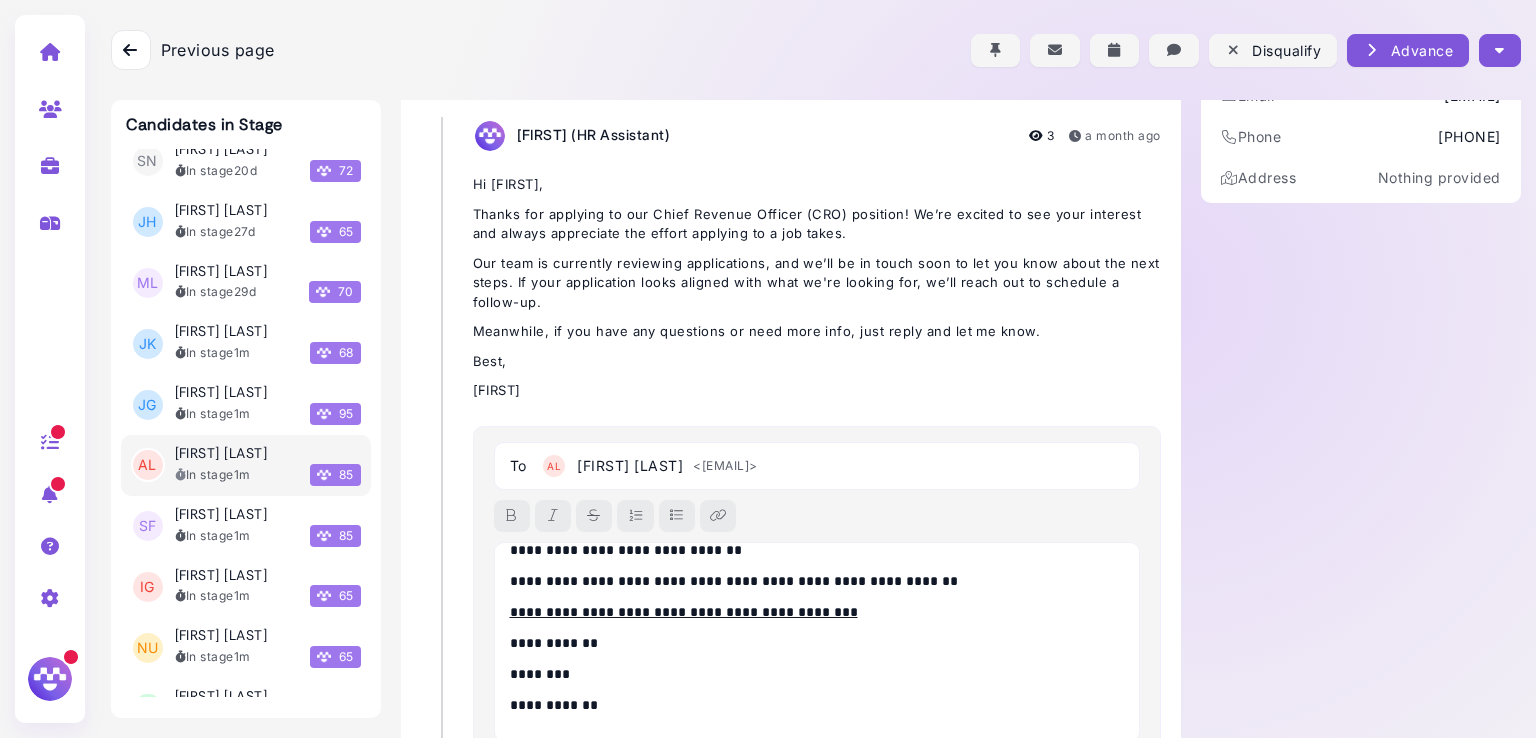 scroll, scrollTop: 465, scrollLeft: 0, axis: vertical 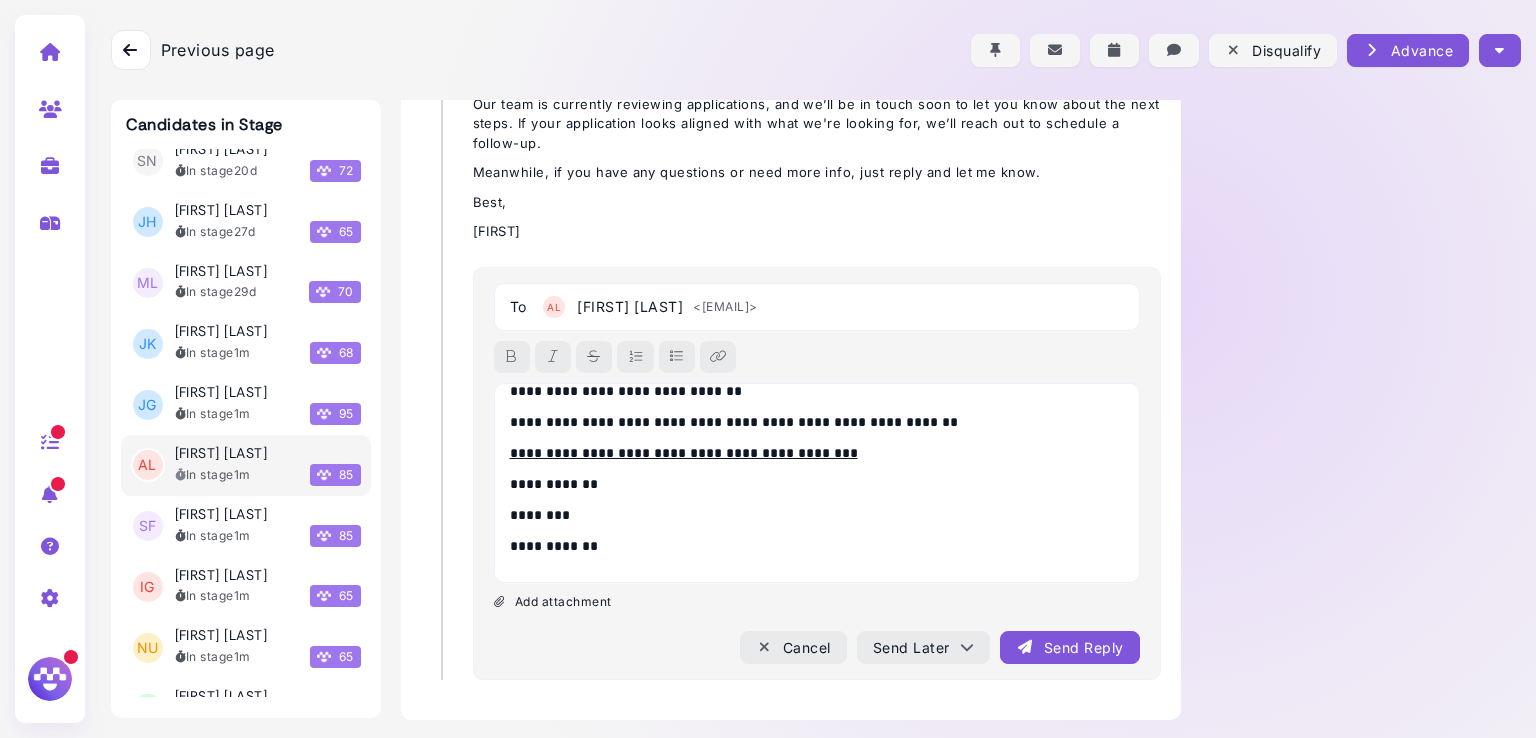 click on "Send Reply" at bounding box center [1069, 647] 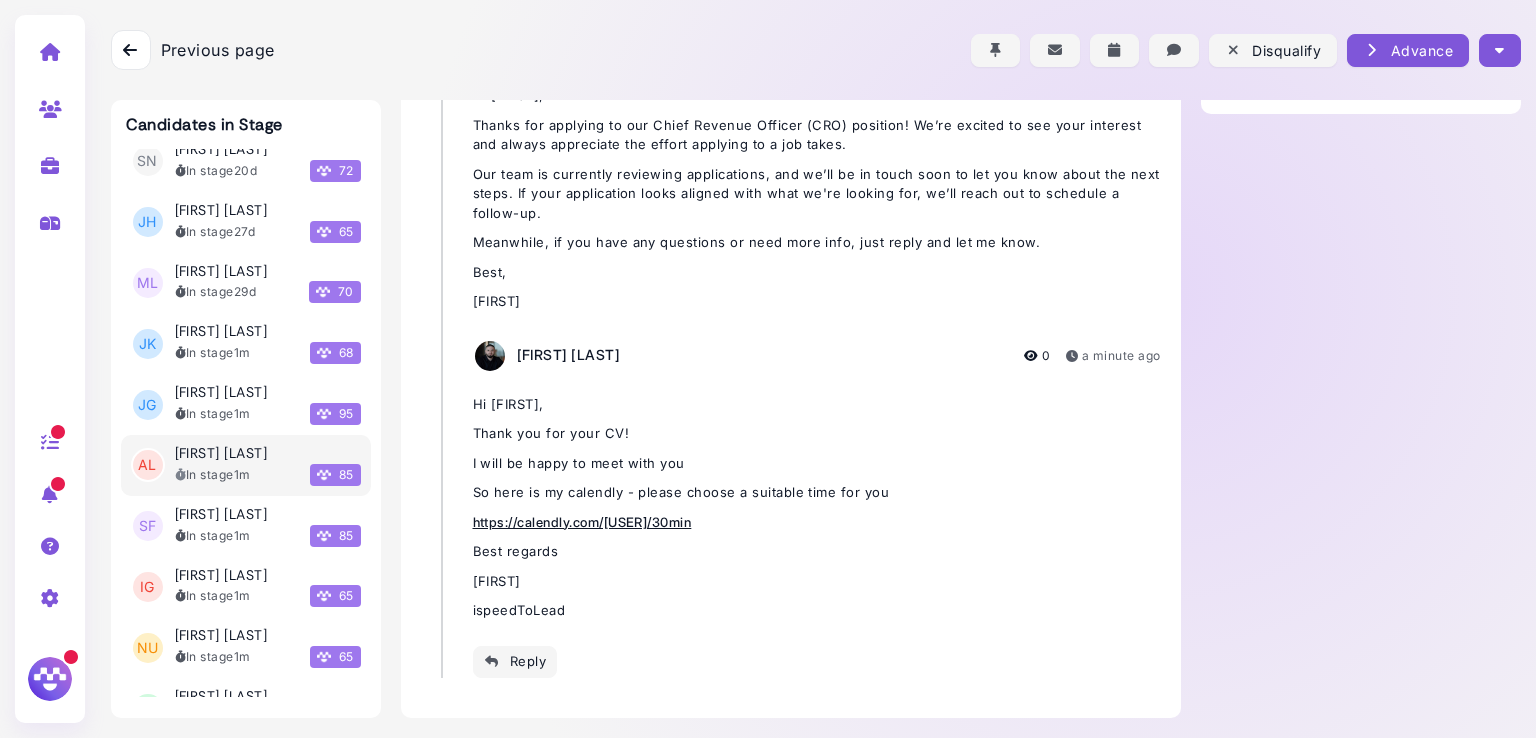 scroll, scrollTop: 394, scrollLeft: 0, axis: vertical 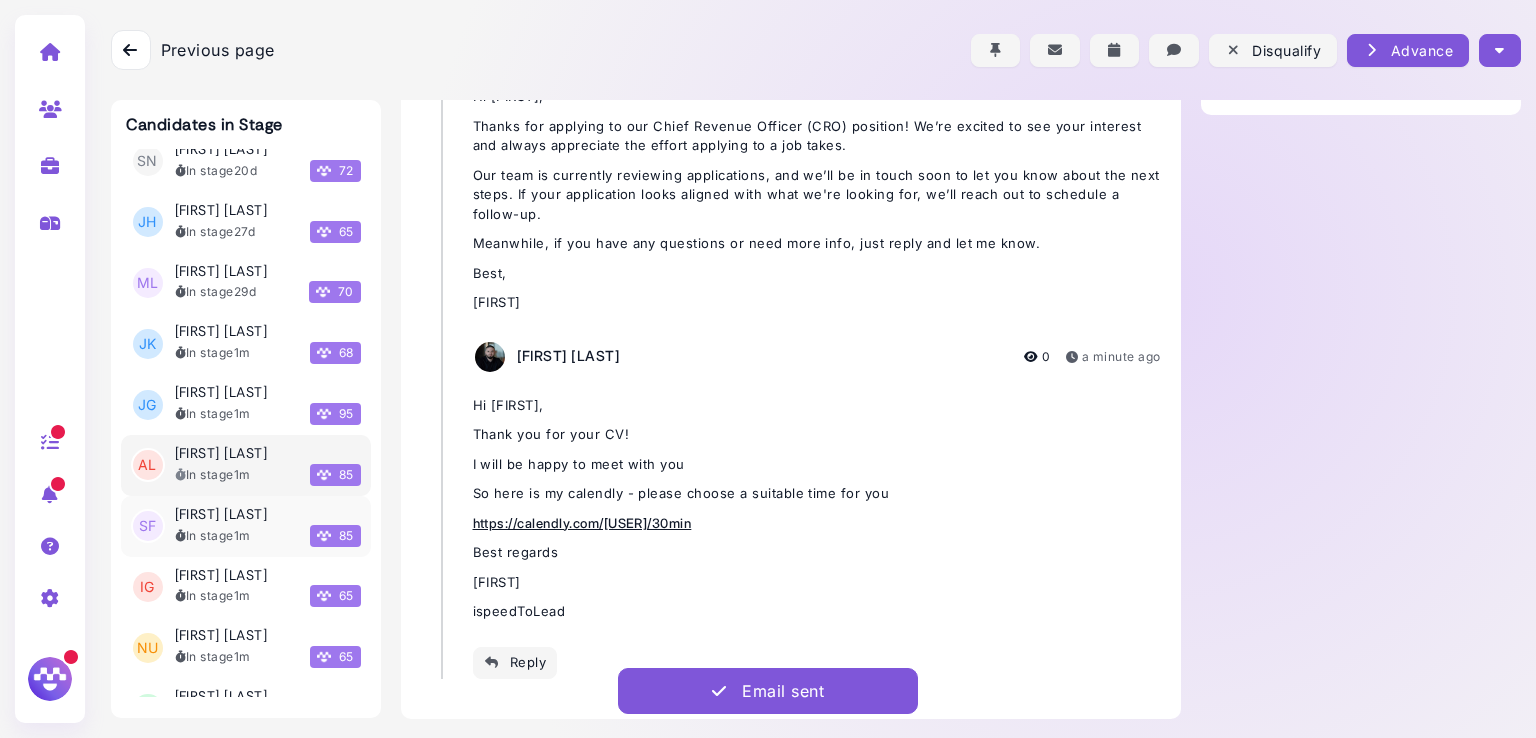 click on "[FIRST] [LAST]" at bounding box center [221, 514] 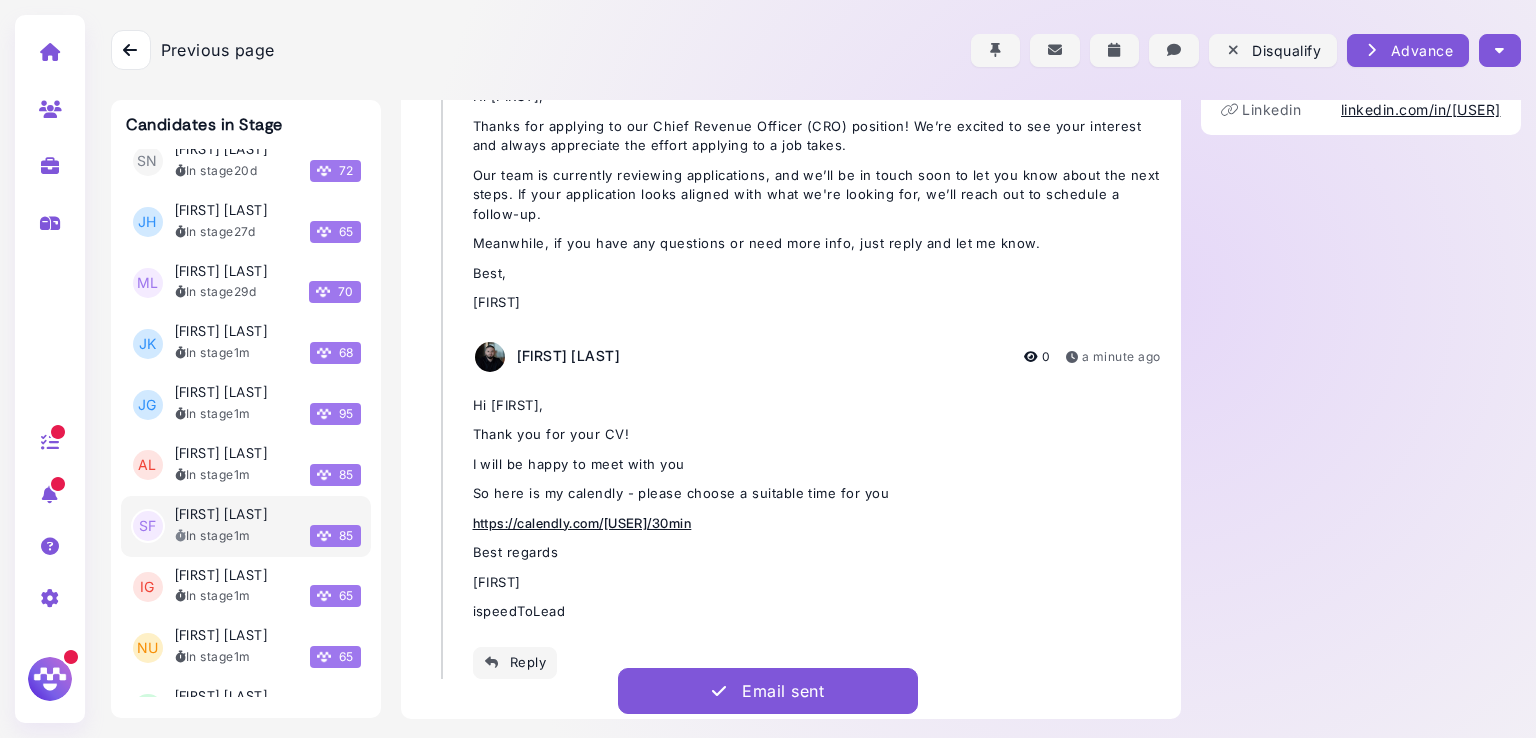 scroll, scrollTop: 85, scrollLeft: 0, axis: vertical 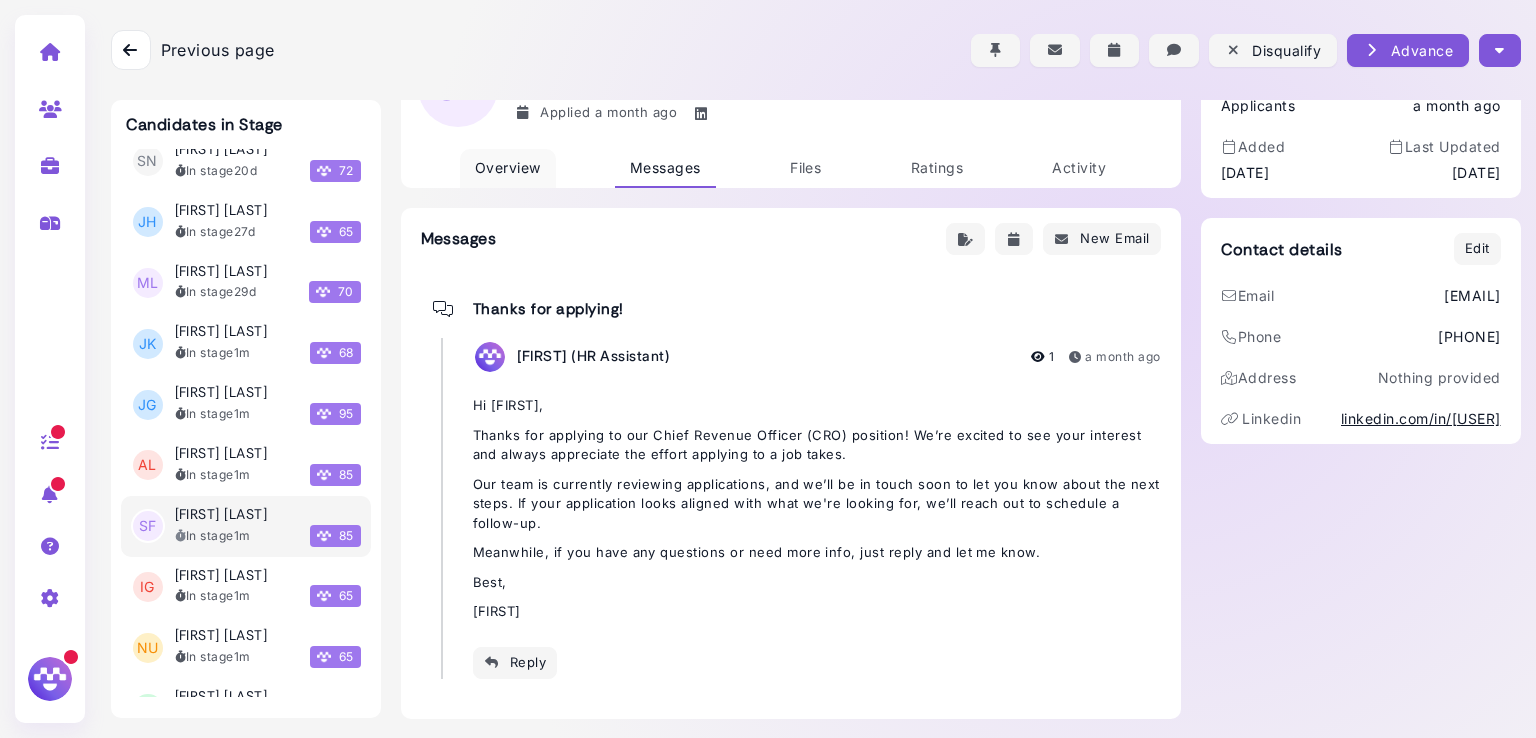 click on "Overview" at bounding box center [508, 167] 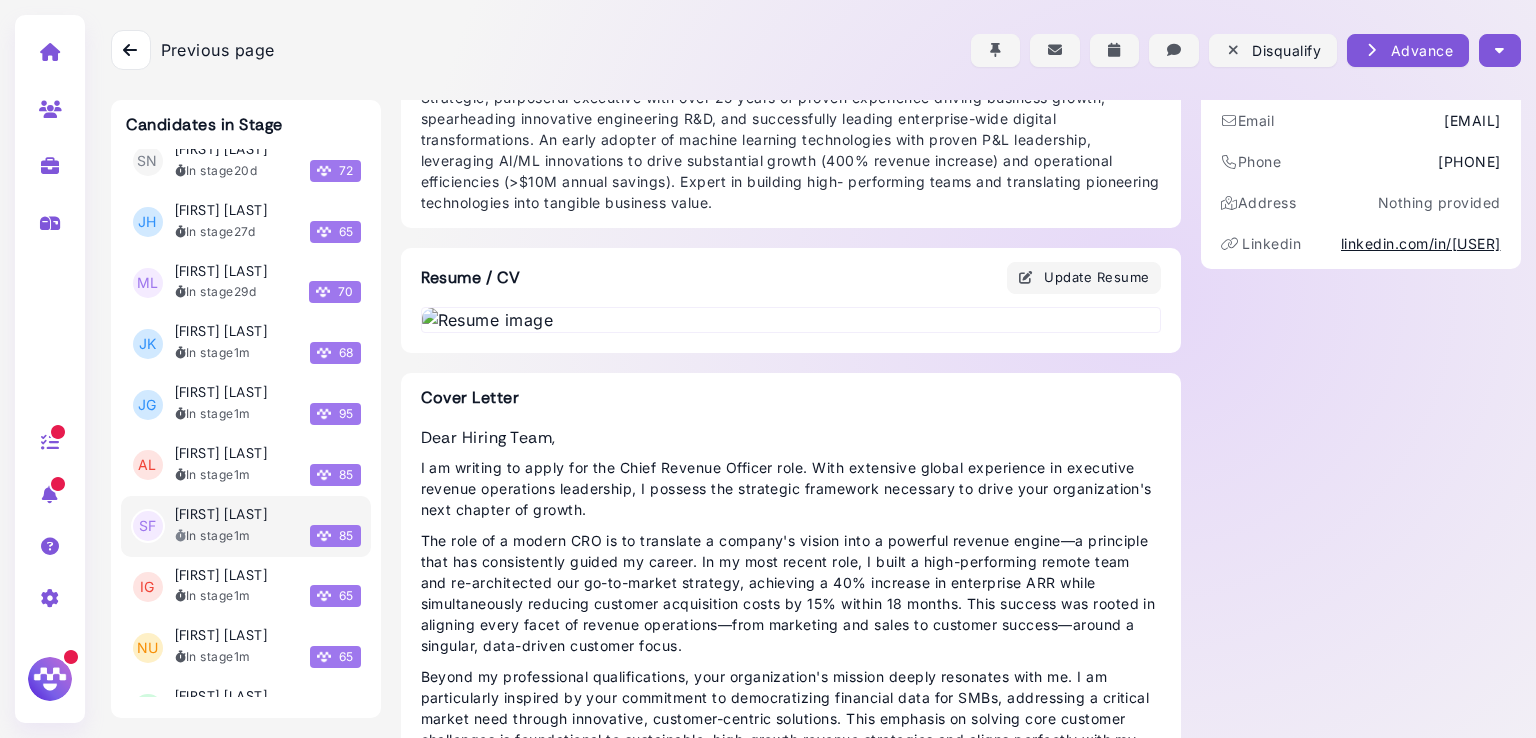 scroll, scrollTop: 268, scrollLeft: 0, axis: vertical 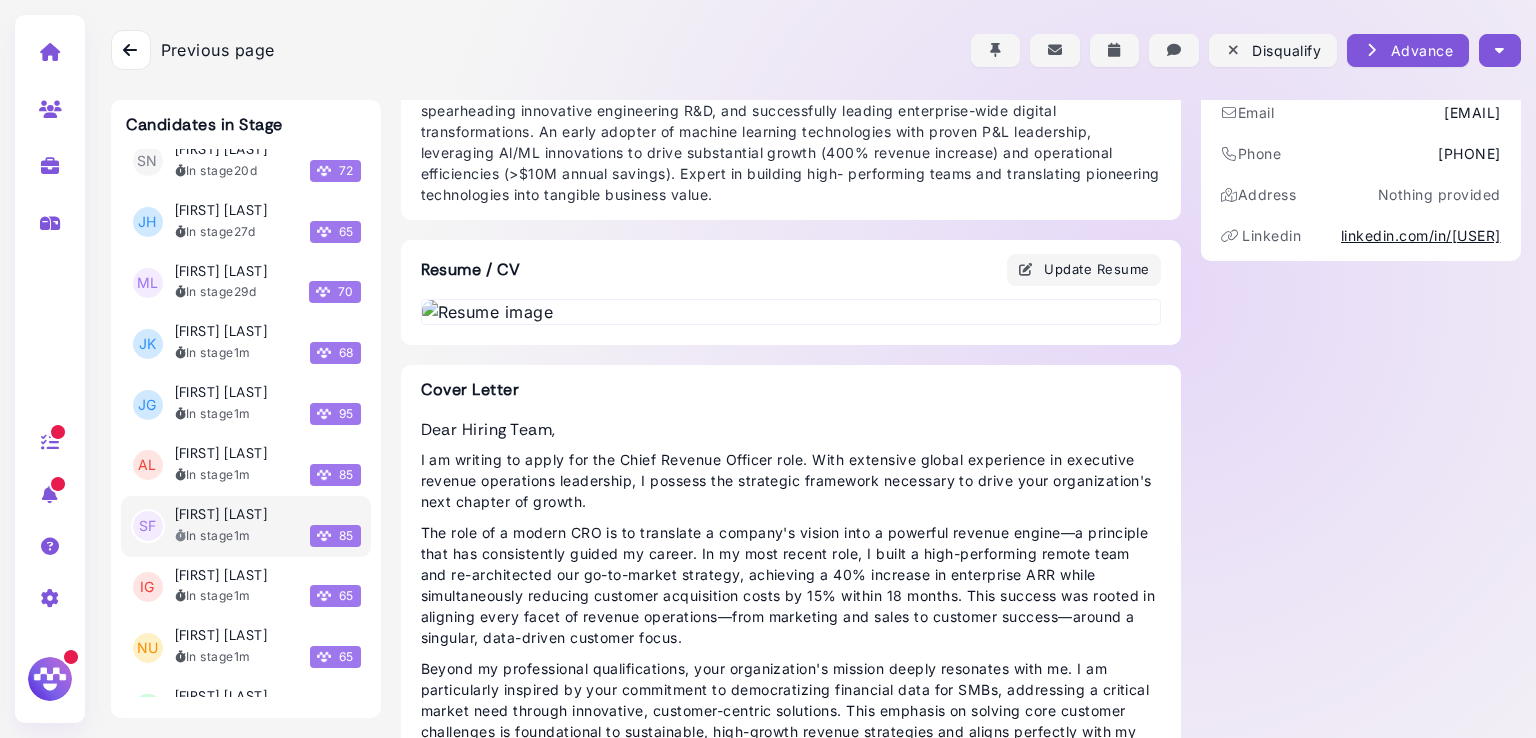 drag, startPoint x: 693, startPoint y: 473, endPoint x: 1313, endPoint y: 426, distance: 621.7789 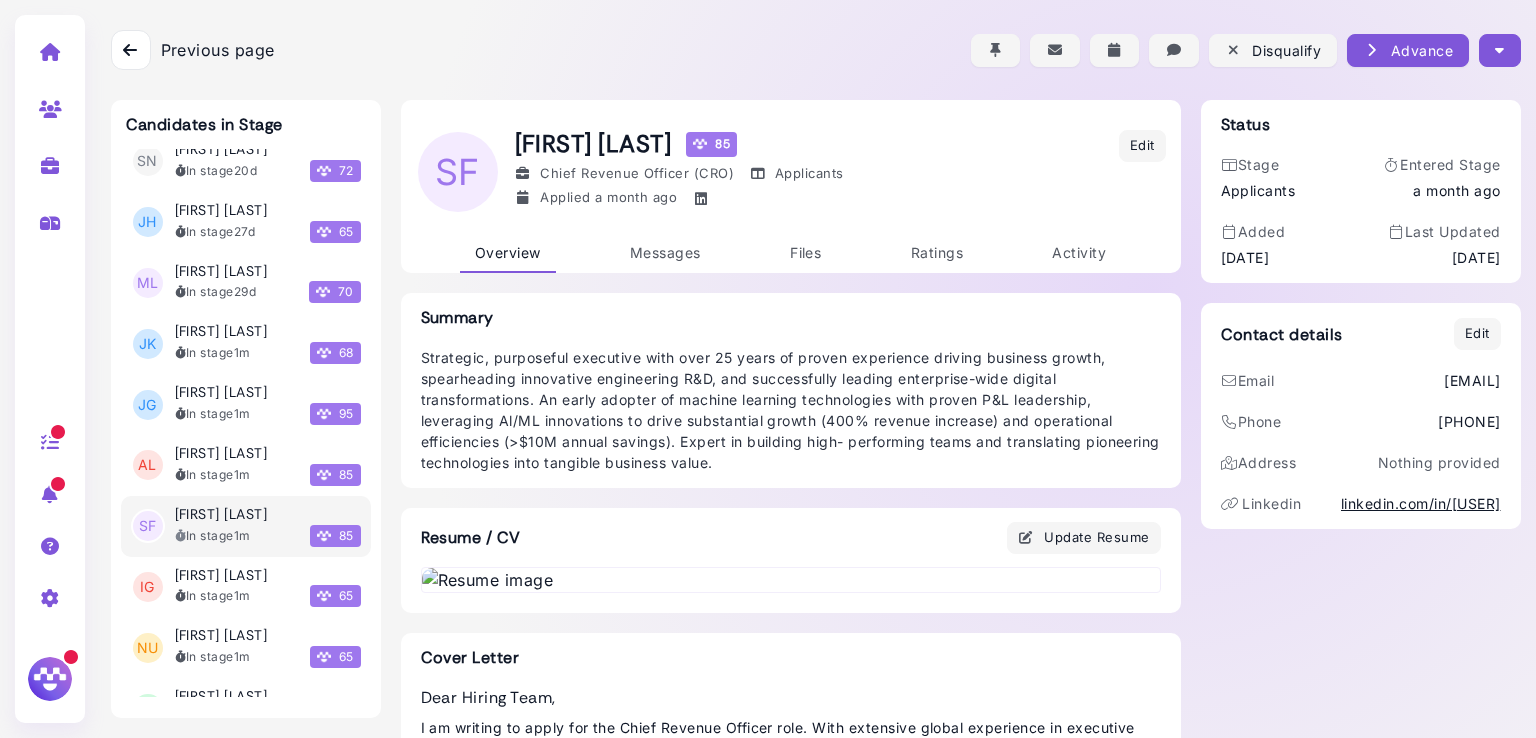 scroll, scrollTop: 0, scrollLeft: 0, axis: both 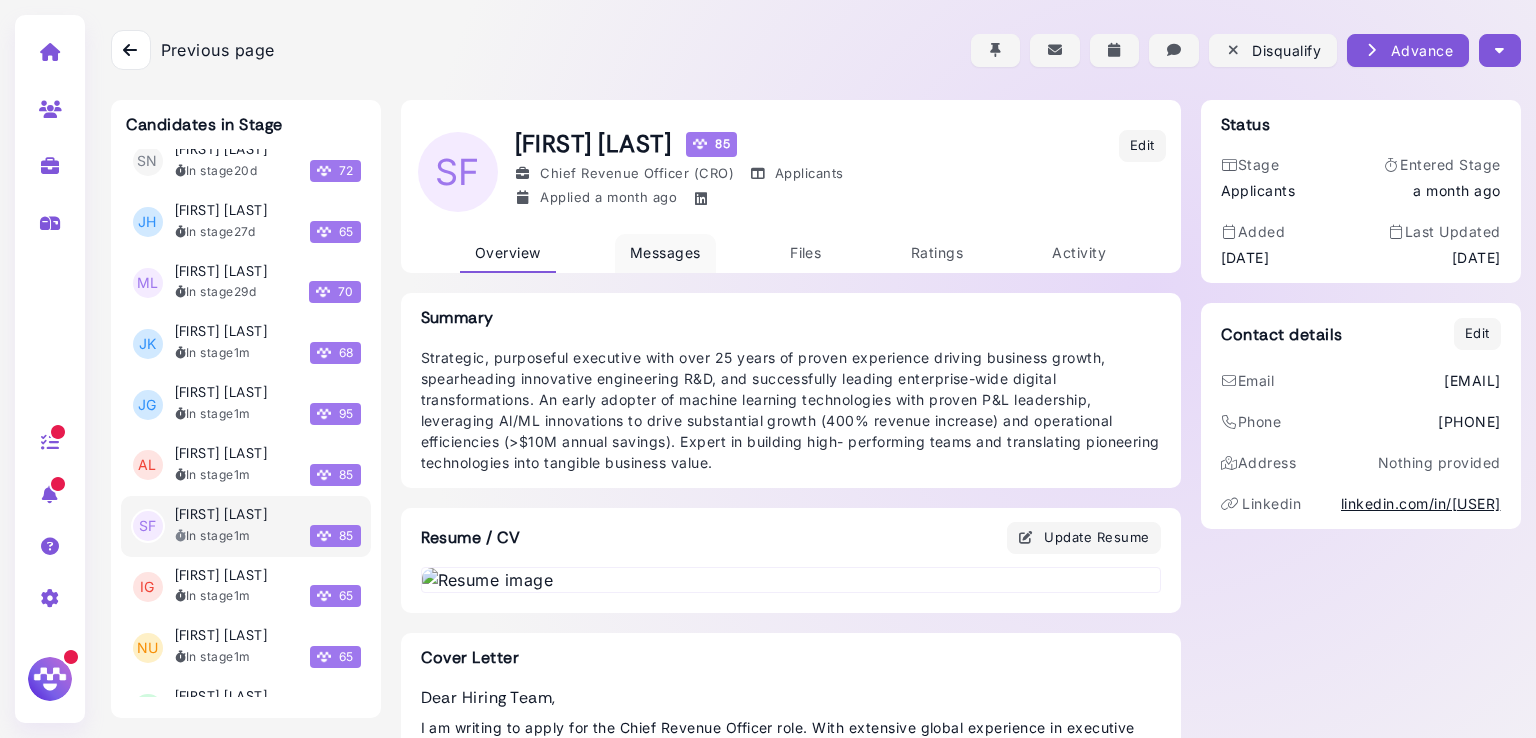 click on "Messages" at bounding box center (665, 252) 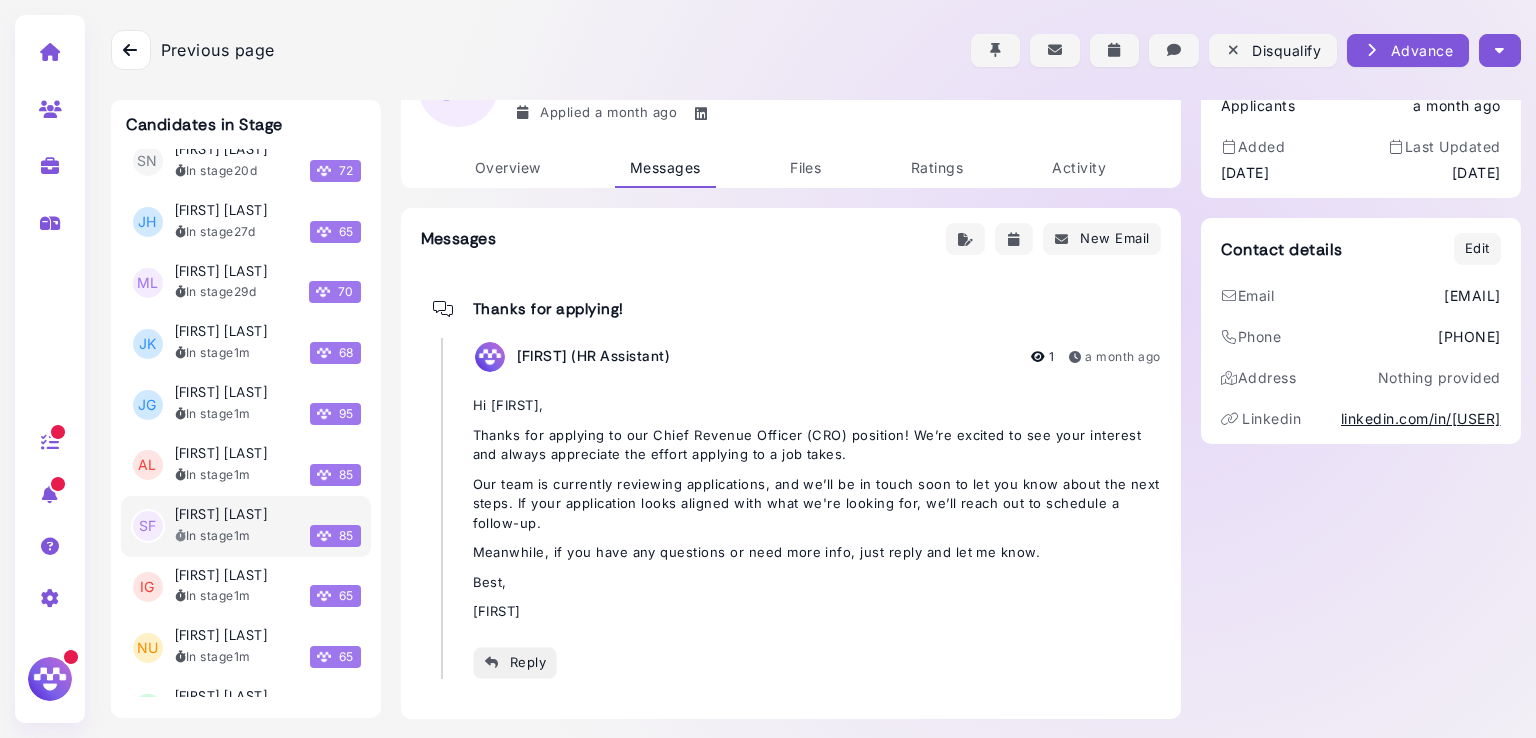 click on "Reply" at bounding box center [515, 662] 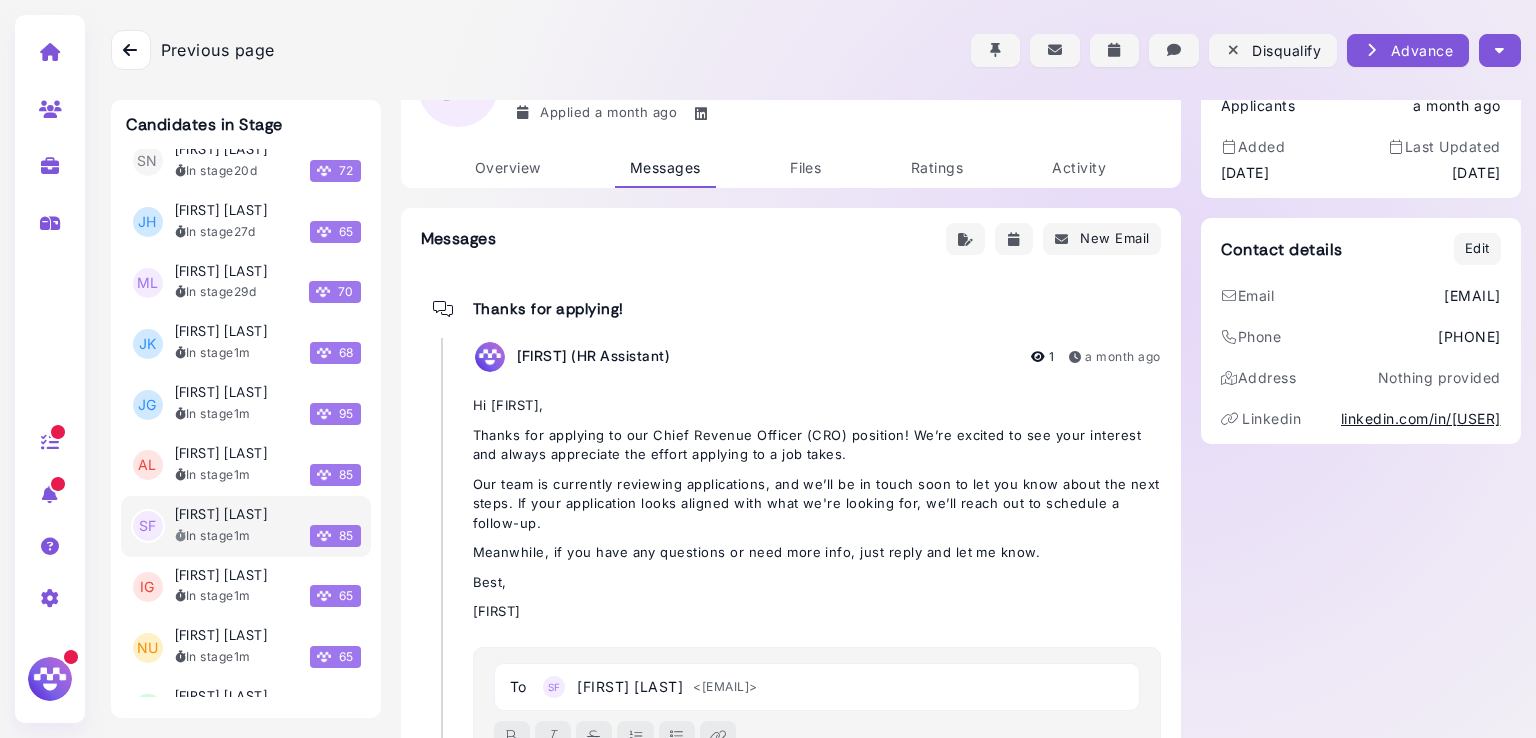 scroll, scrollTop: 148, scrollLeft: 0, axis: vertical 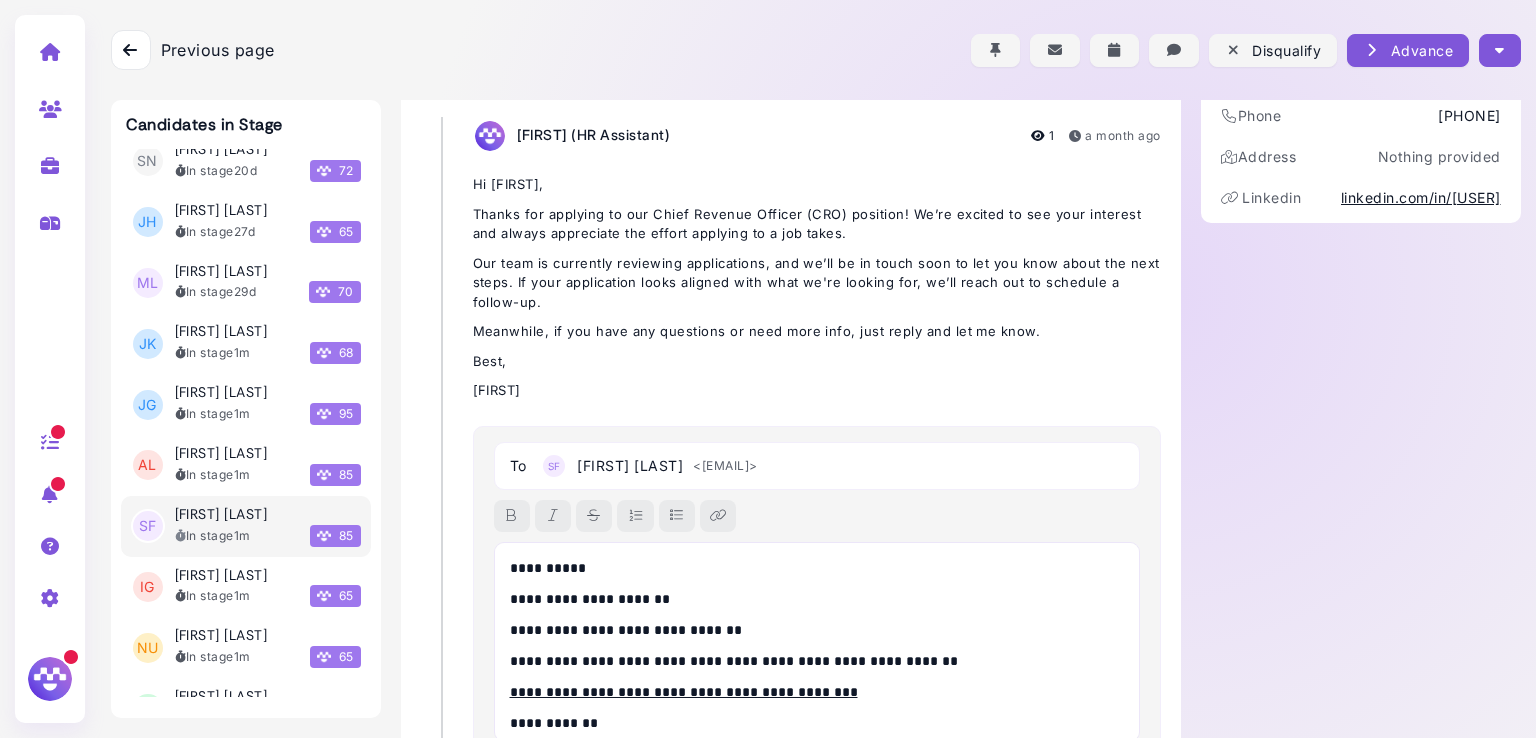 click on "**********" at bounding box center [812, 568] 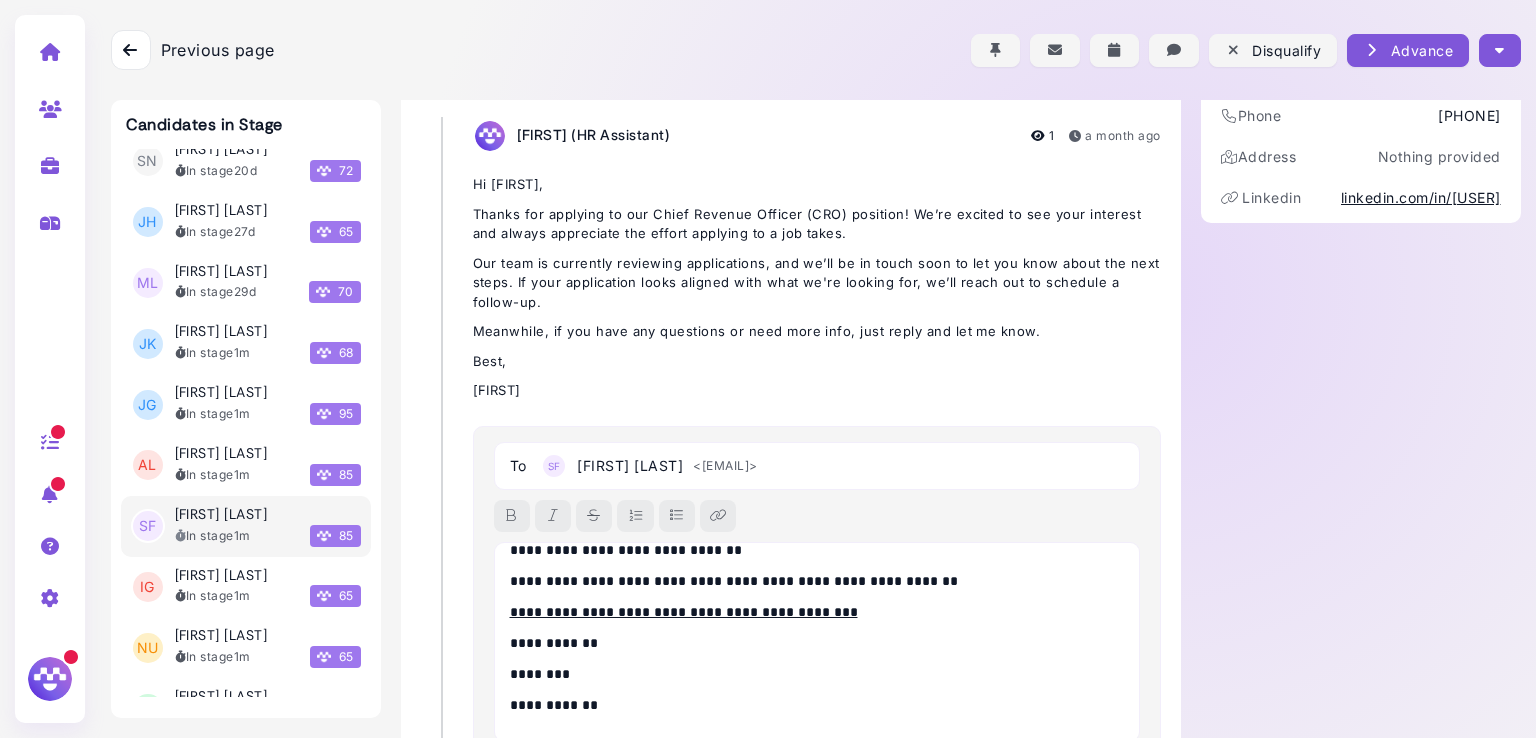 scroll, scrollTop: 465, scrollLeft: 0, axis: vertical 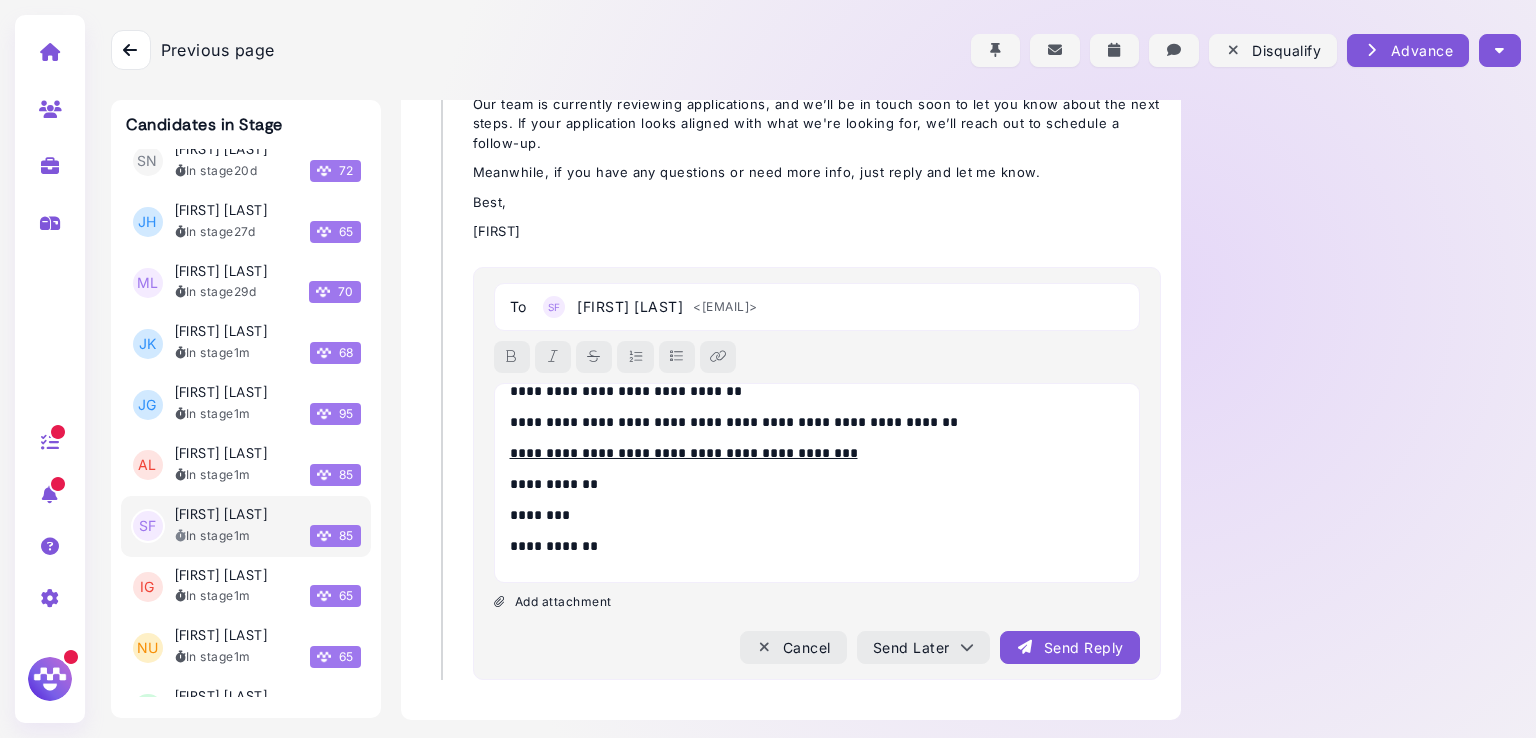 click on "Send Reply" at bounding box center (1069, 647) 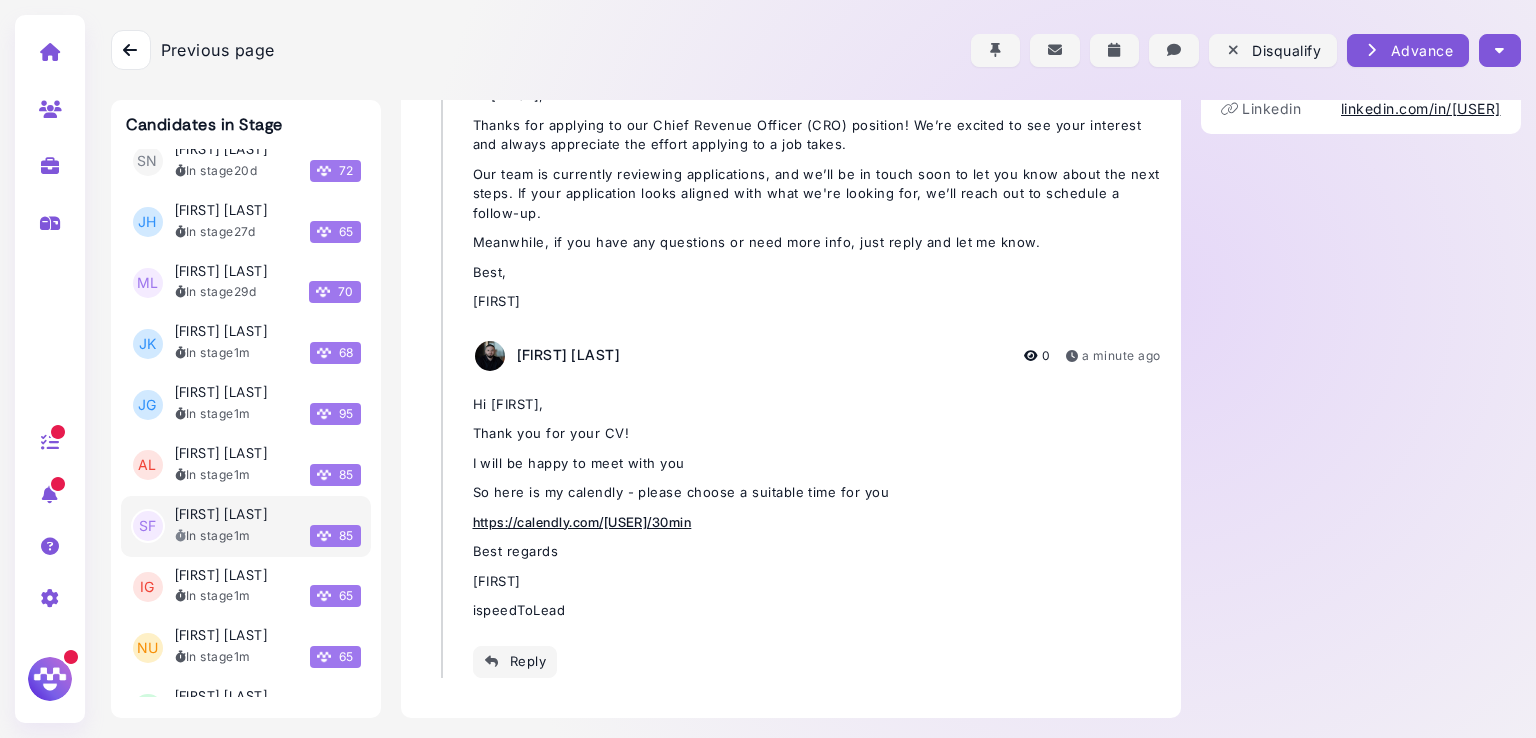 scroll, scrollTop: 394, scrollLeft: 0, axis: vertical 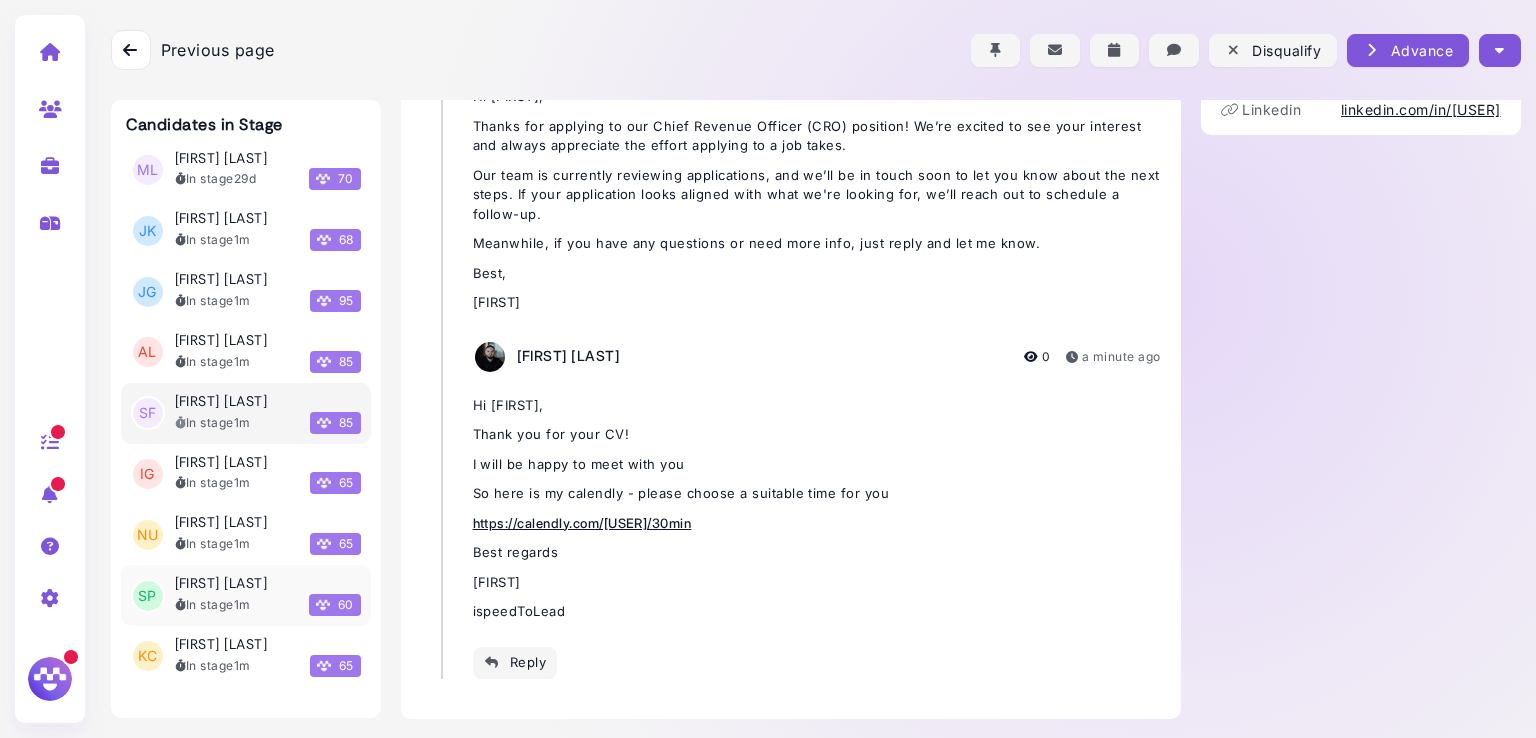 click on "1m" at bounding box center [242, 604] 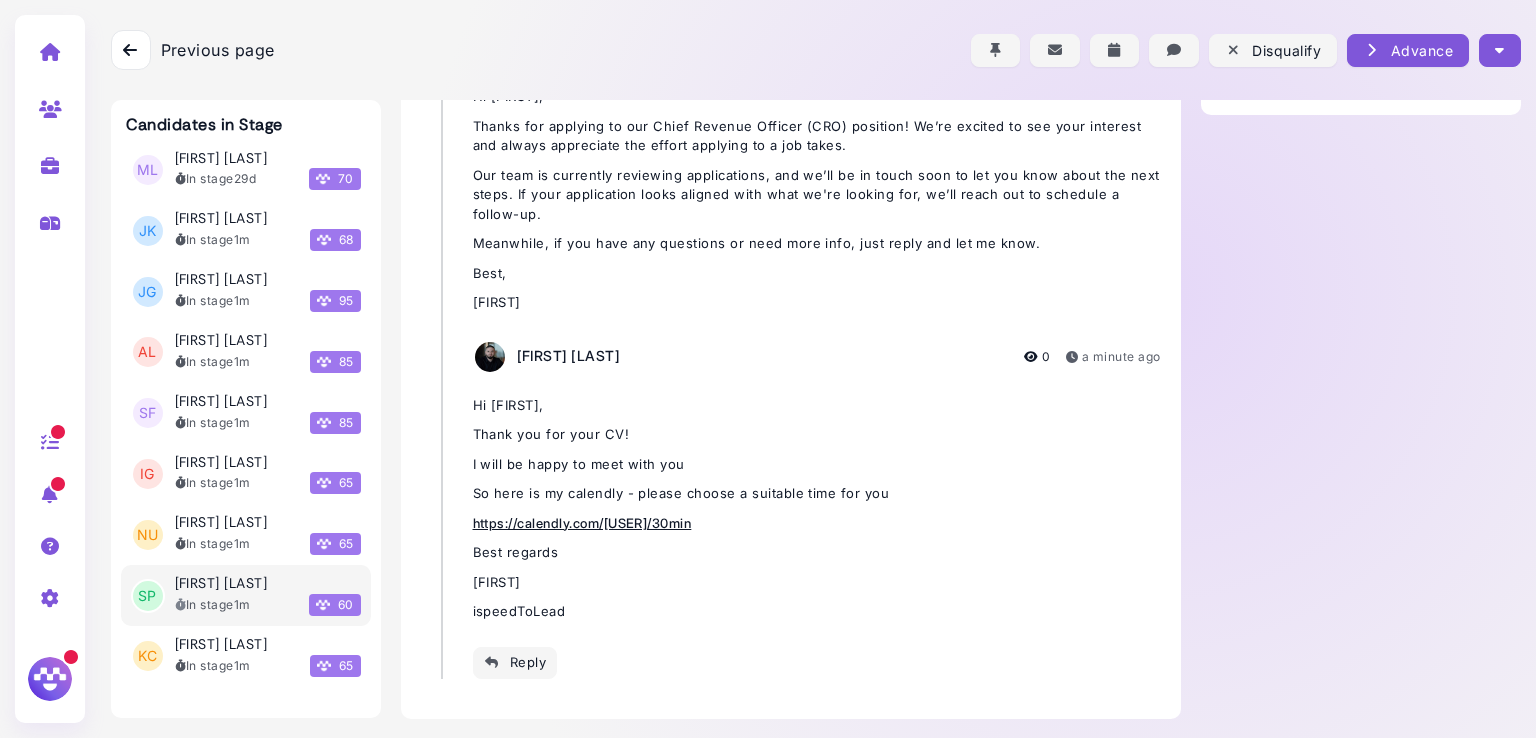 scroll, scrollTop: 85, scrollLeft: 0, axis: vertical 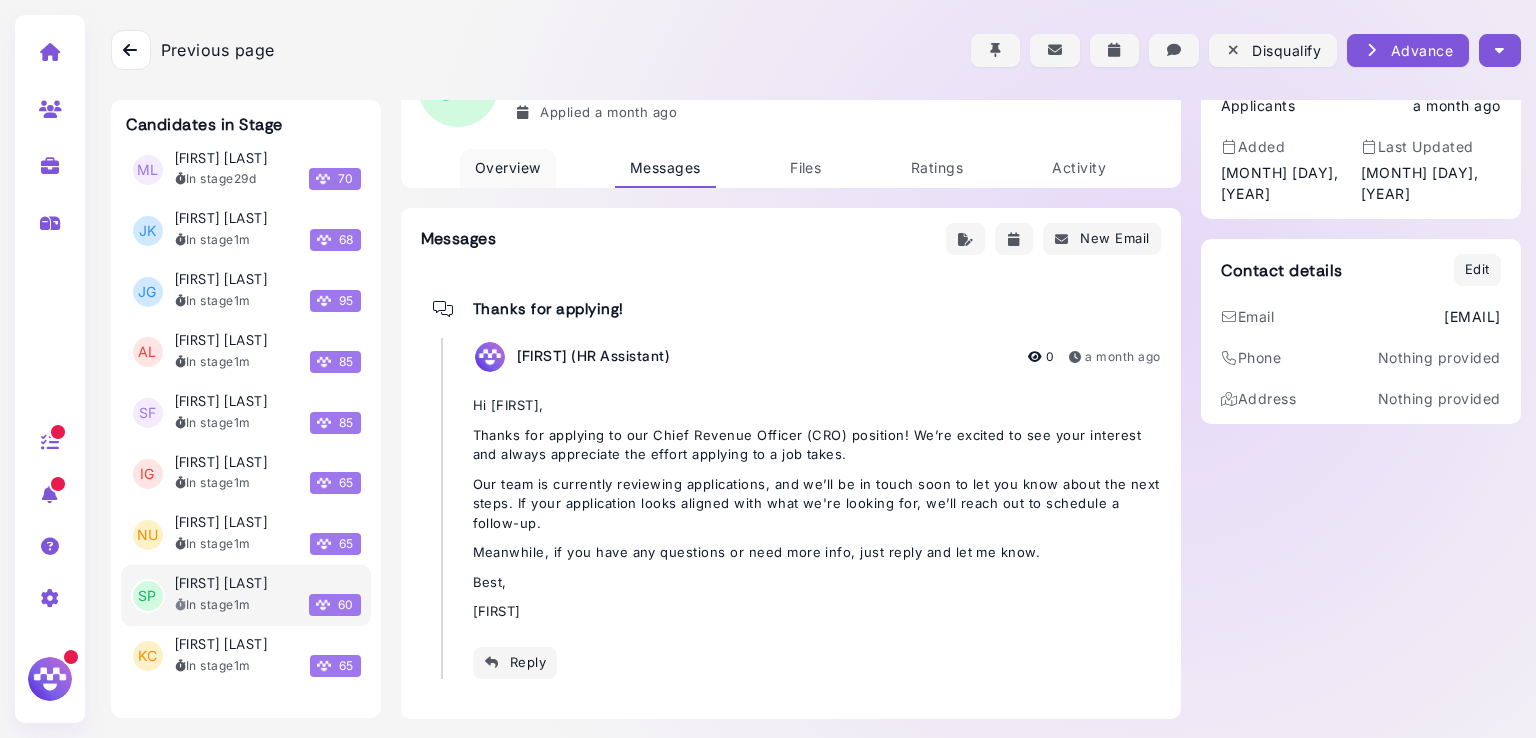 click on "Overview" at bounding box center (508, 168) 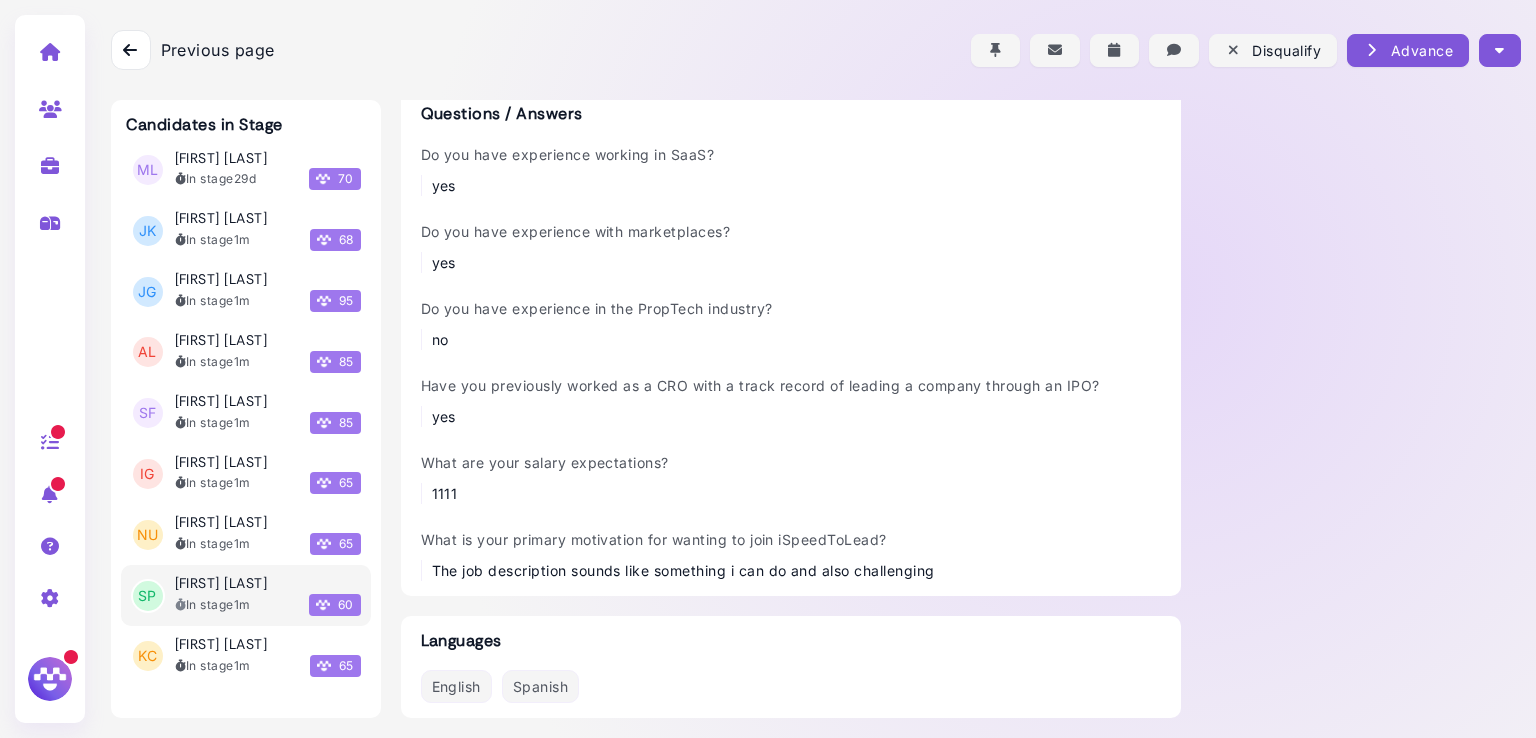 scroll, scrollTop: 1044, scrollLeft: 0, axis: vertical 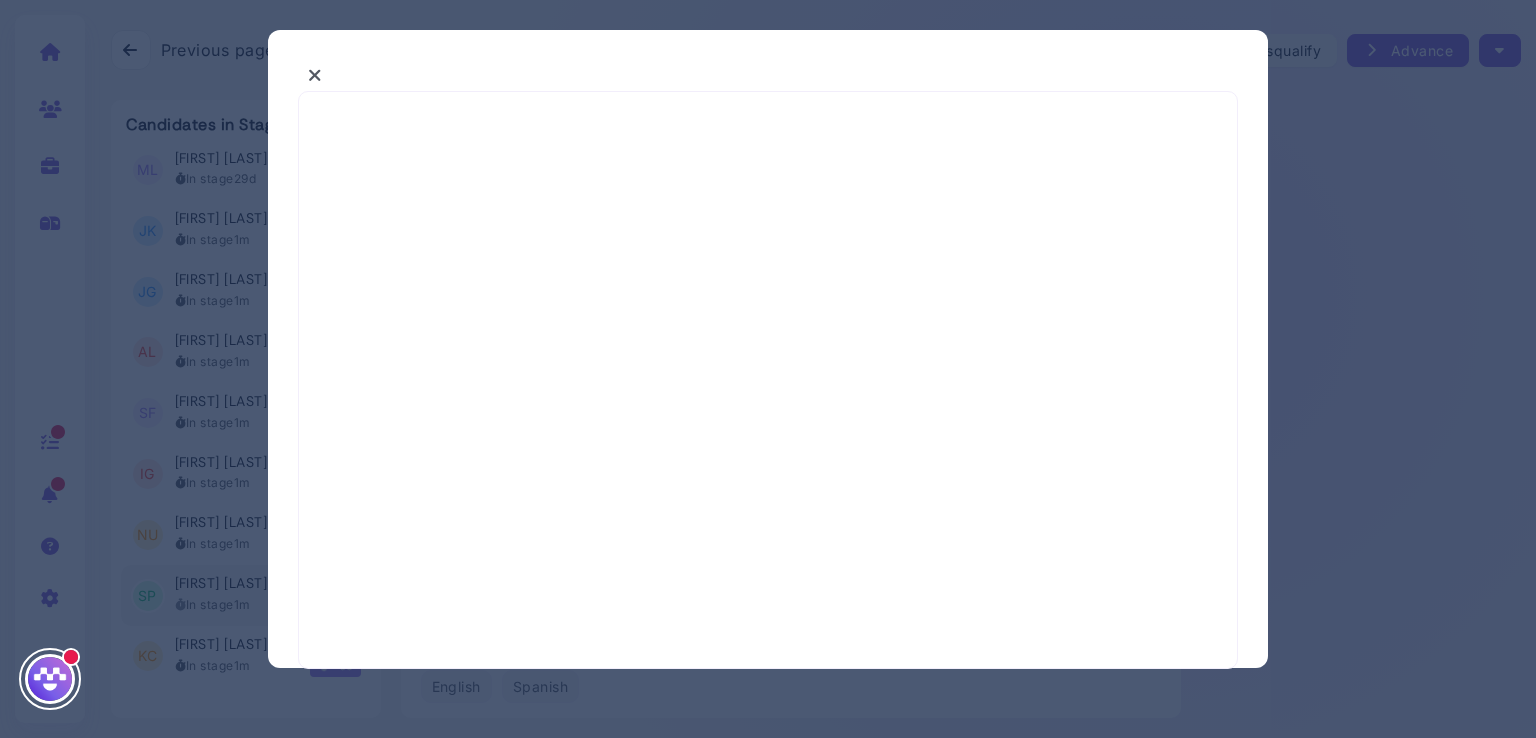 select on "*" 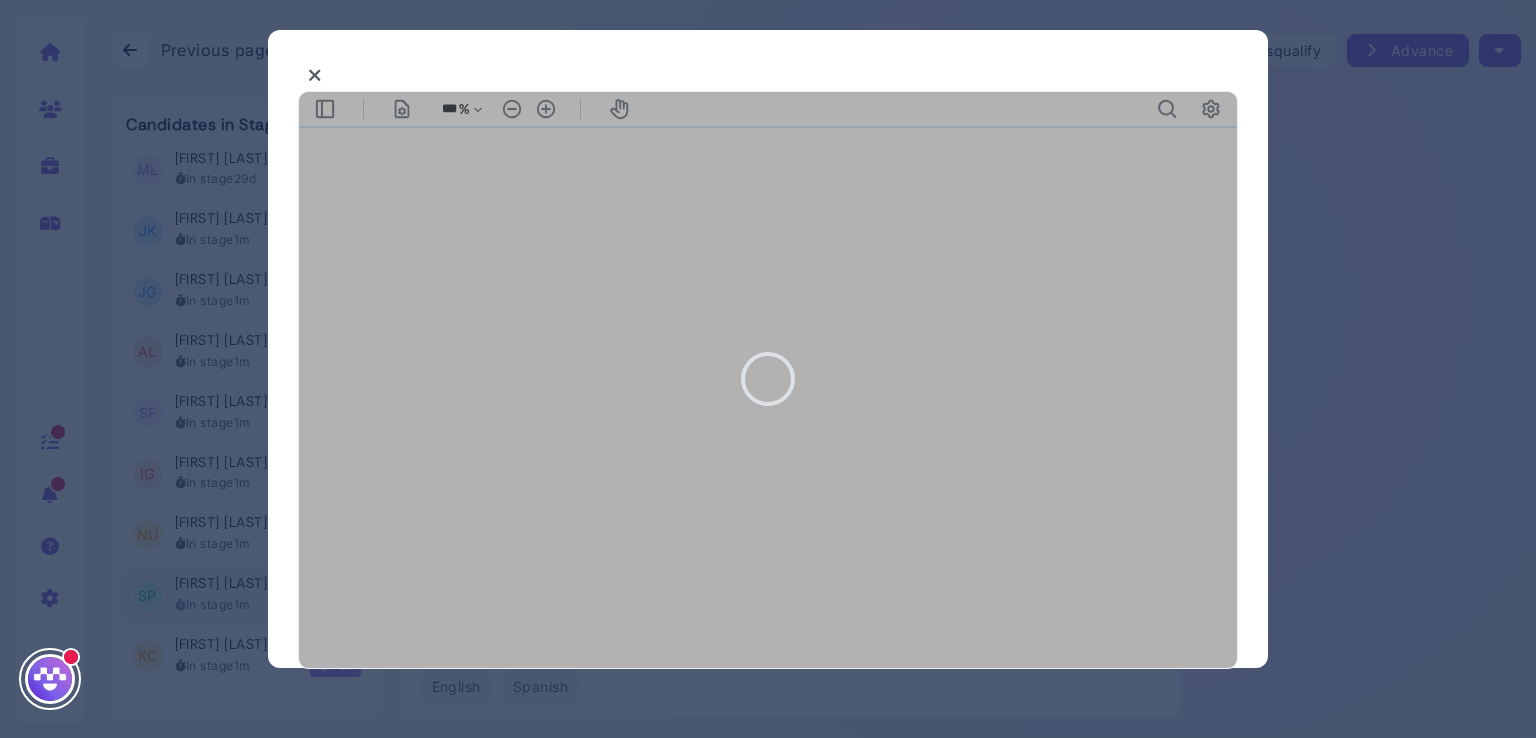 scroll, scrollTop: 0, scrollLeft: 0, axis: both 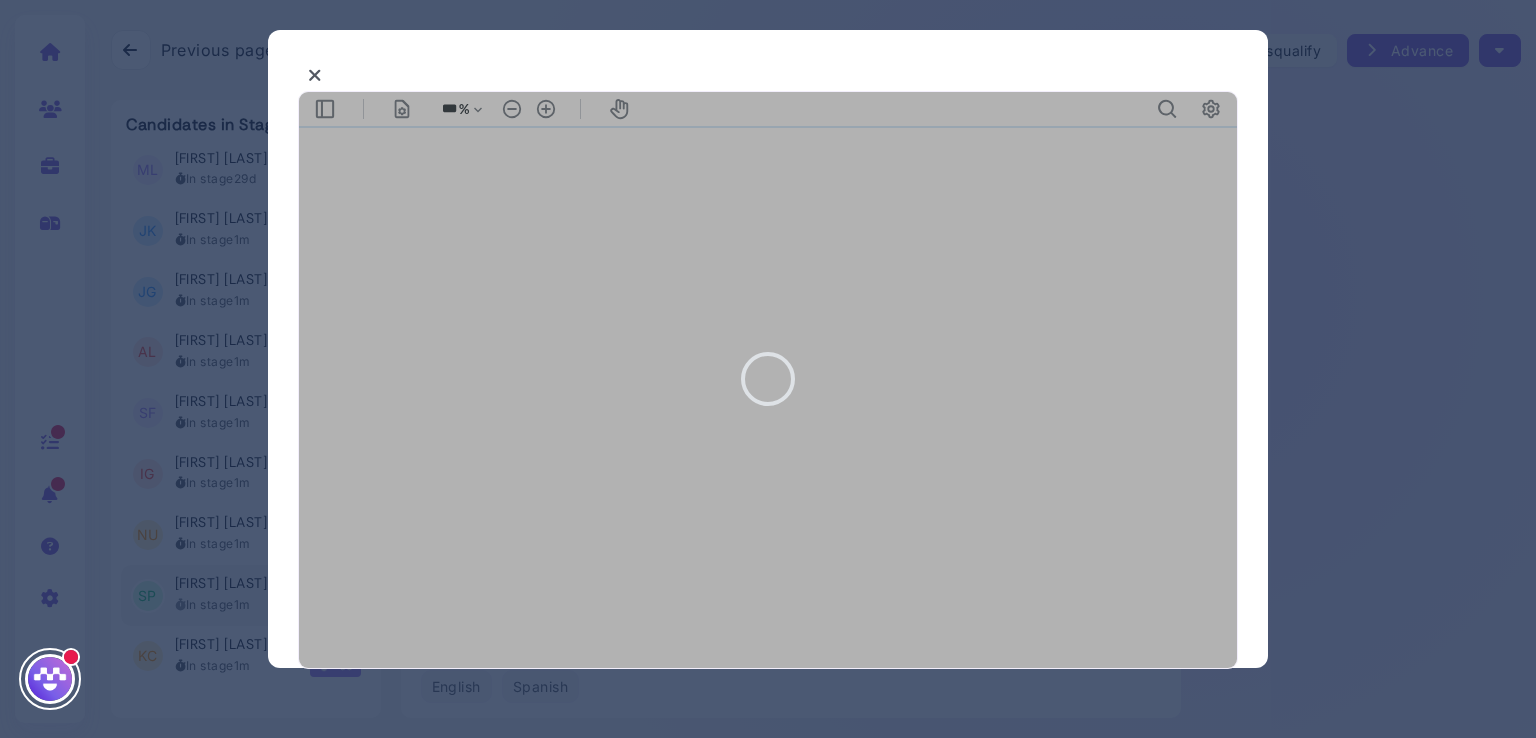 type on "***" 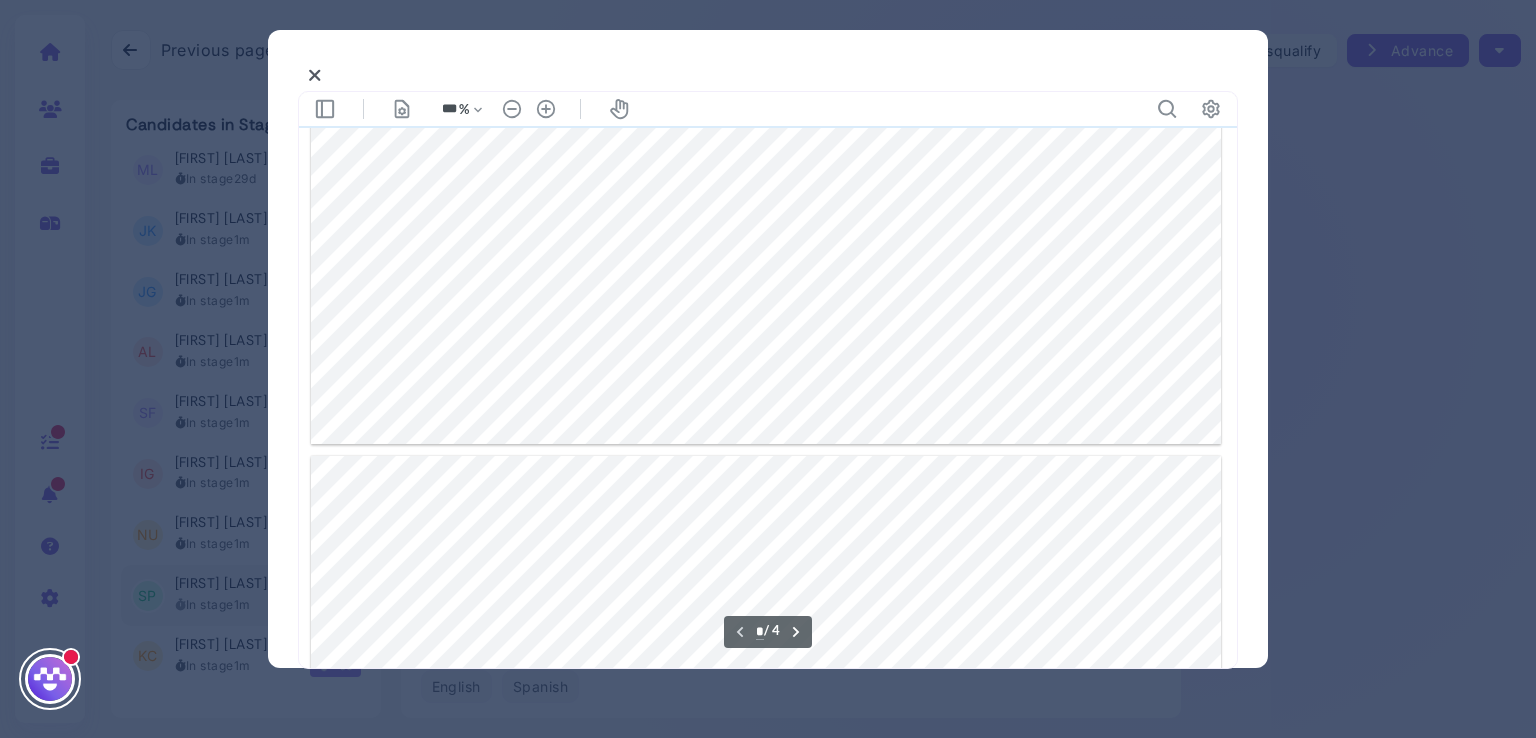 type on "*" 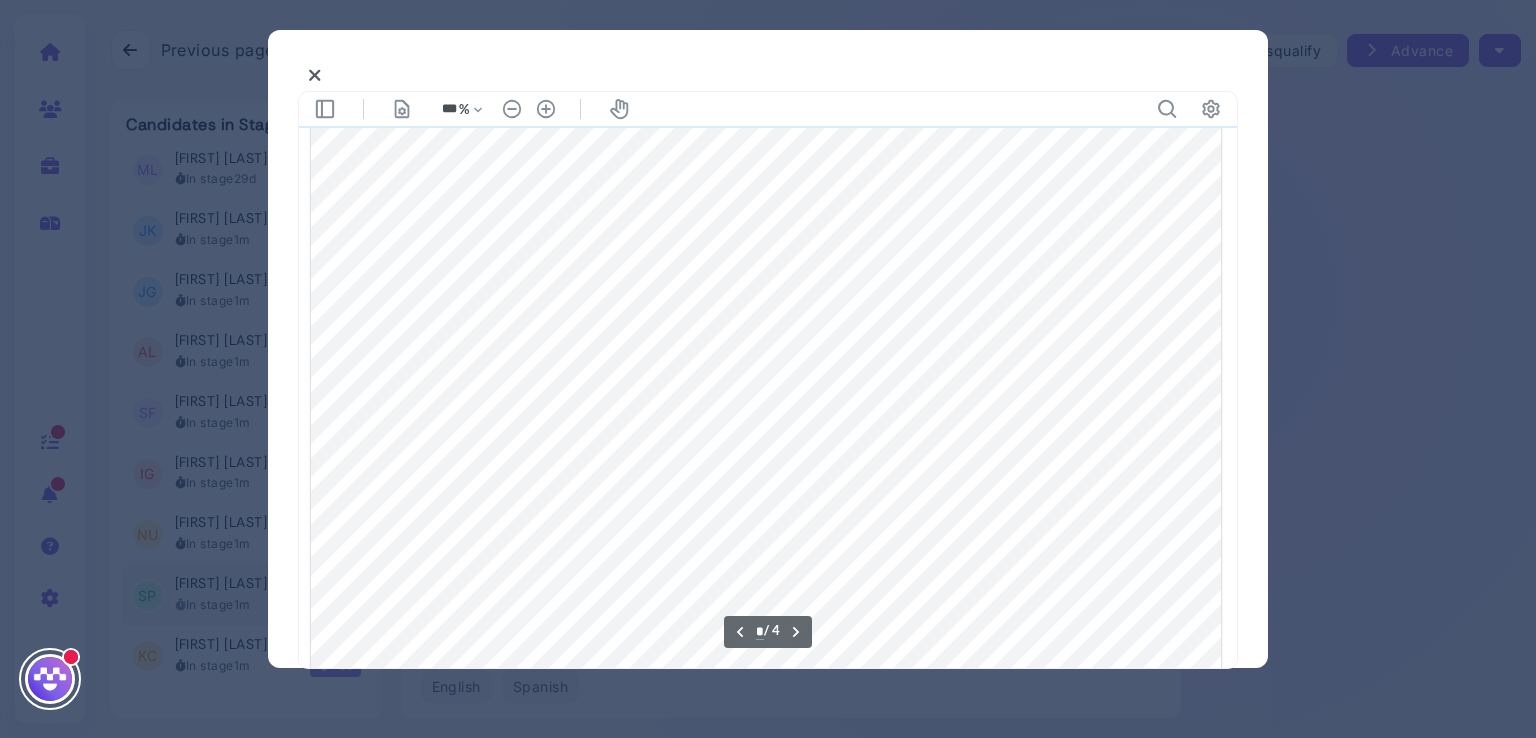scroll, scrollTop: 1392, scrollLeft: 0, axis: vertical 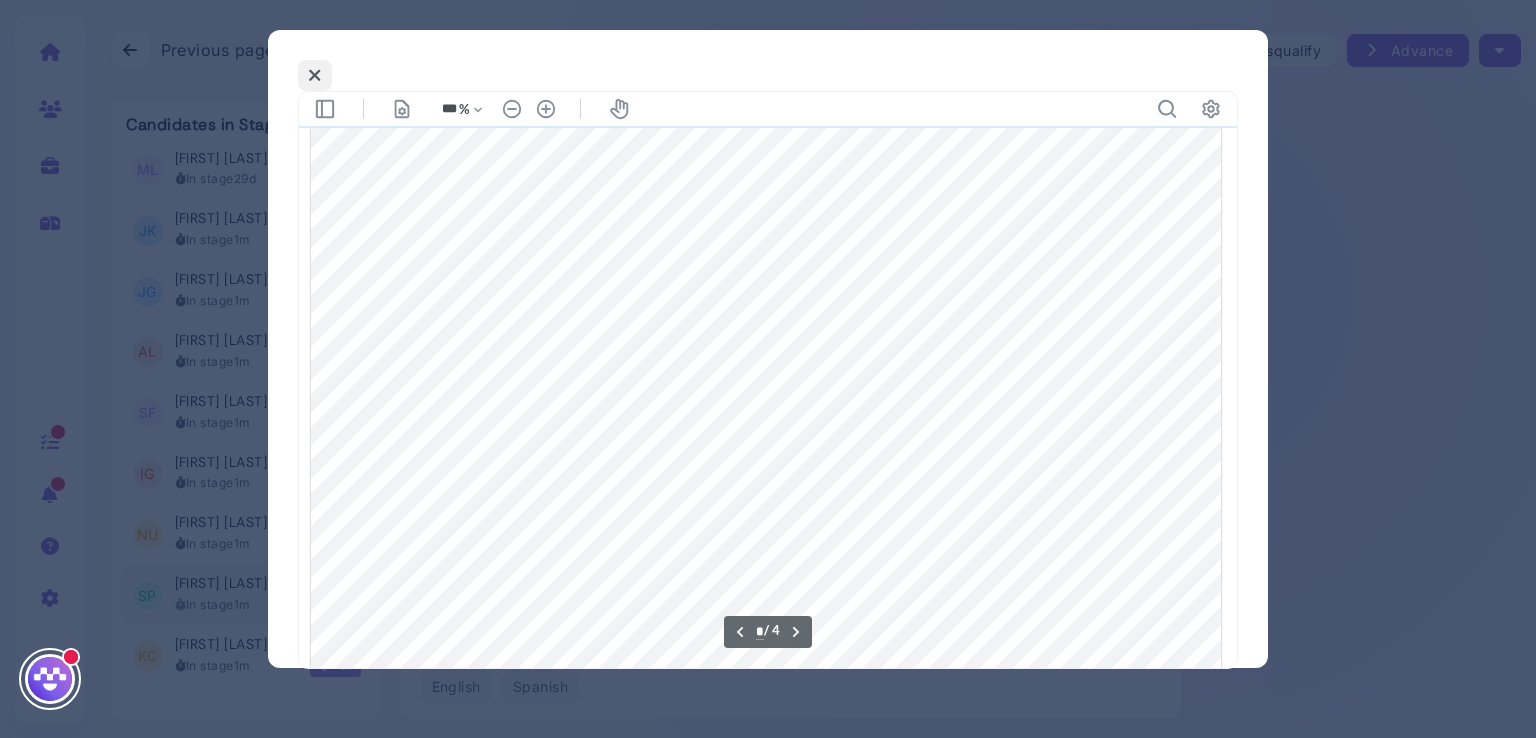 click at bounding box center (315, 75) 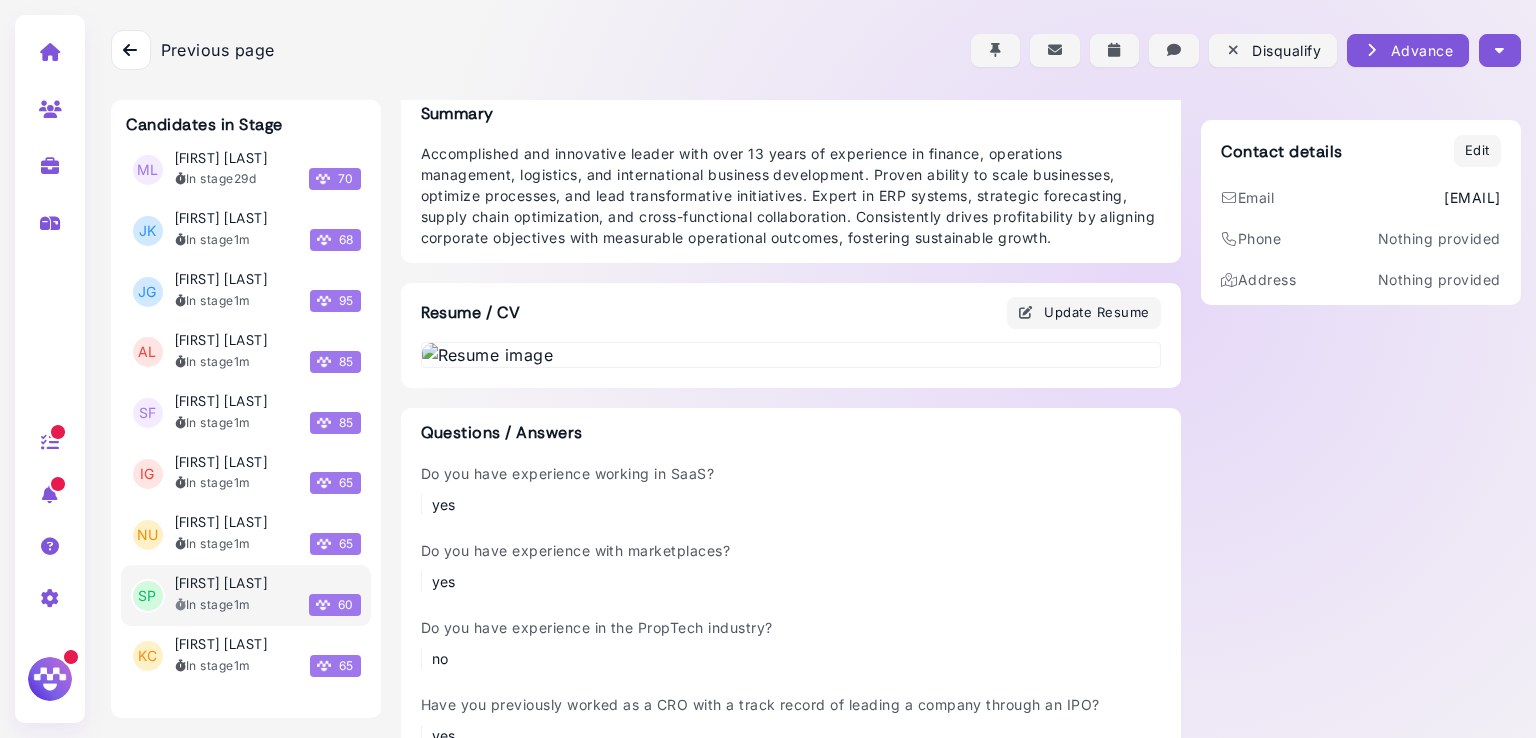 scroll, scrollTop: 76, scrollLeft: 0, axis: vertical 